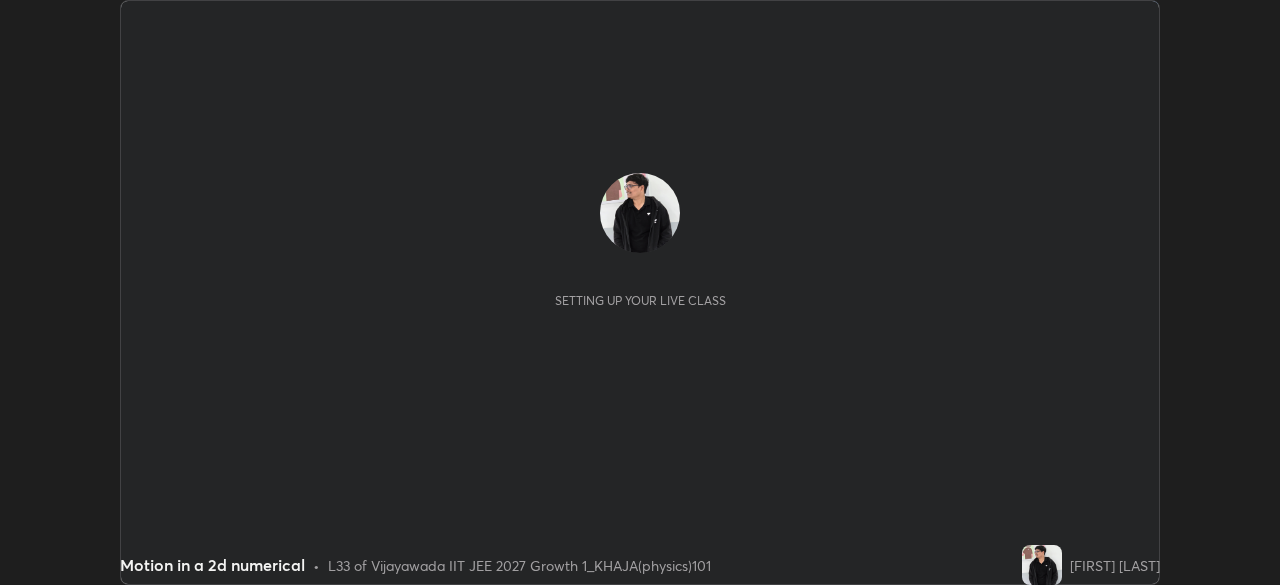 scroll, scrollTop: 0, scrollLeft: 0, axis: both 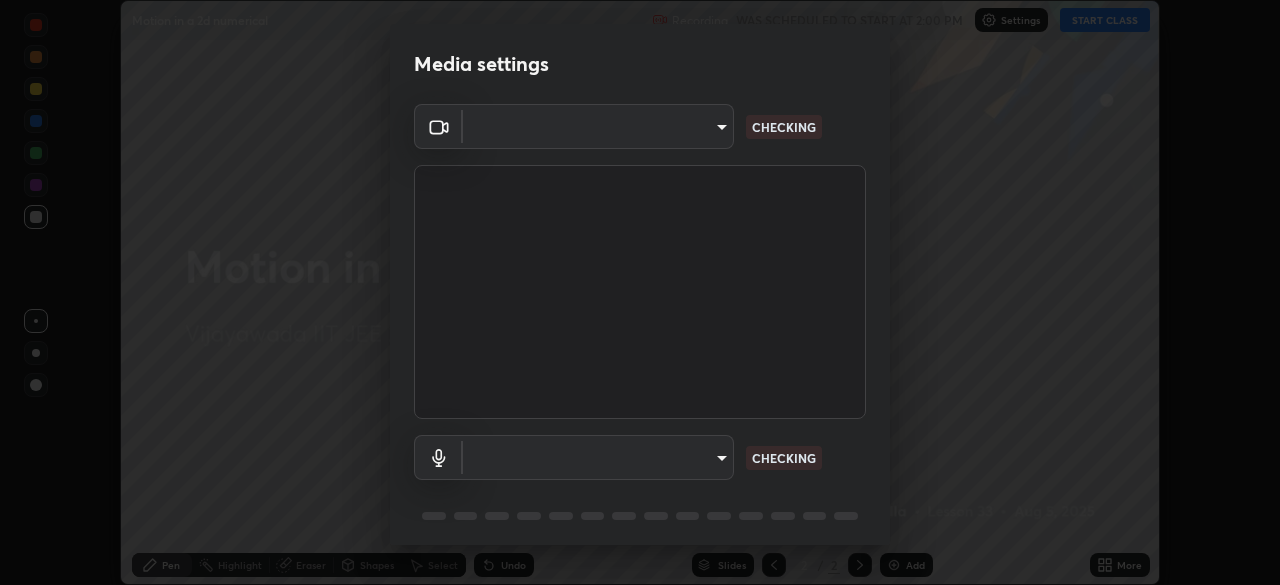 type on "d58fe3fcfc59e4750d52d9201d0ea35a07d3f0dad02a693c86db4369b3c93ba8" 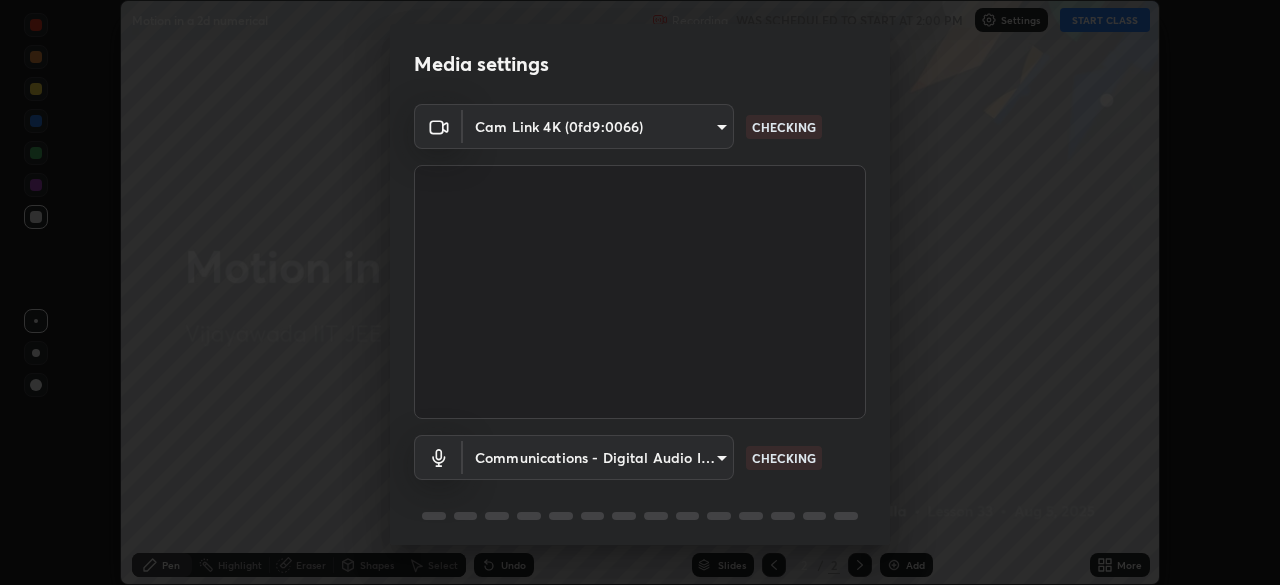 scroll, scrollTop: 71, scrollLeft: 0, axis: vertical 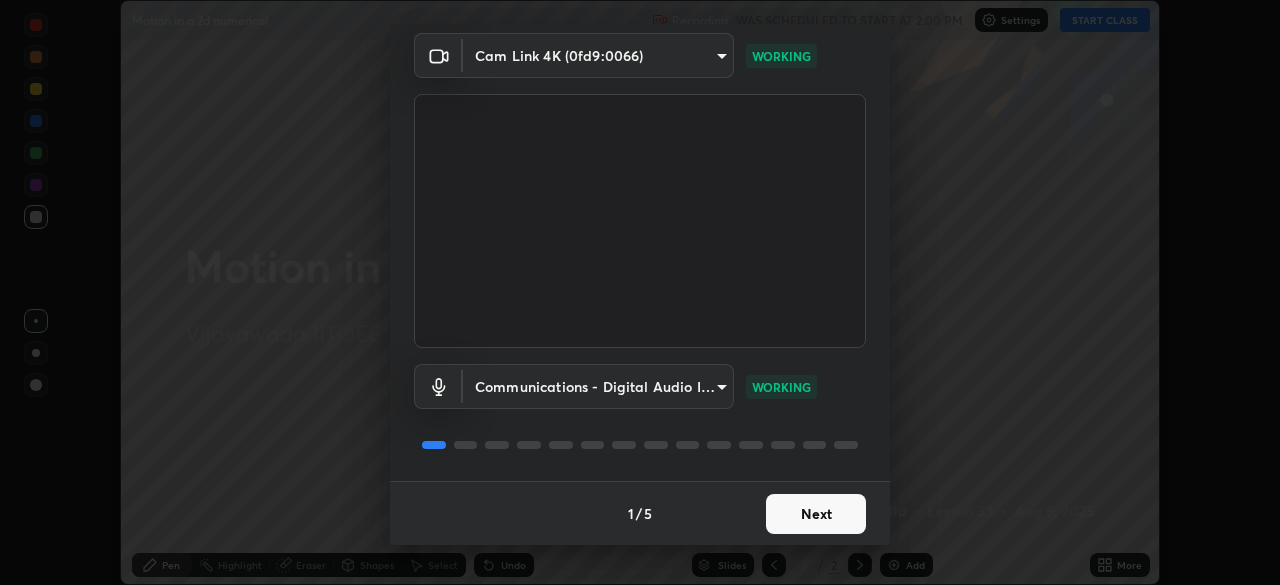 click on "Next" at bounding box center (816, 514) 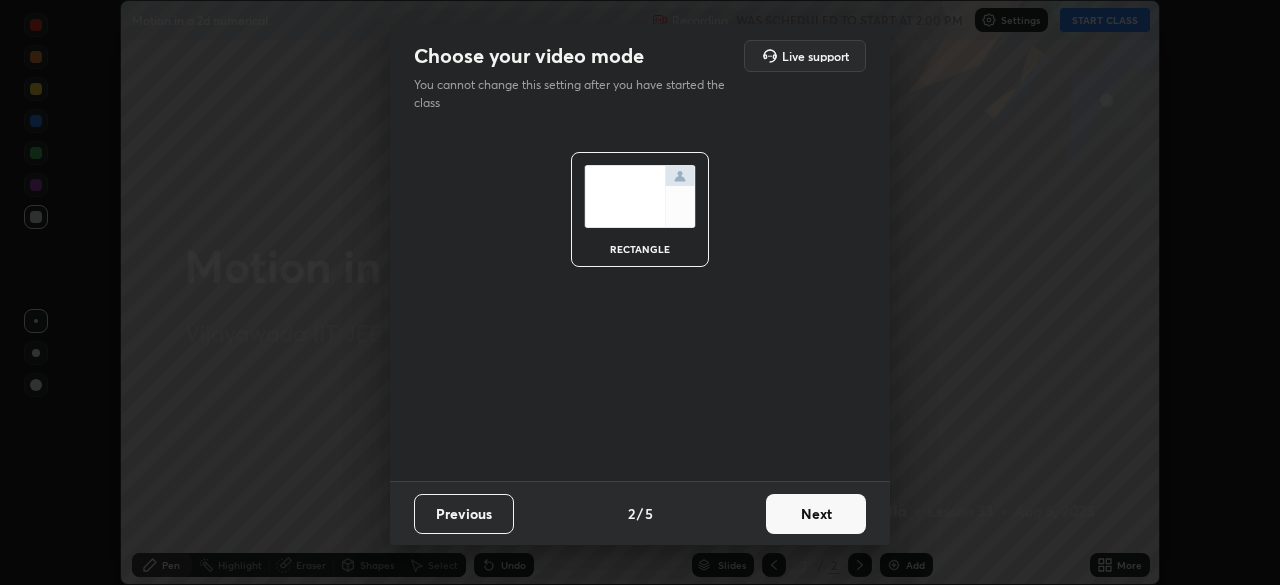 scroll, scrollTop: 0, scrollLeft: 0, axis: both 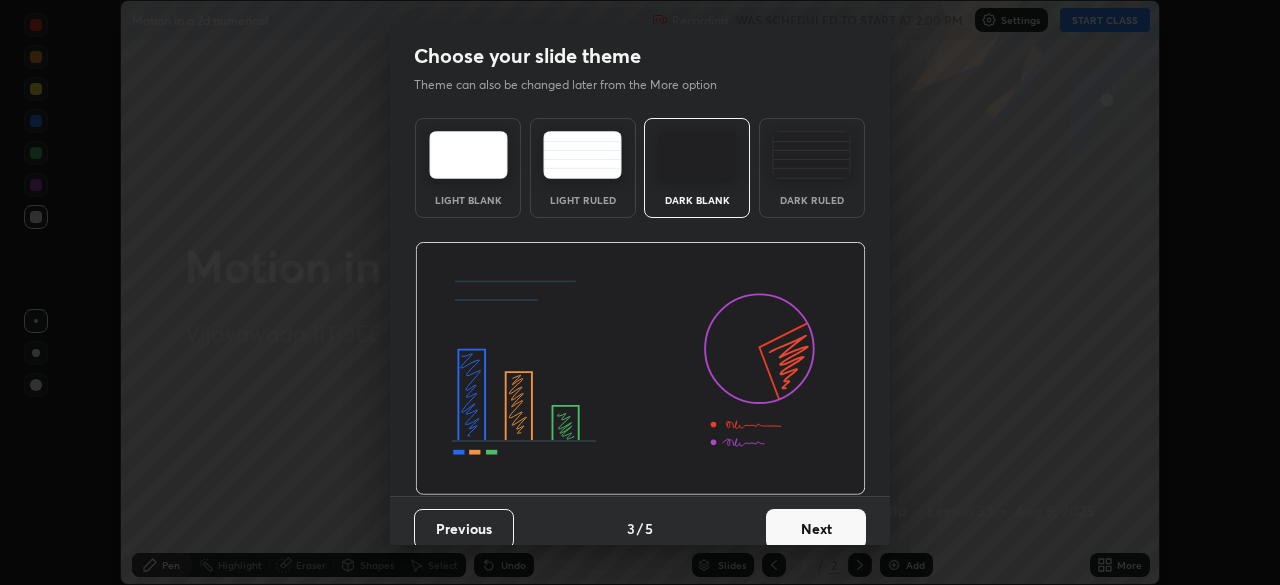 click on "Dark Ruled" at bounding box center [812, 168] 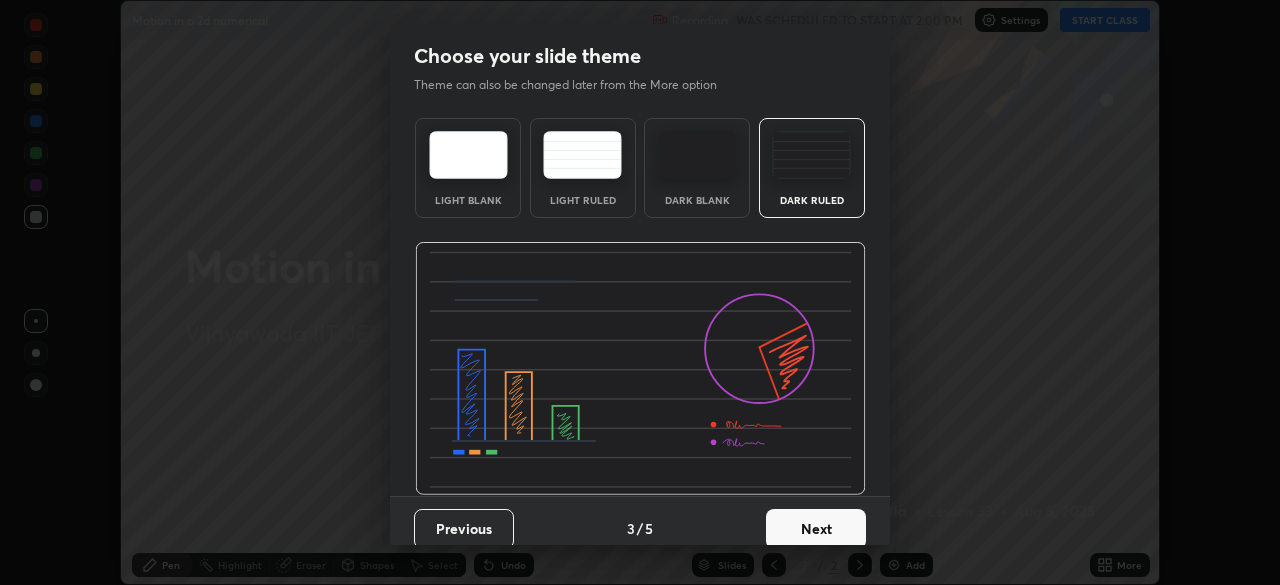 click on "Next" at bounding box center (816, 529) 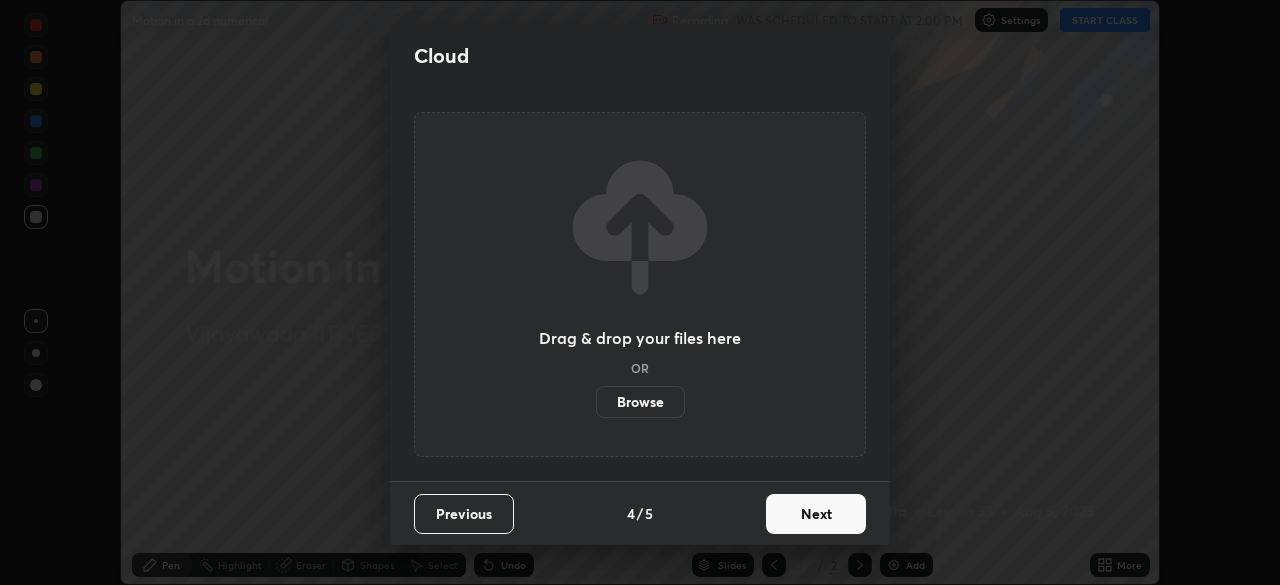 click on "Next" at bounding box center [816, 514] 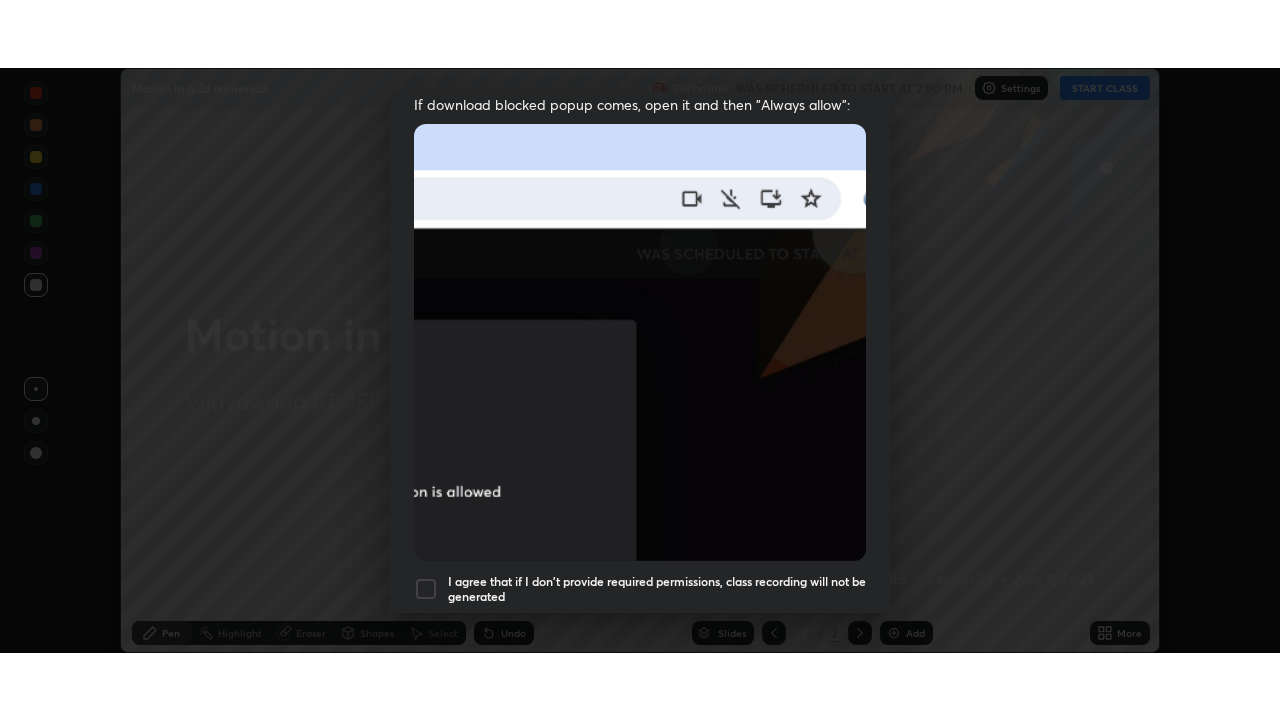 scroll, scrollTop: 479, scrollLeft: 0, axis: vertical 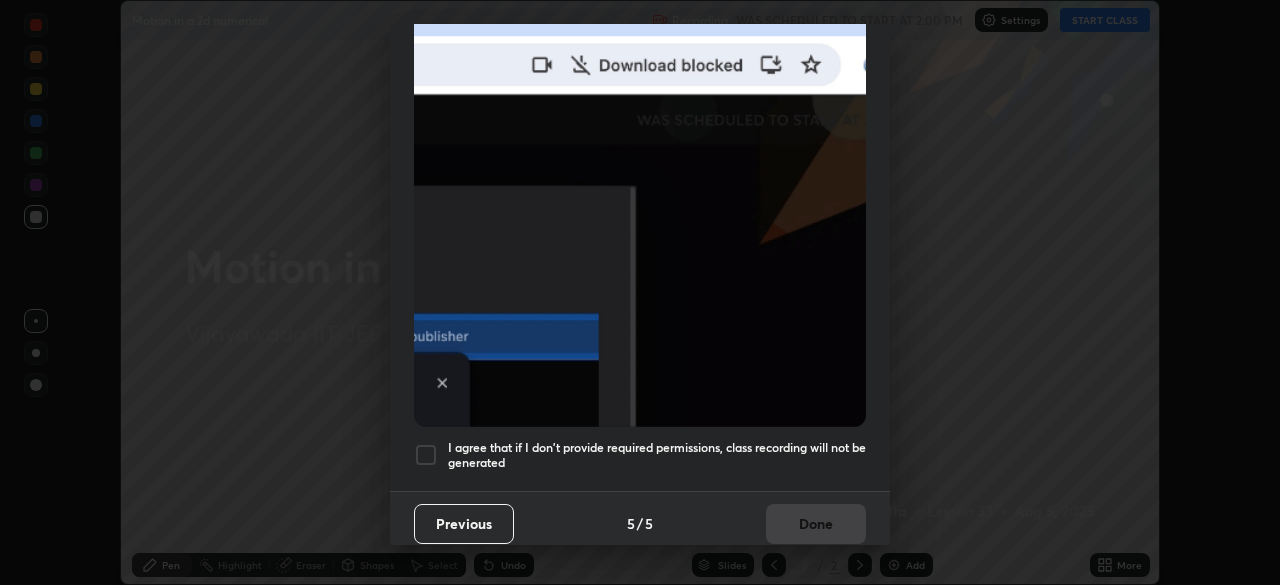 click at bounding box center (426, 455) 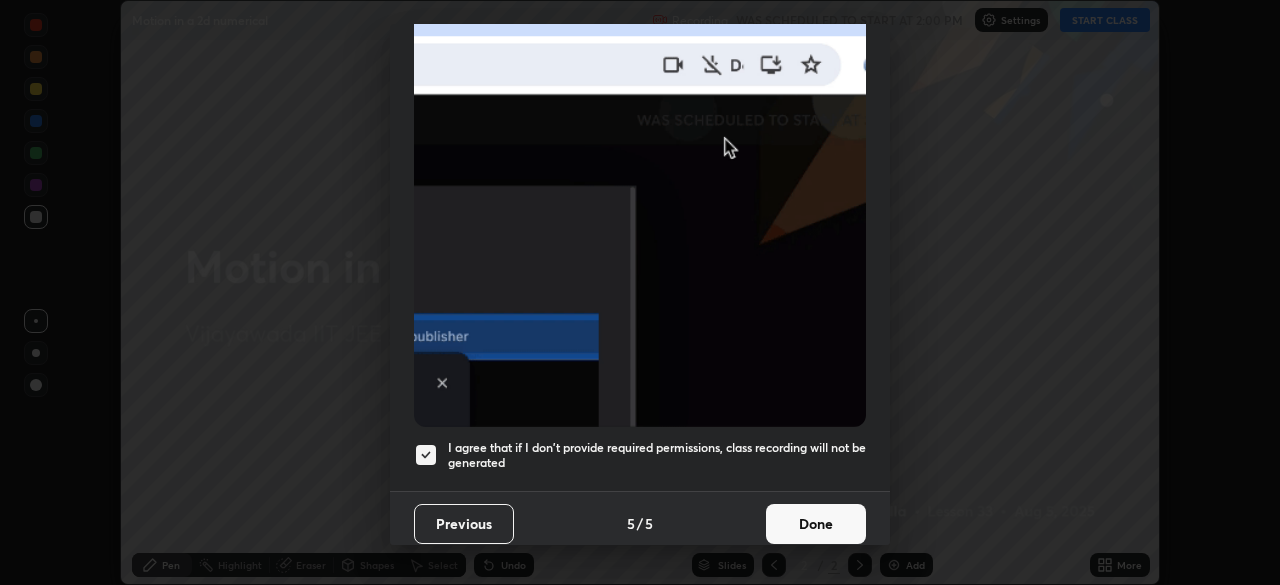 click on "Done" at bounding box center (816, 524) 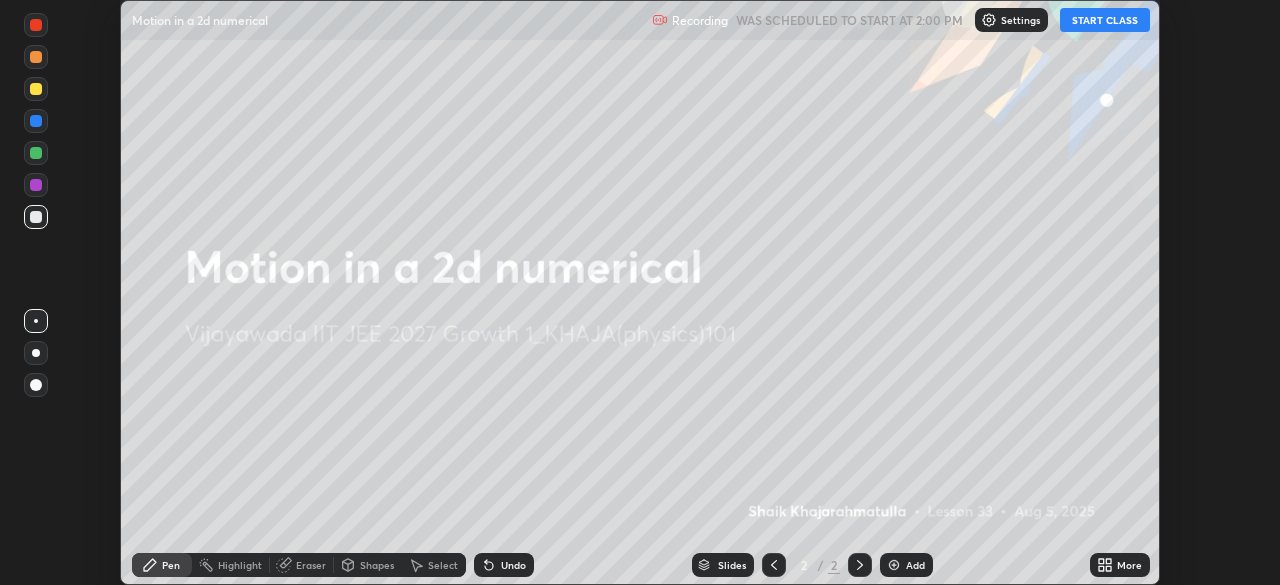click on "Add" at bounding box center [915, 565] 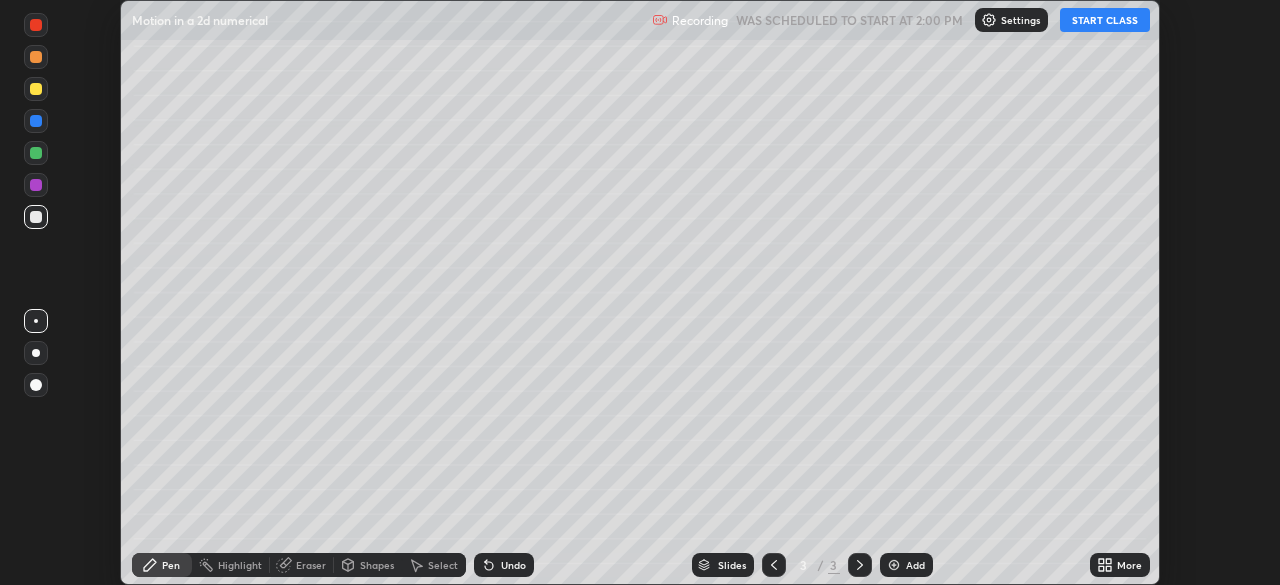 click on "START CLASS" at bounding box center (1105, 20) 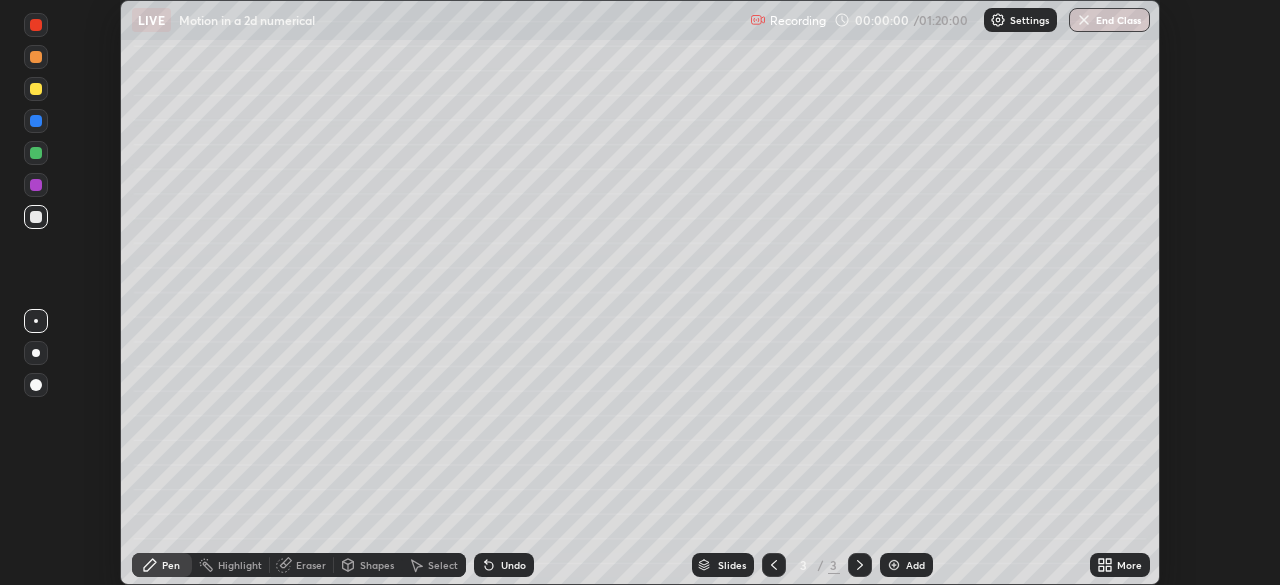 click on "More" at bounding box center (1129, 565) 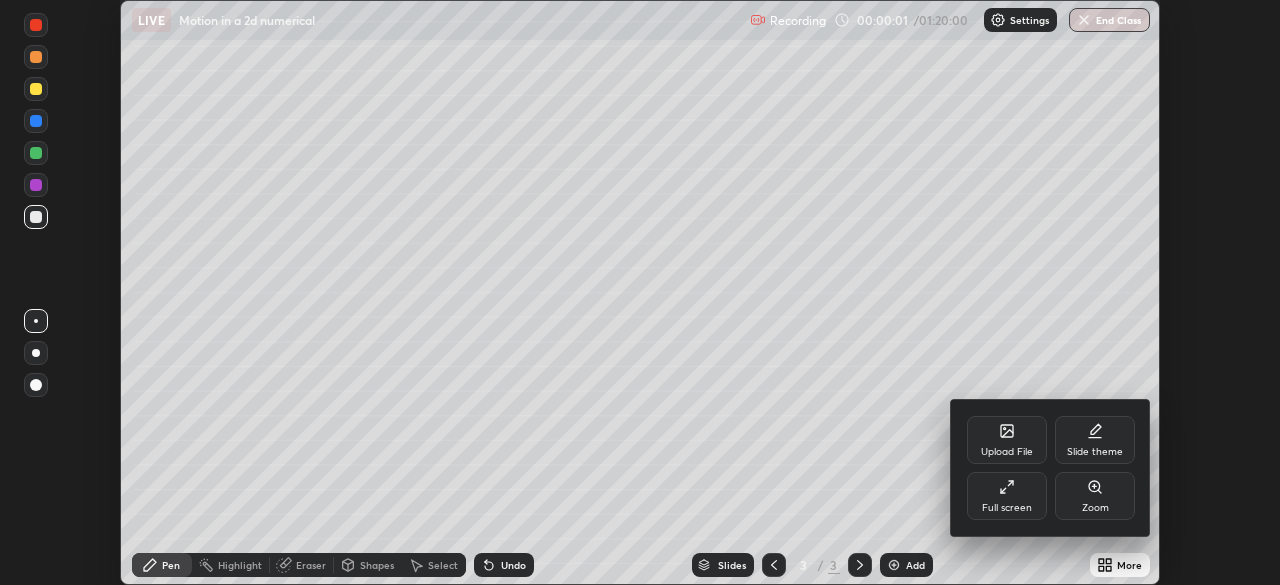 click on "Full screen" at bounding box center [1007, 508] 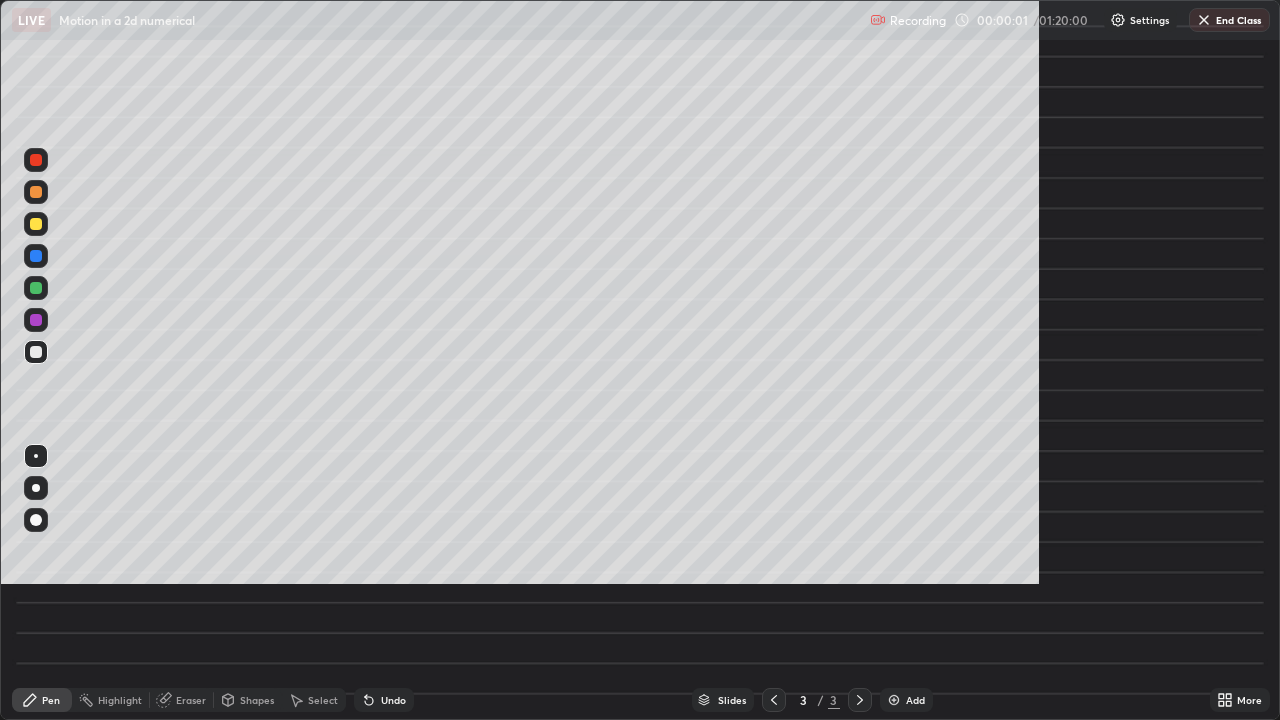 scroll, scrollTop: 99280, scrollLeft: 98720, axis: both 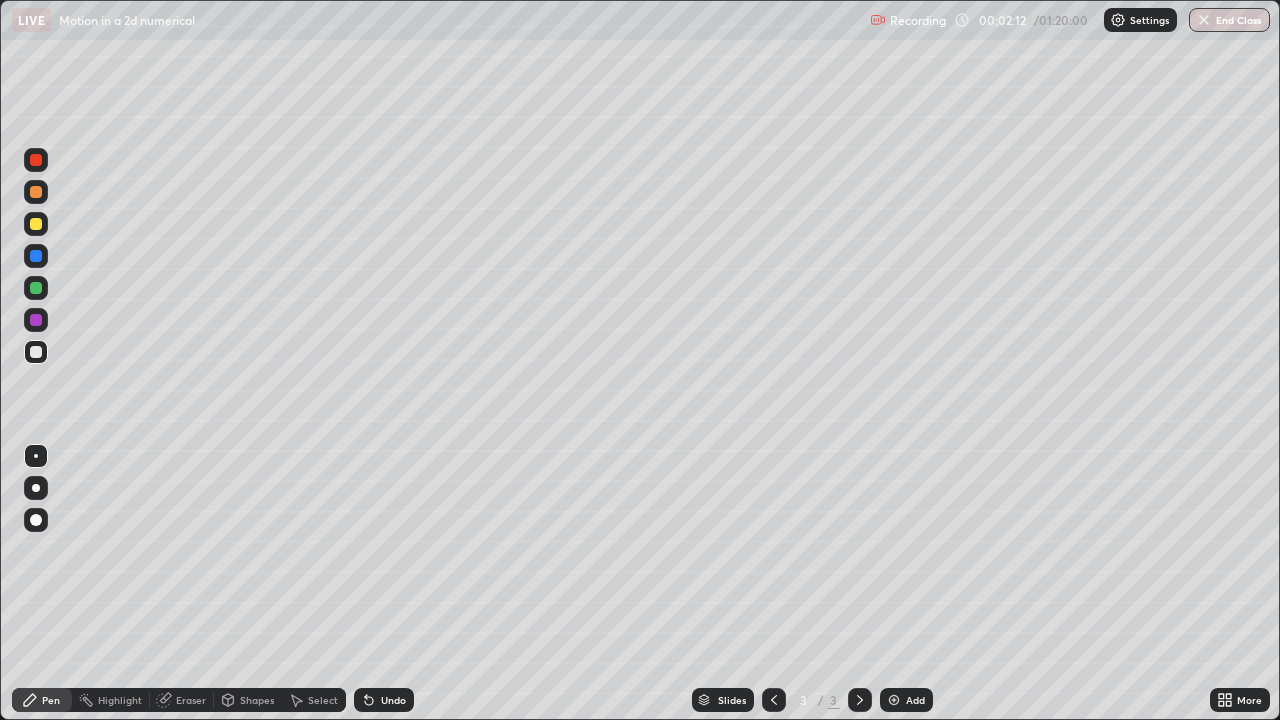 click at bounding box center (36, 224) 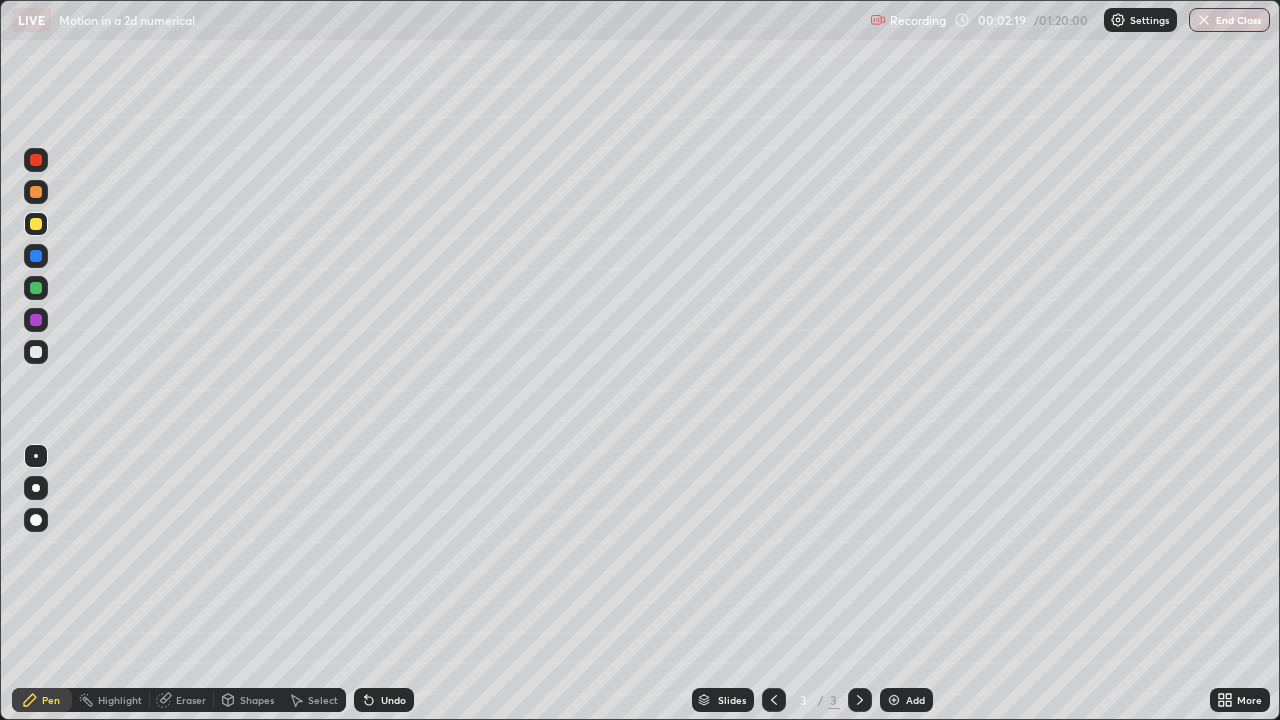 click at bounding box center (36, 192) 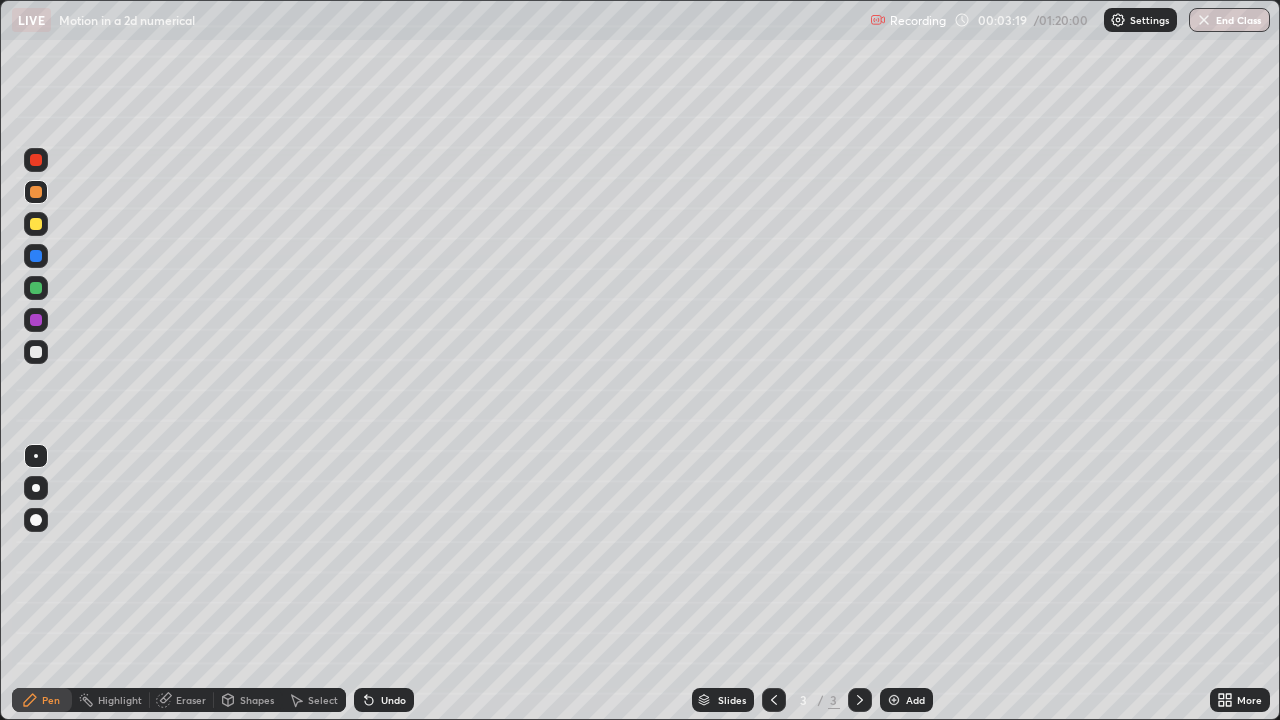 click at bounding box center (36, 352) 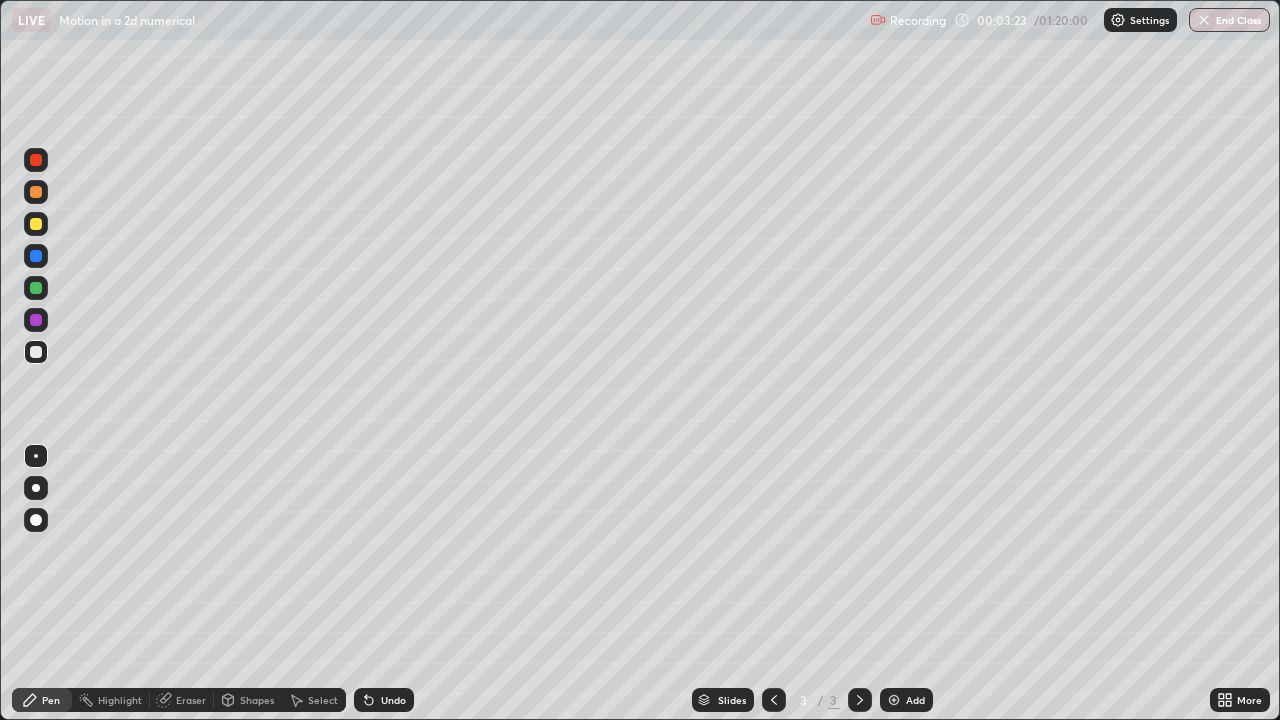 click at bounding box center (36, 224) 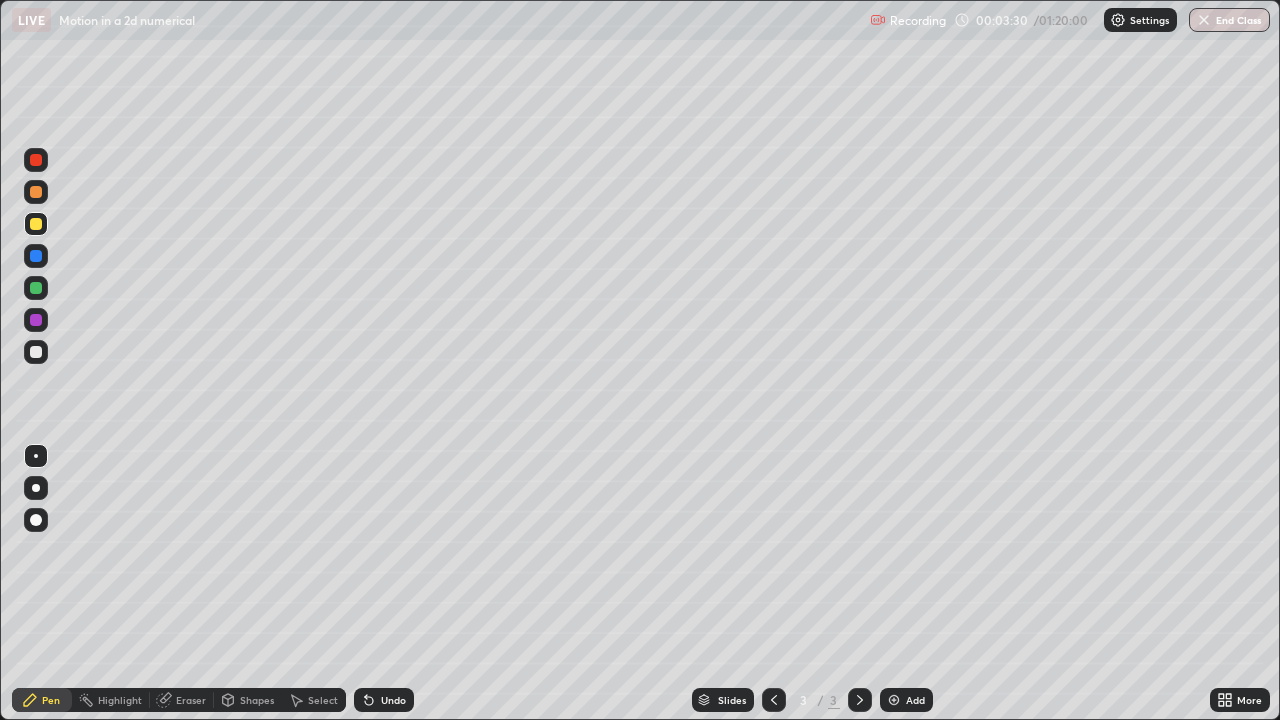 click at bounding box center (36, 192) 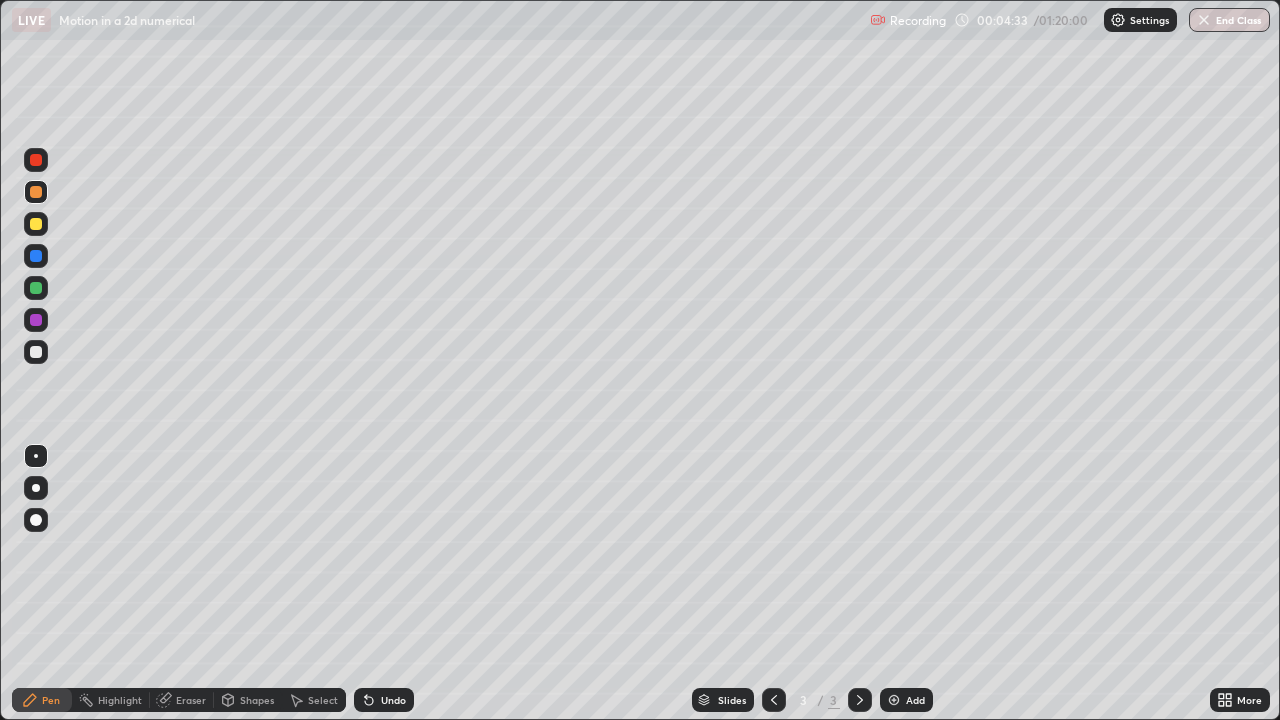 click at bounding box center (36, 352) 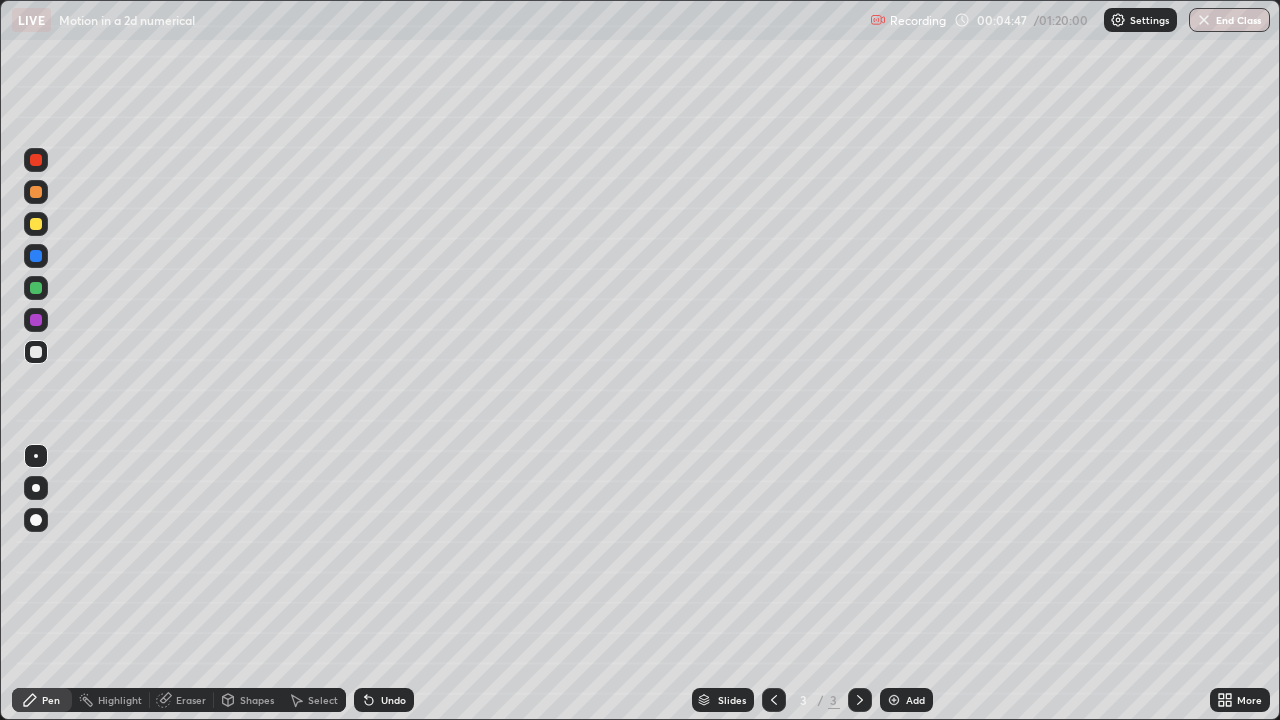click at bounding box center [36, 224] 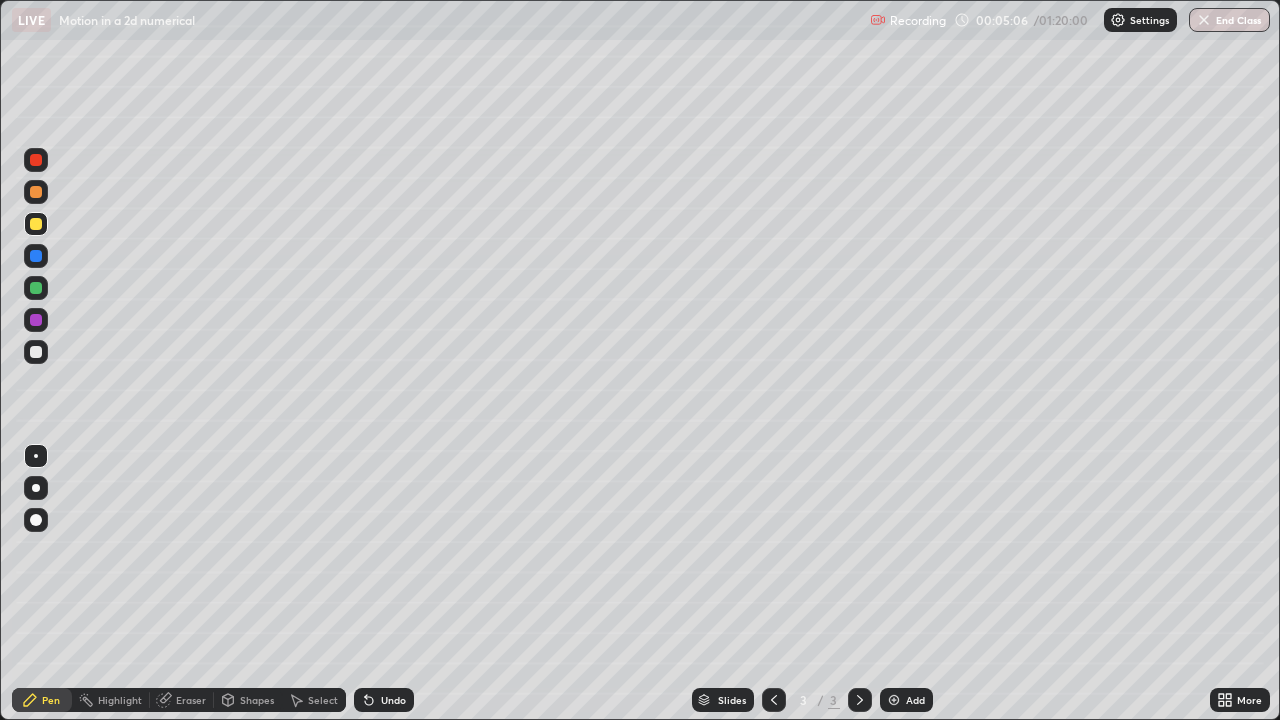 click at bounding box center [36, 352] 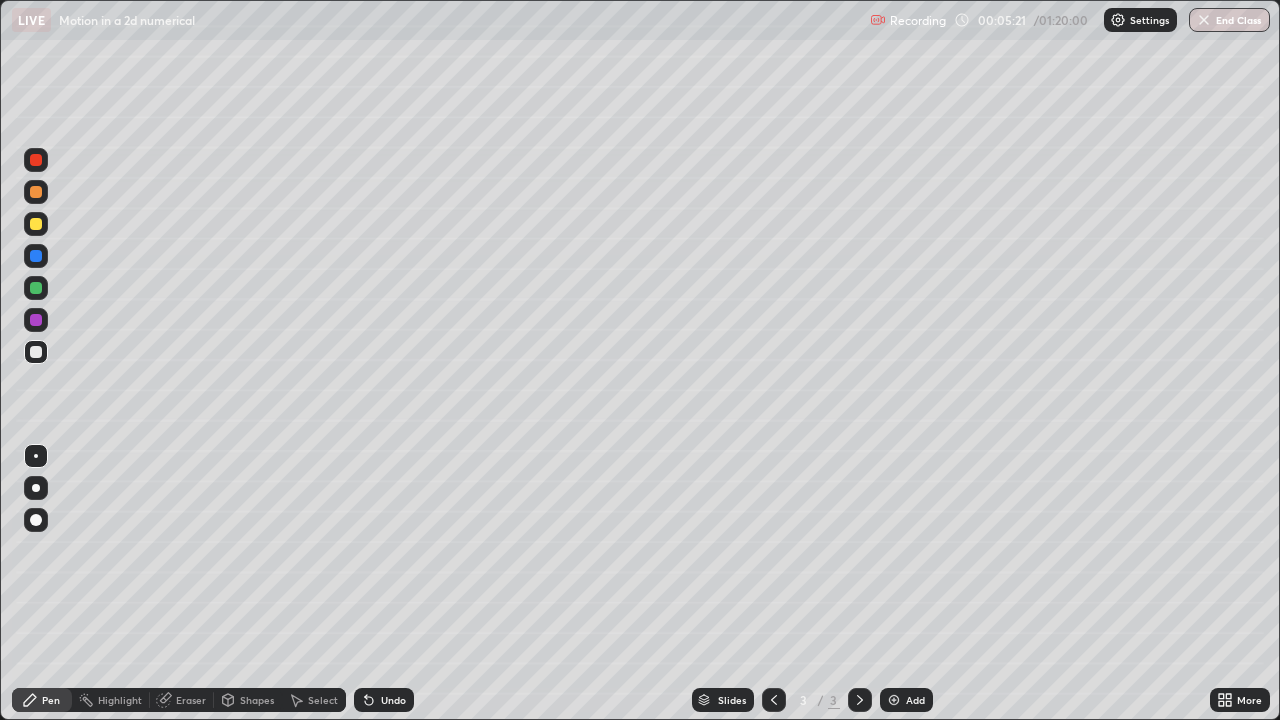 click at bounding box center (36, 224) 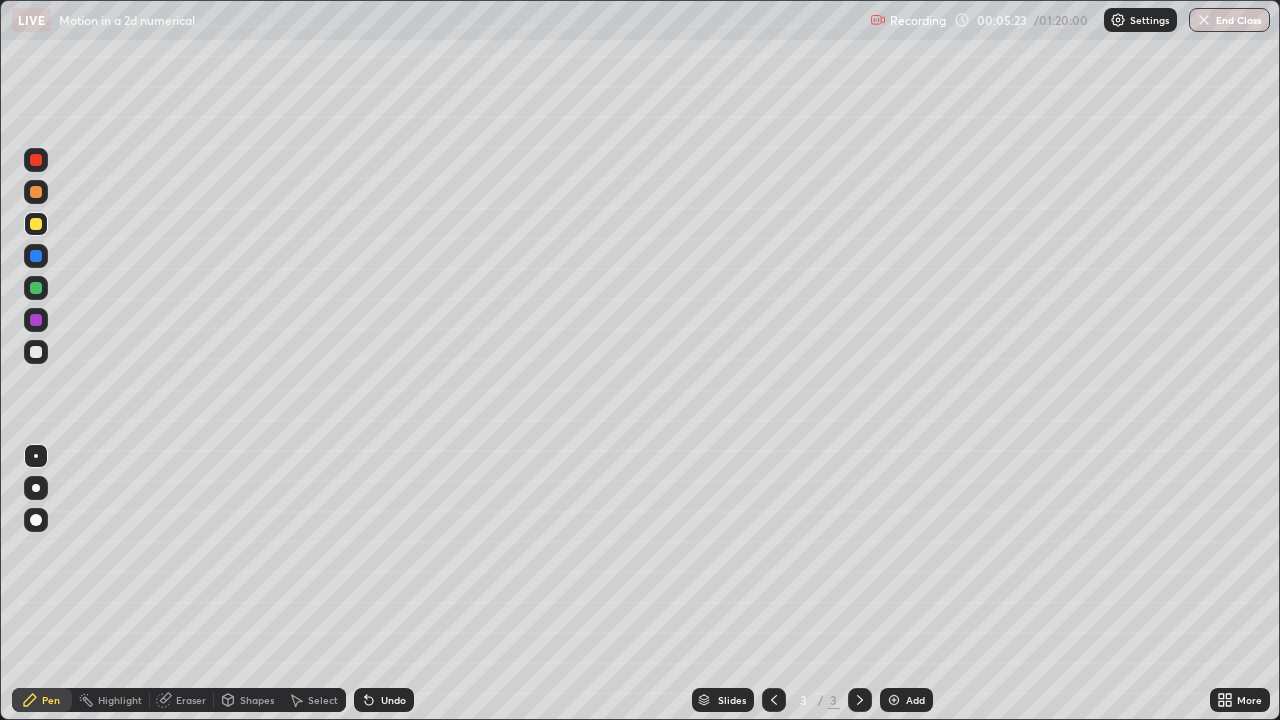 click at bounding box center (36, 352) 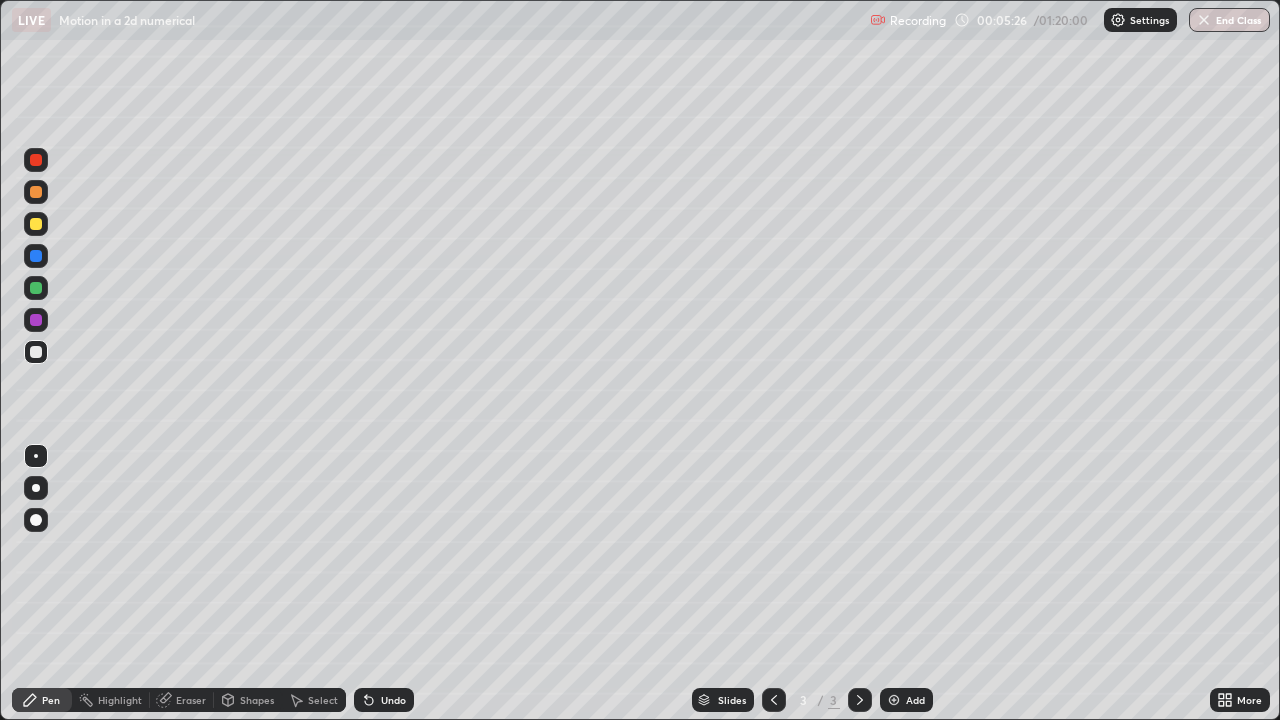 click at bounding box center (36, 224) 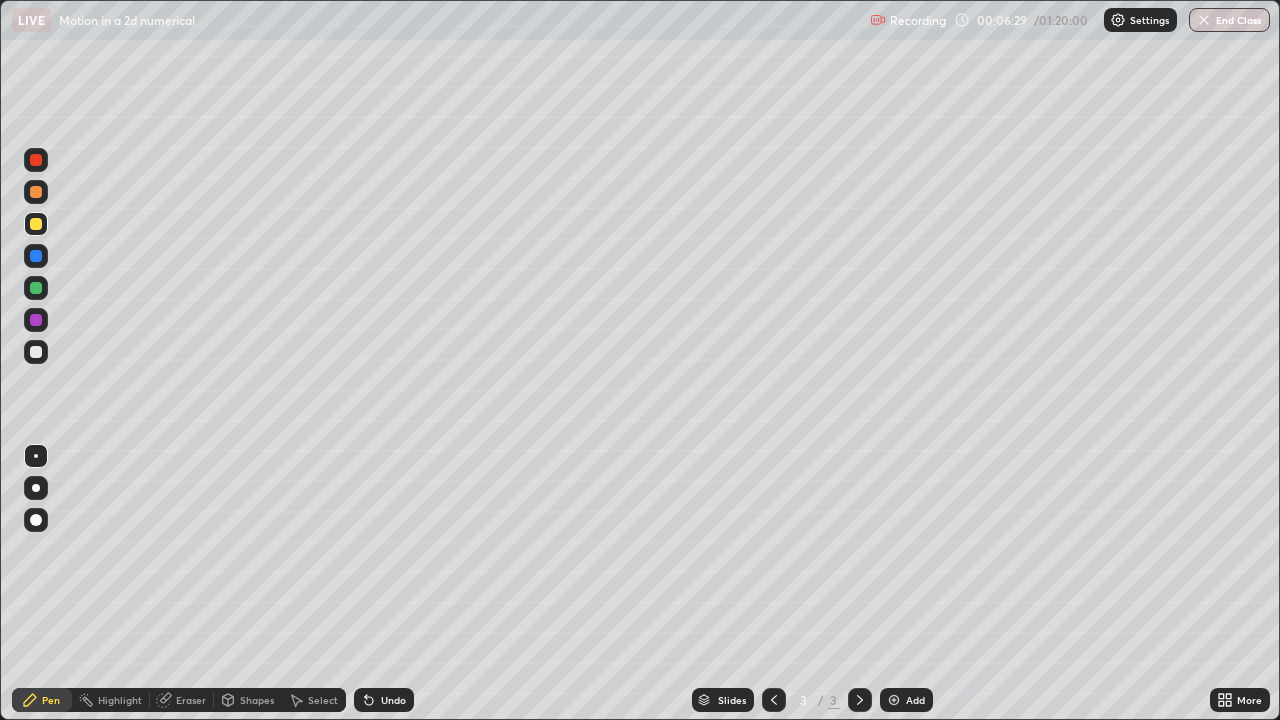 click on "Undo" at bounding box center (393, 700) 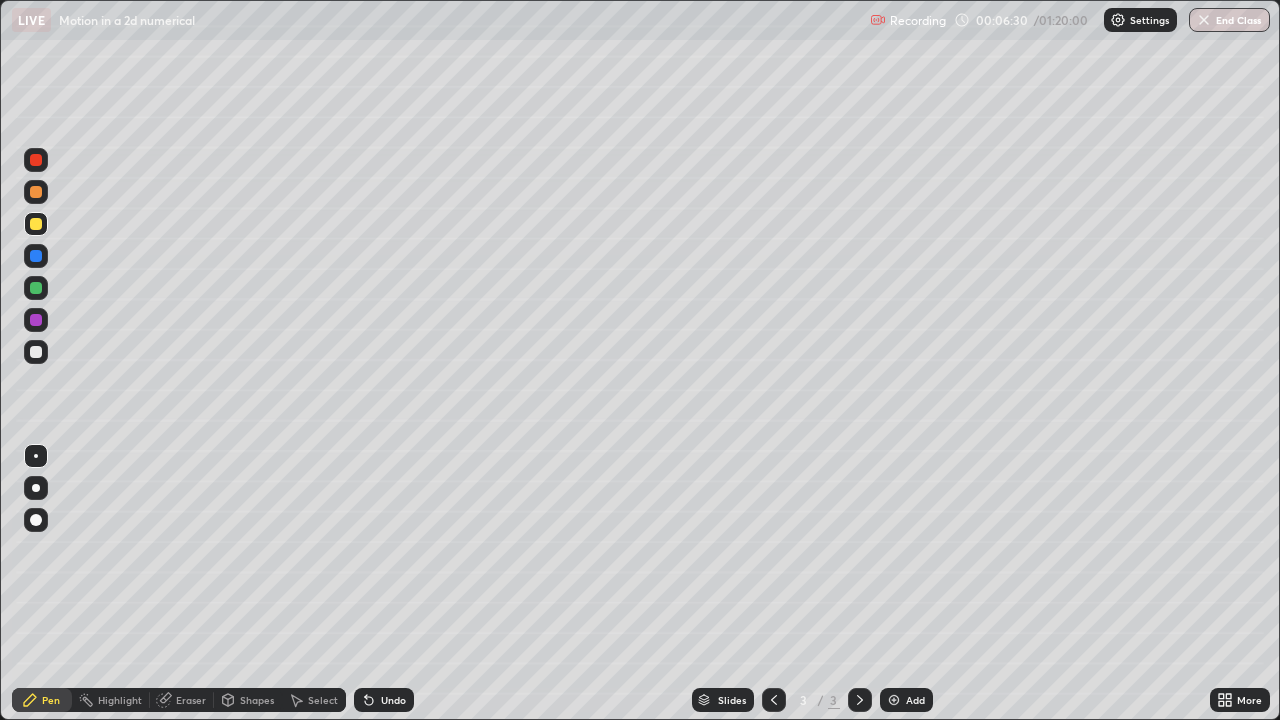 click on "Undo" at bounding box center [384, 700] 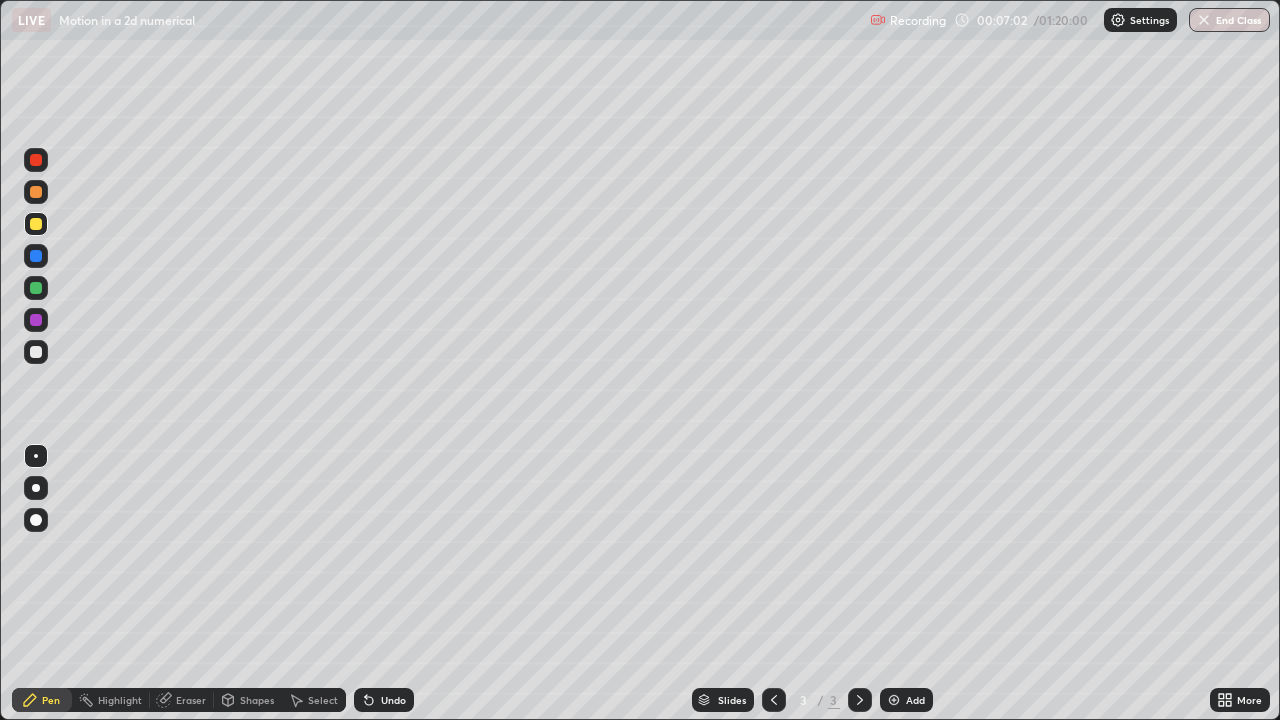 click at bounding box center (36, 288) 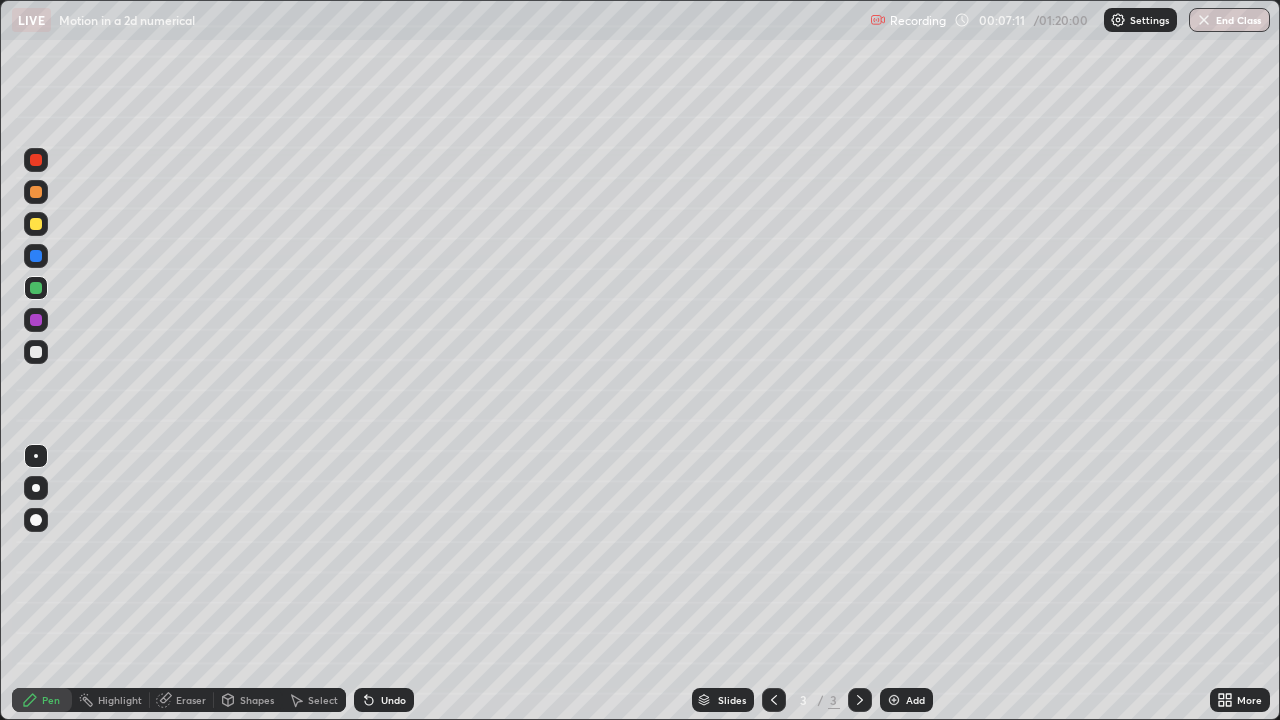 click at bounding box center [36, 352] 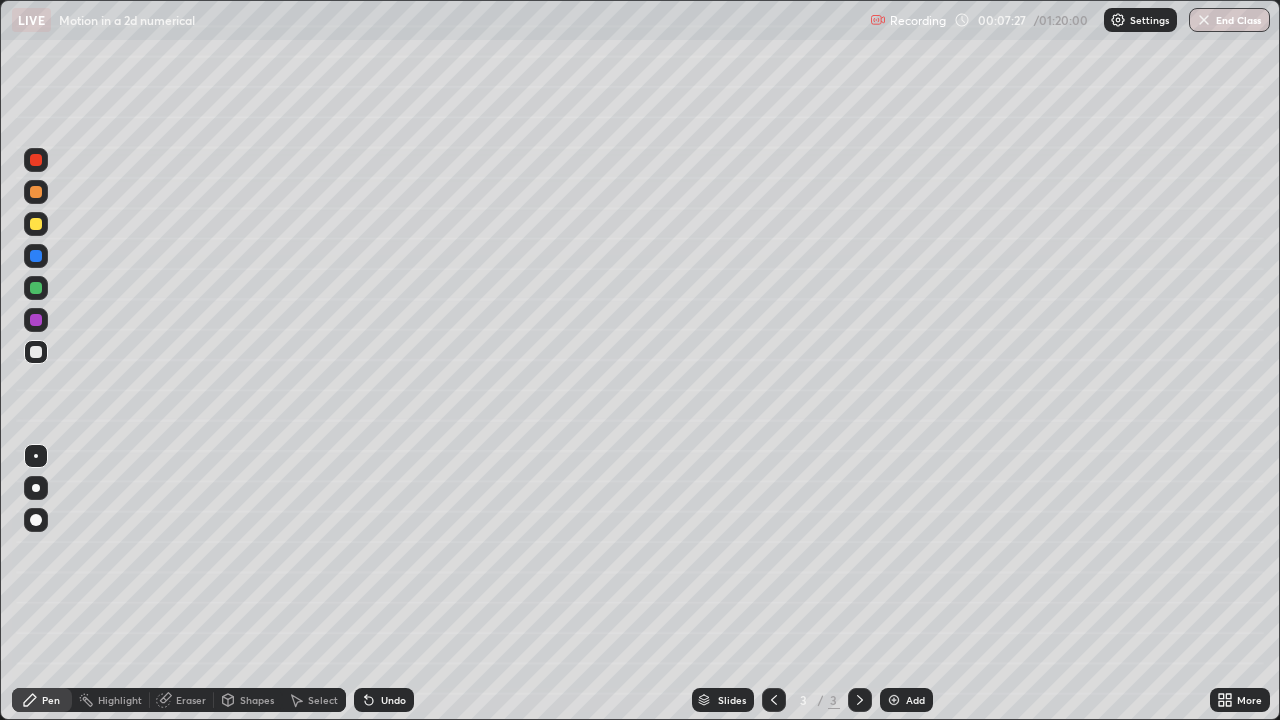 click at bounding box center (36, 224) 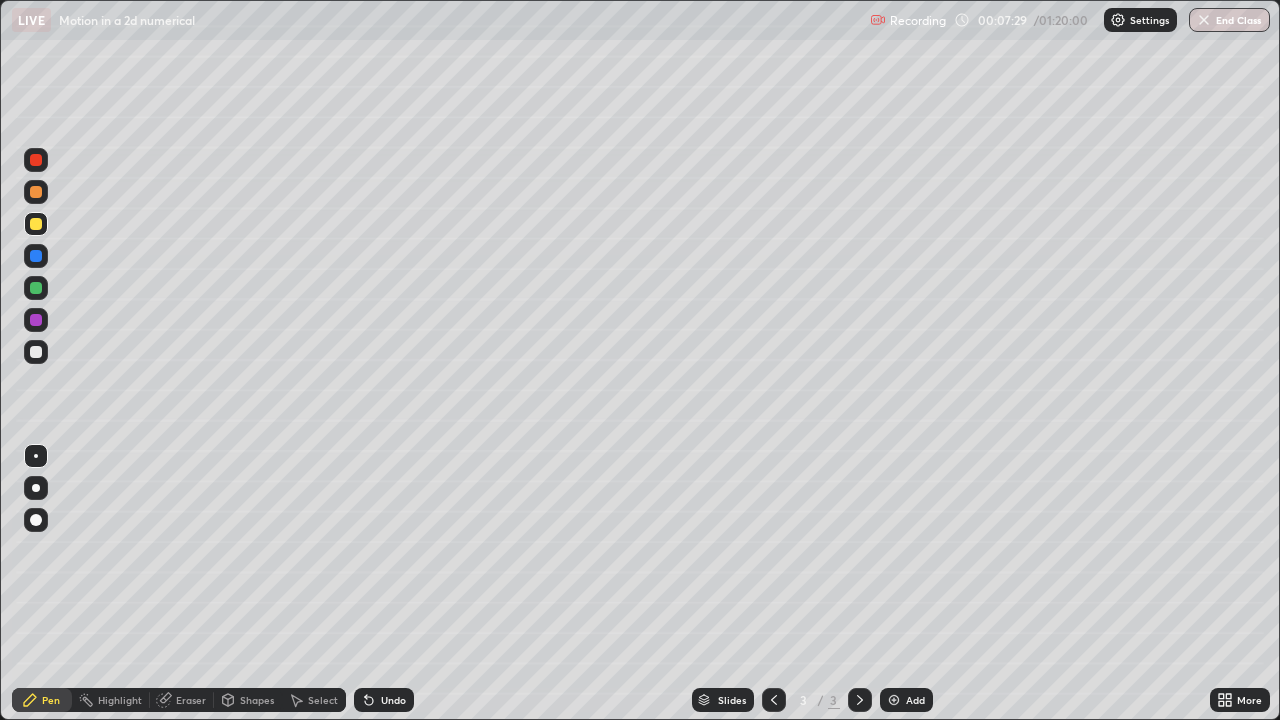 click at bounding box center [36, 288] 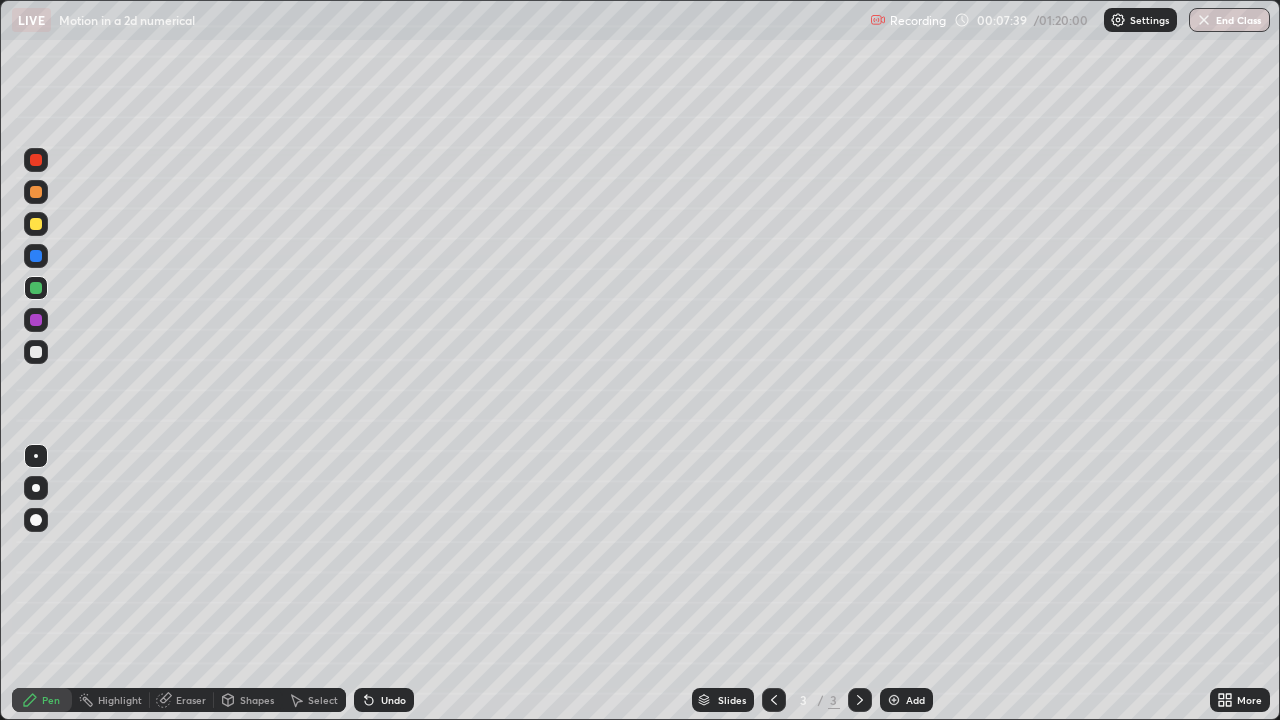 click at bounding box center [36, 352] 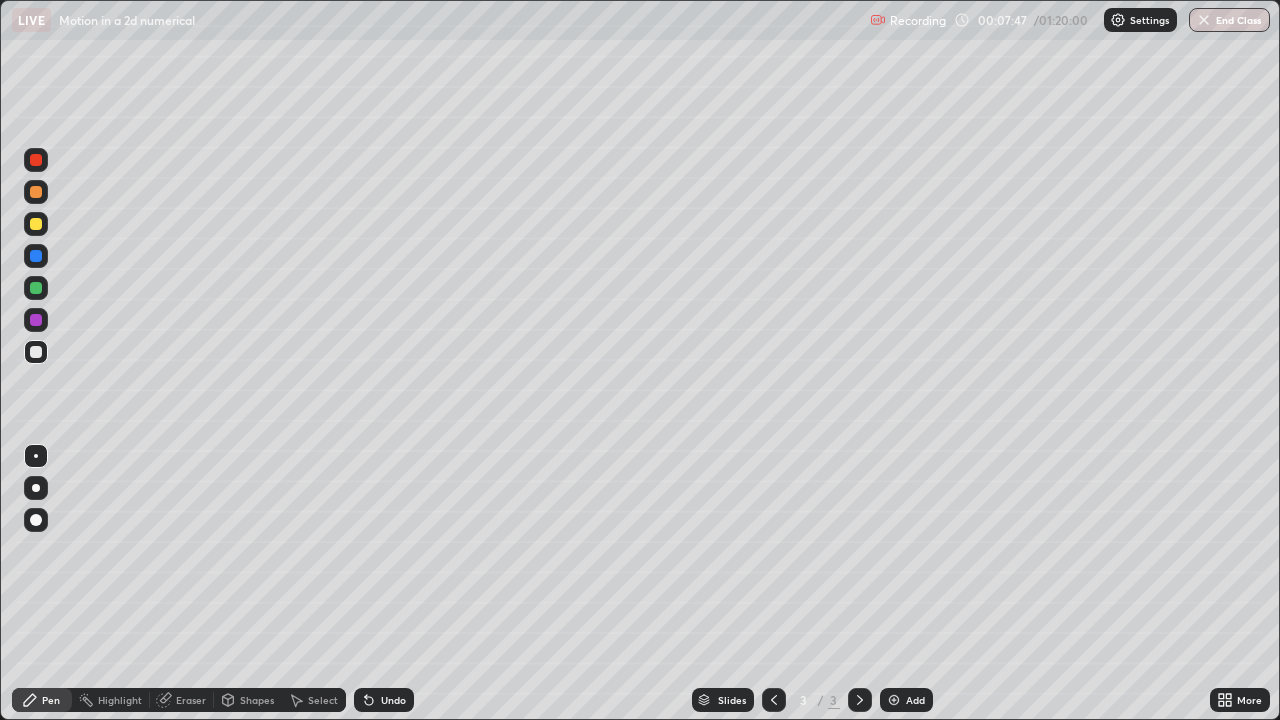 click at bounding box center [36, 224] 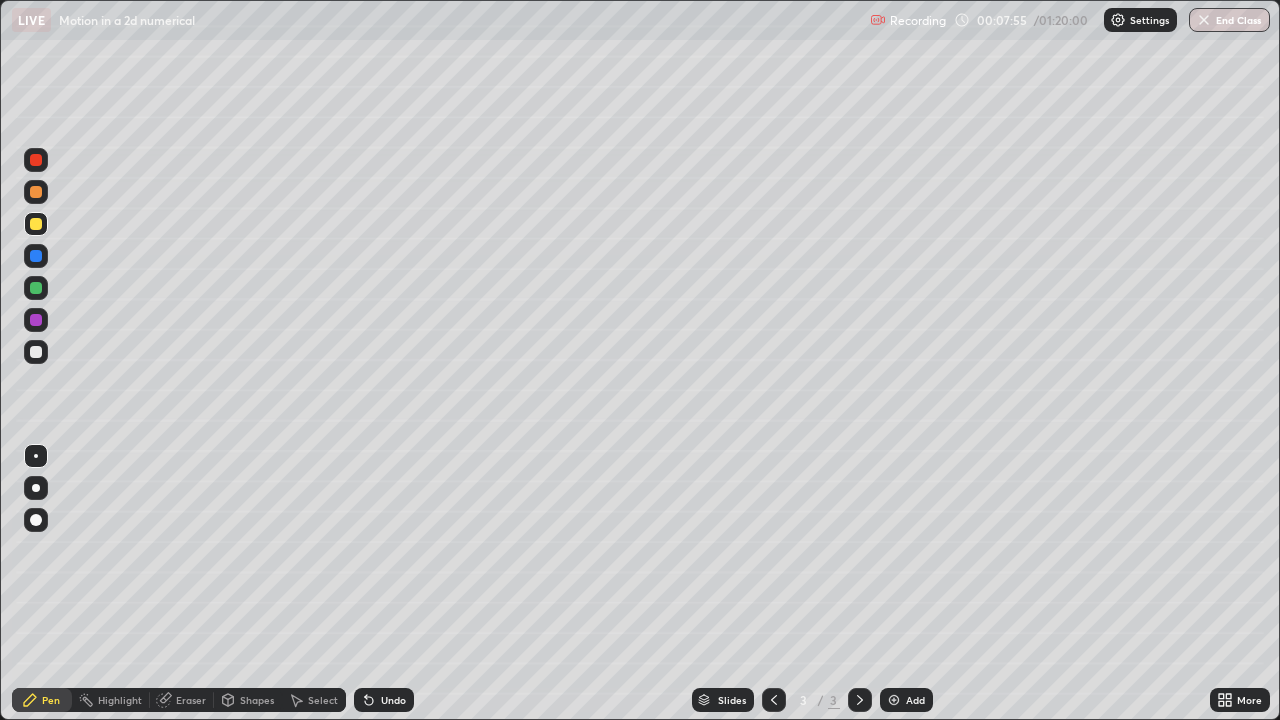 click at bounding box center [36, 352] 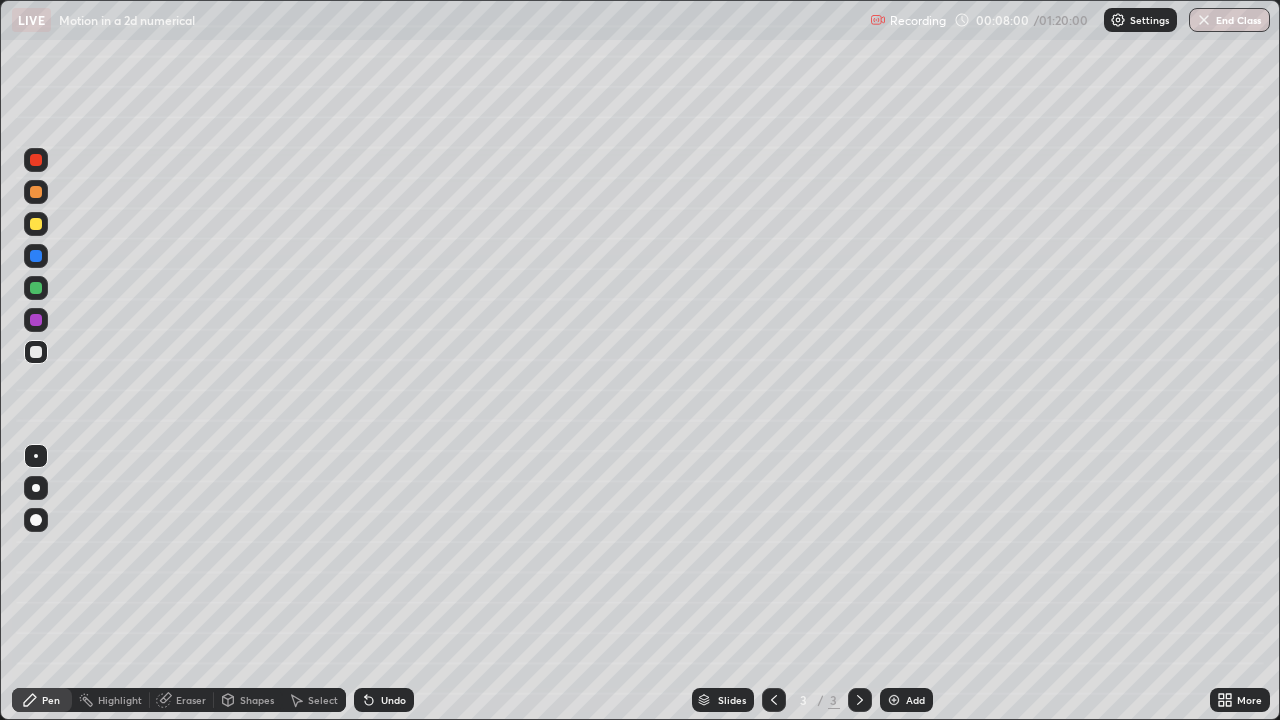 click at bounding box center [36, 288] 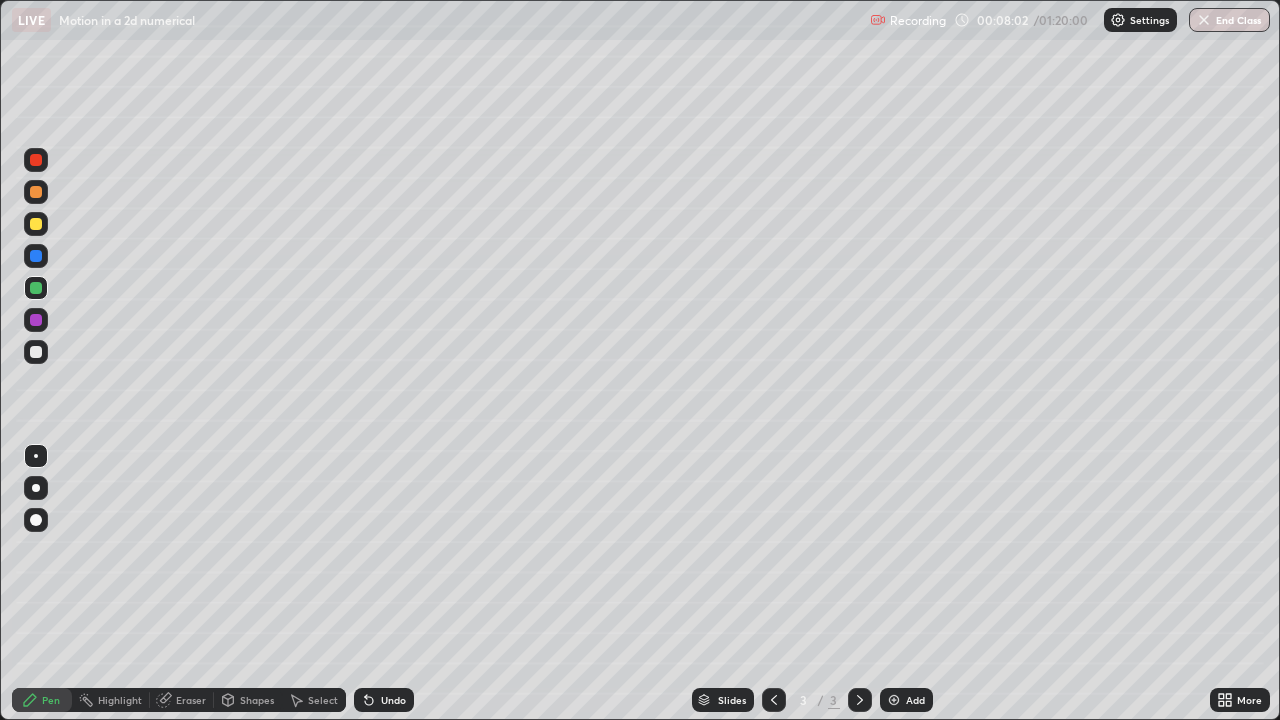click at bounding box center [36, 224] 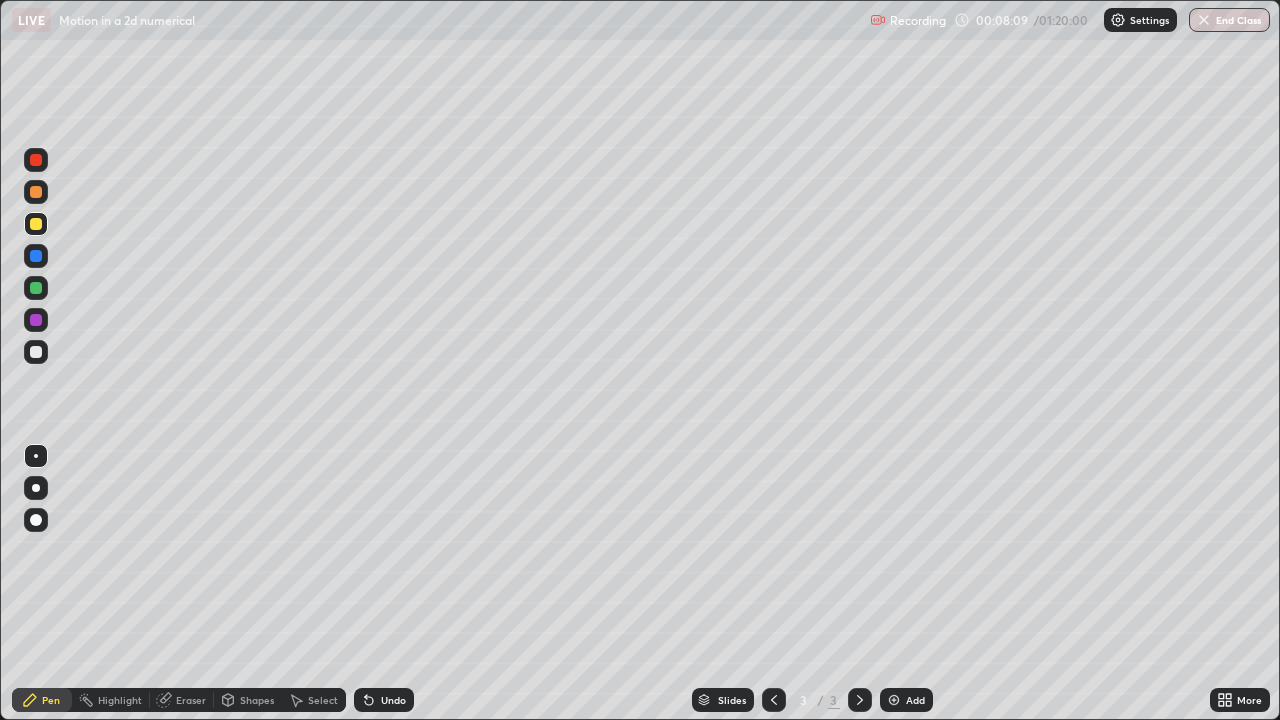 click at bounding box center [36, 352] 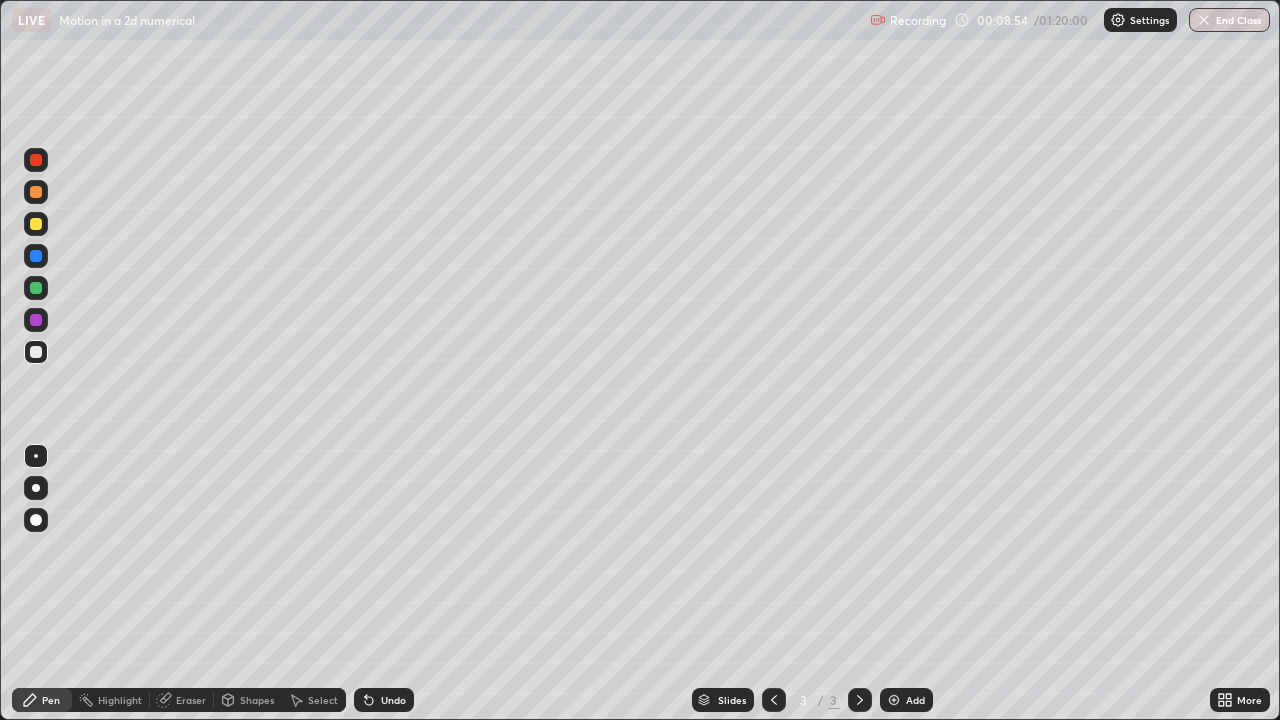 click at bounding box center (36, 224) 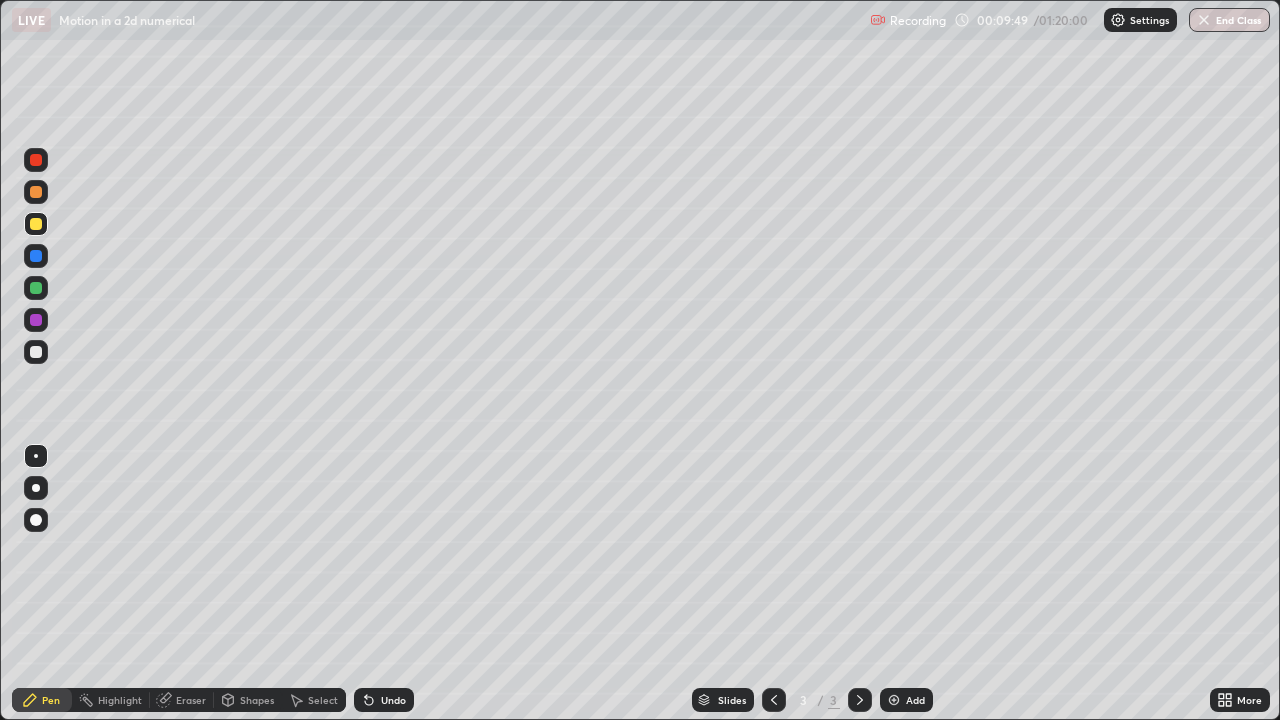 click at bounding box center (36, 352) 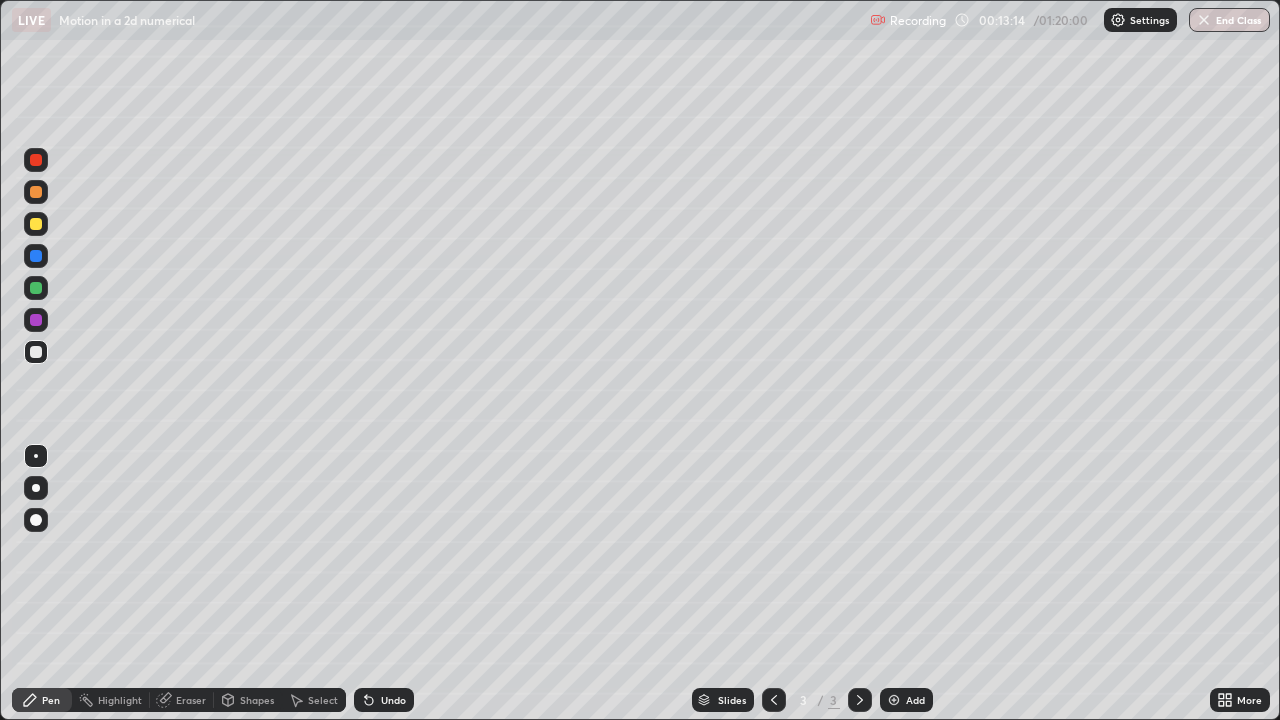 click at bounding box center (36, 192) 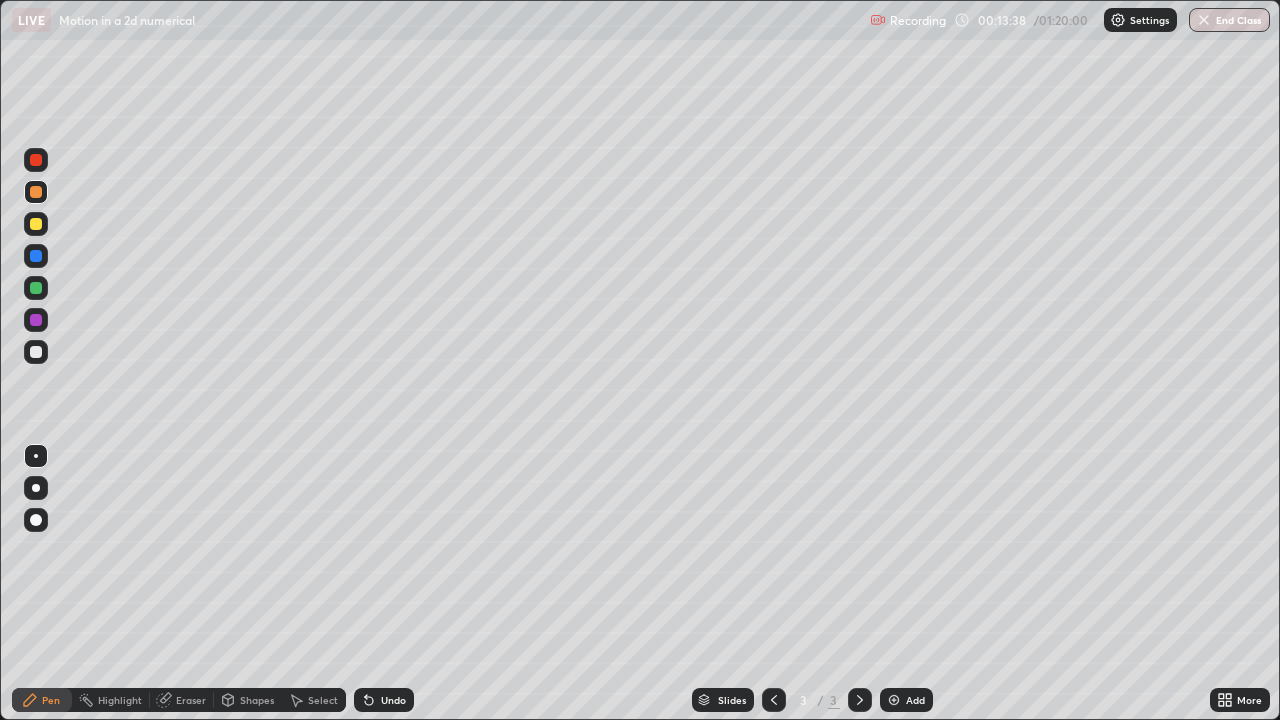 click on "Eraser" at bounding box center (182, 700) 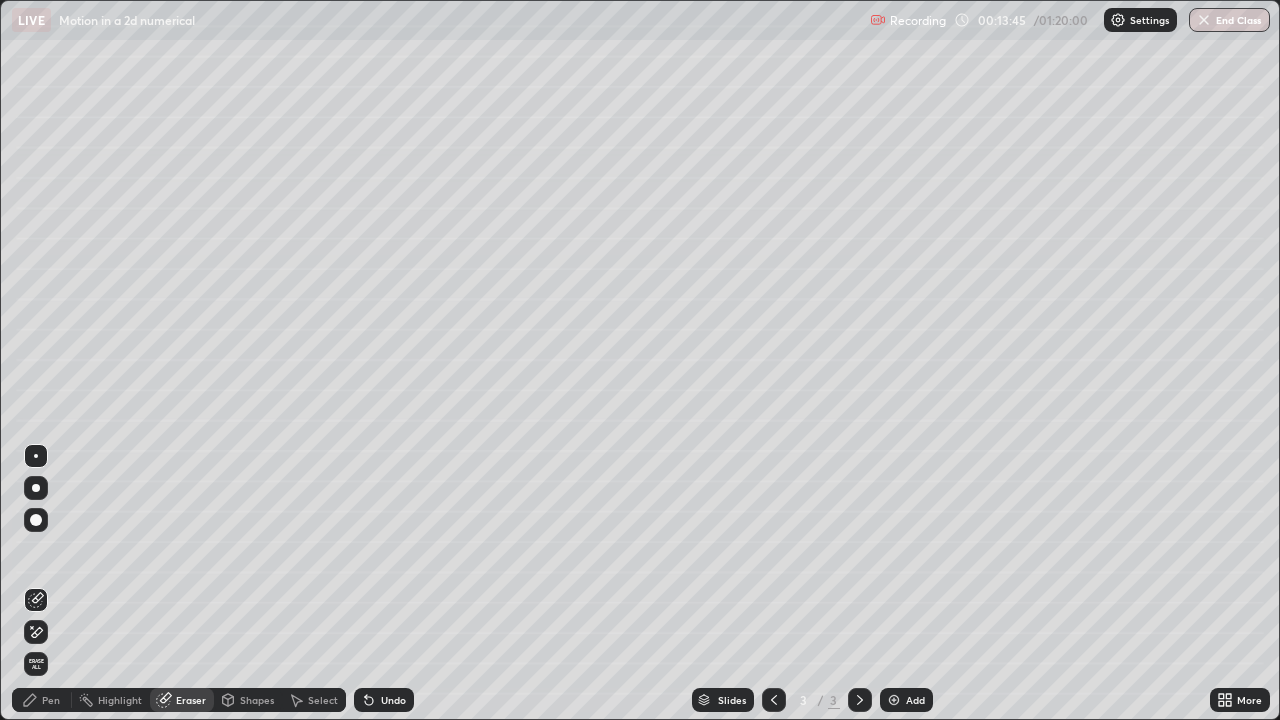 click on "Pen" at bounding box center [42, 700] 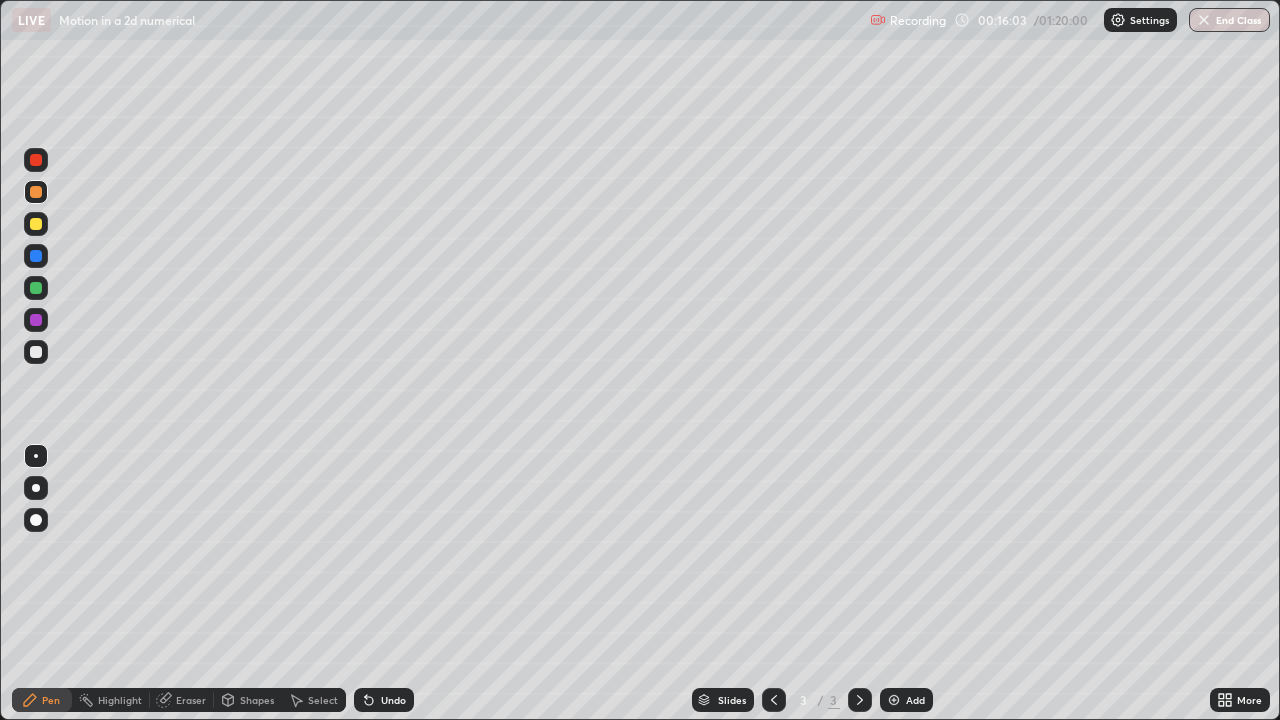 click on "Eraser" at bounding box center [191, 700] 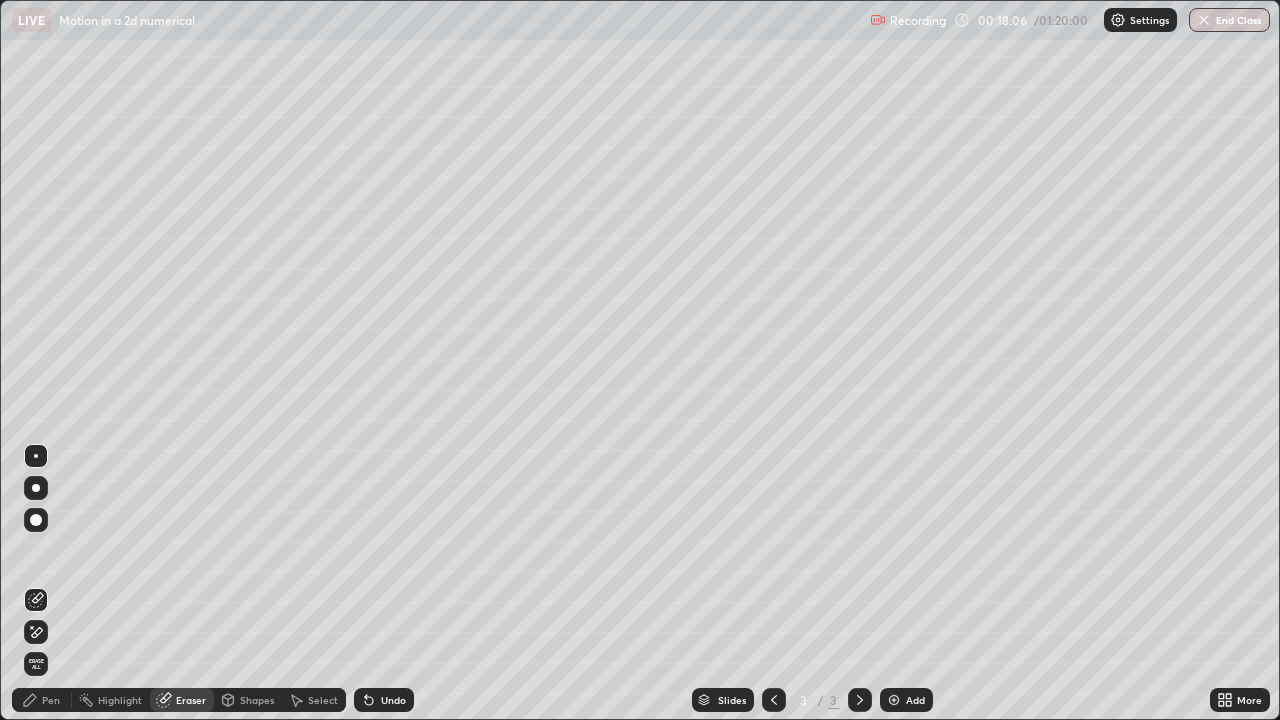 click at bounding box center (894, 700) 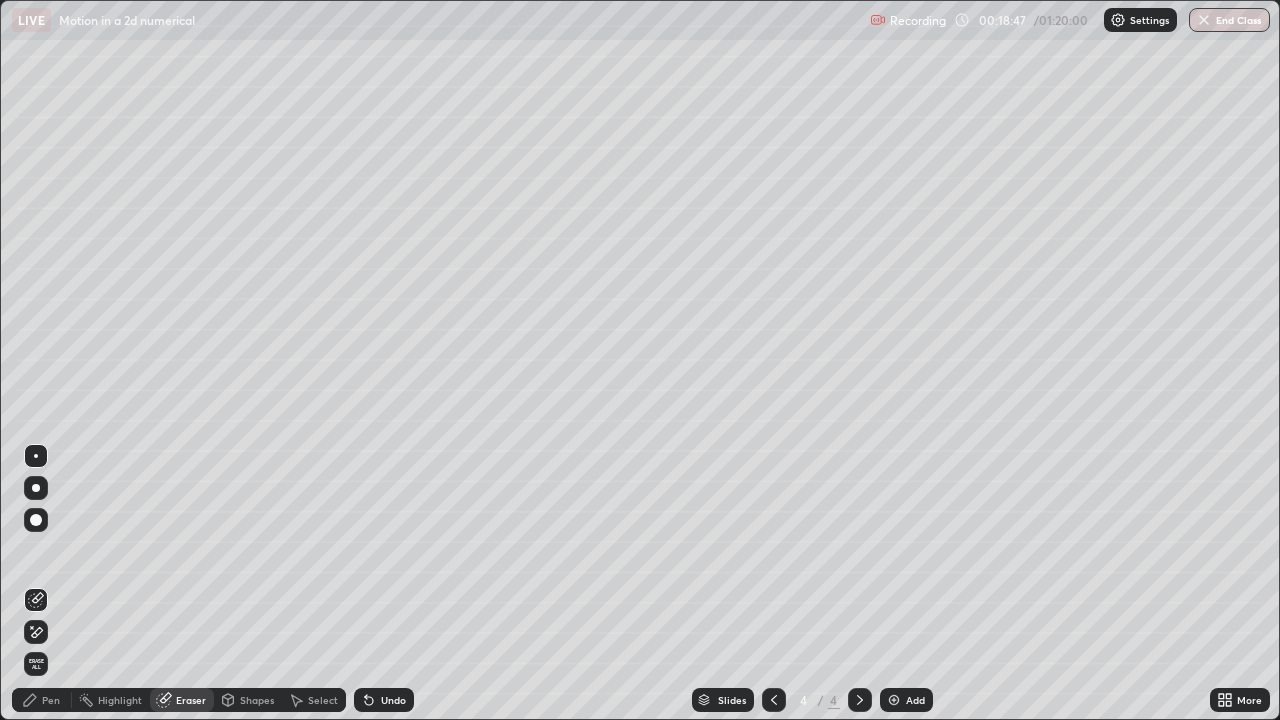 click on "Pen" at bounding box center [51, 700] 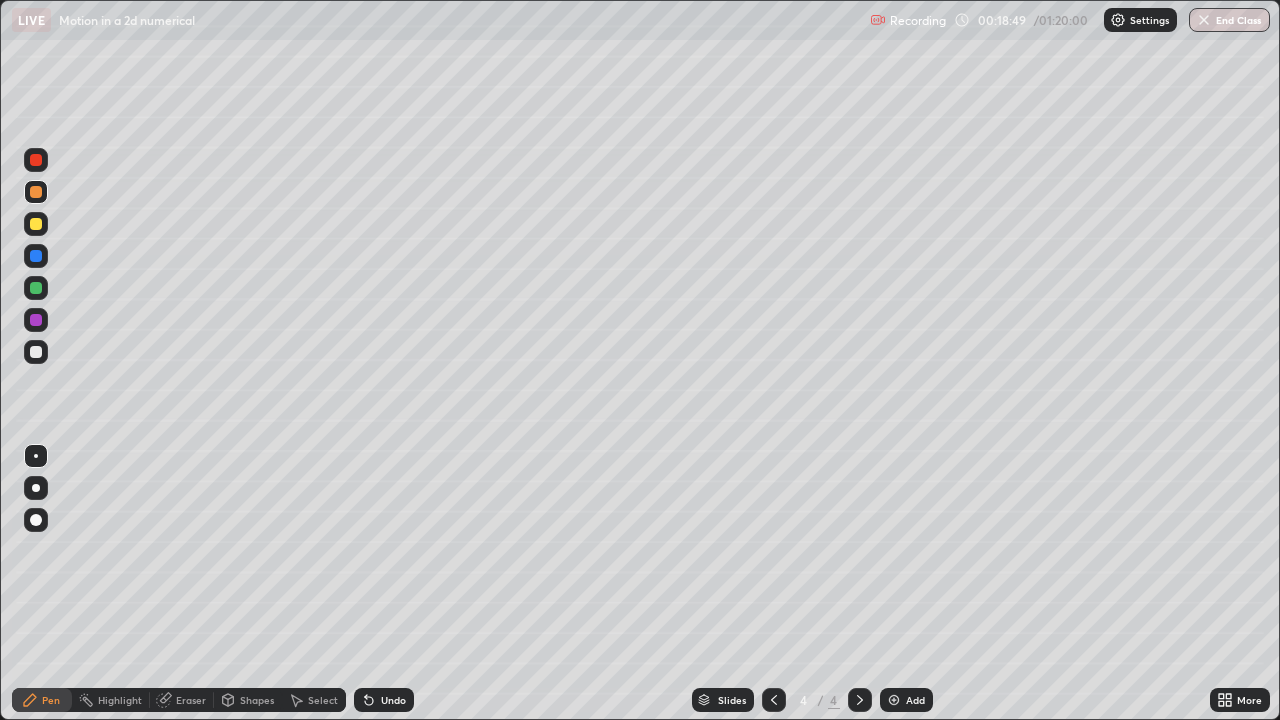 click at bounding box center [36, 224] 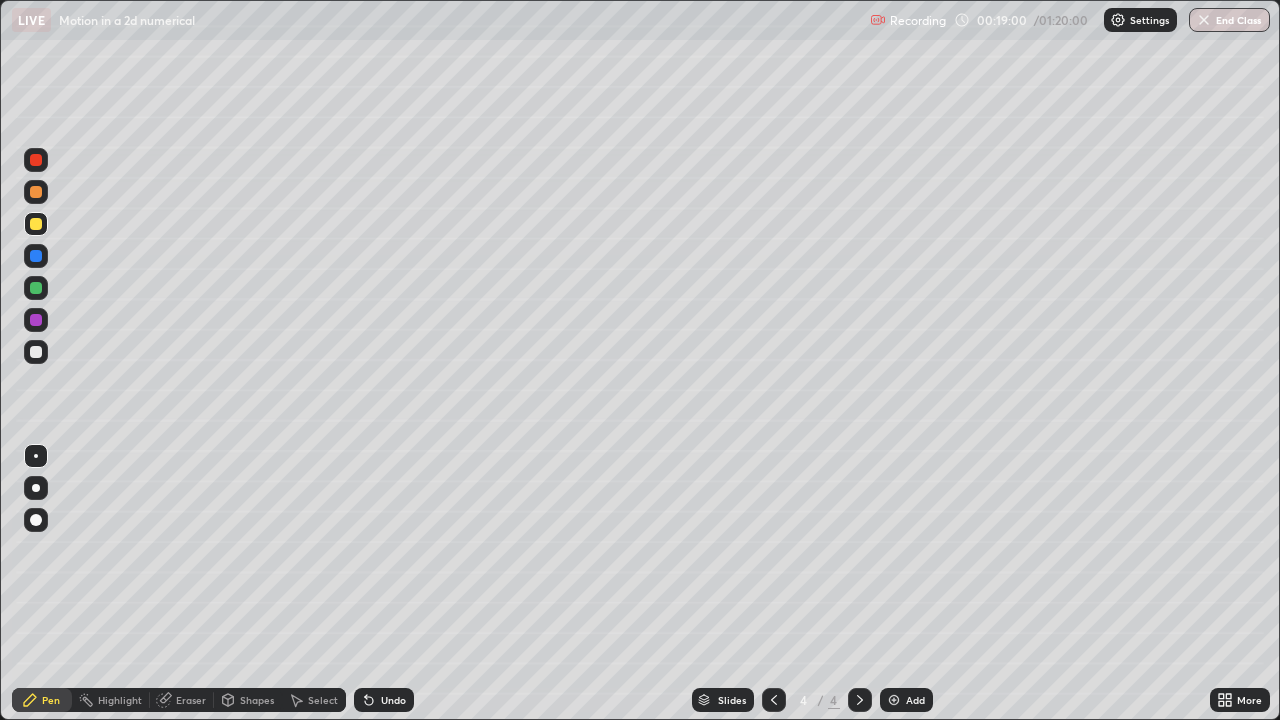 click at bounding box center [36, 352] 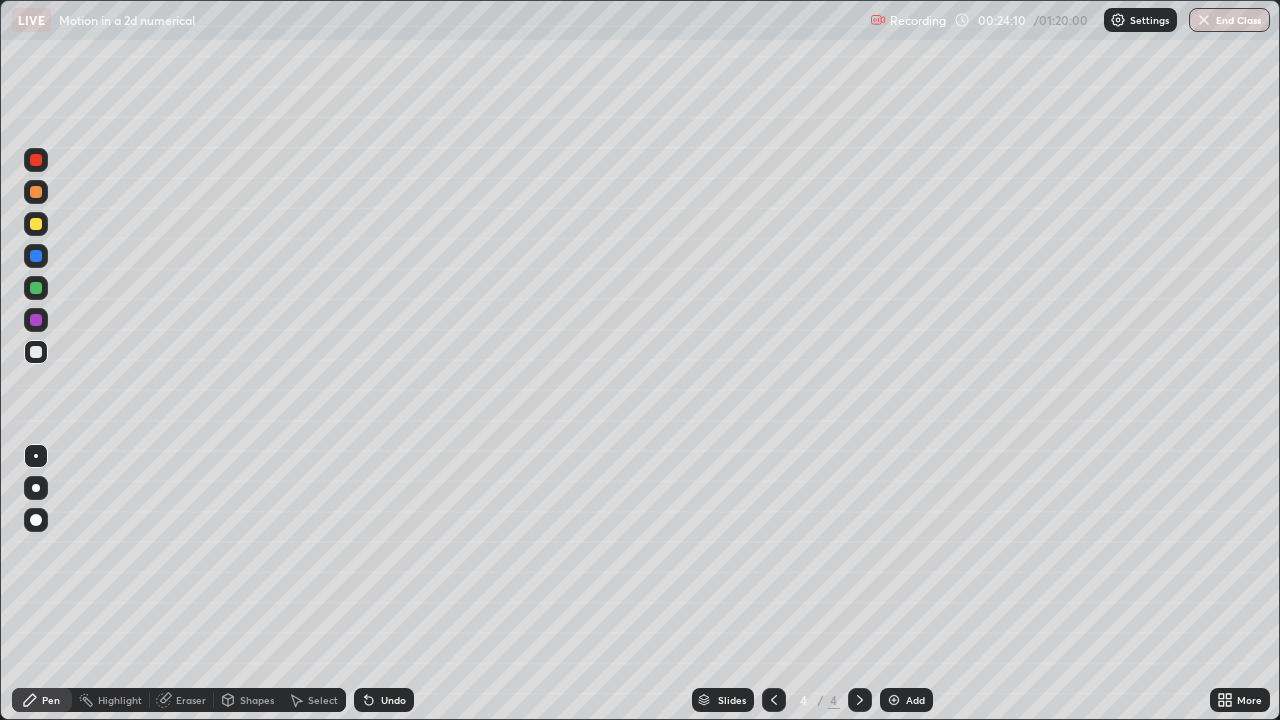 click on "Undo" at bounding box center (393, 700) 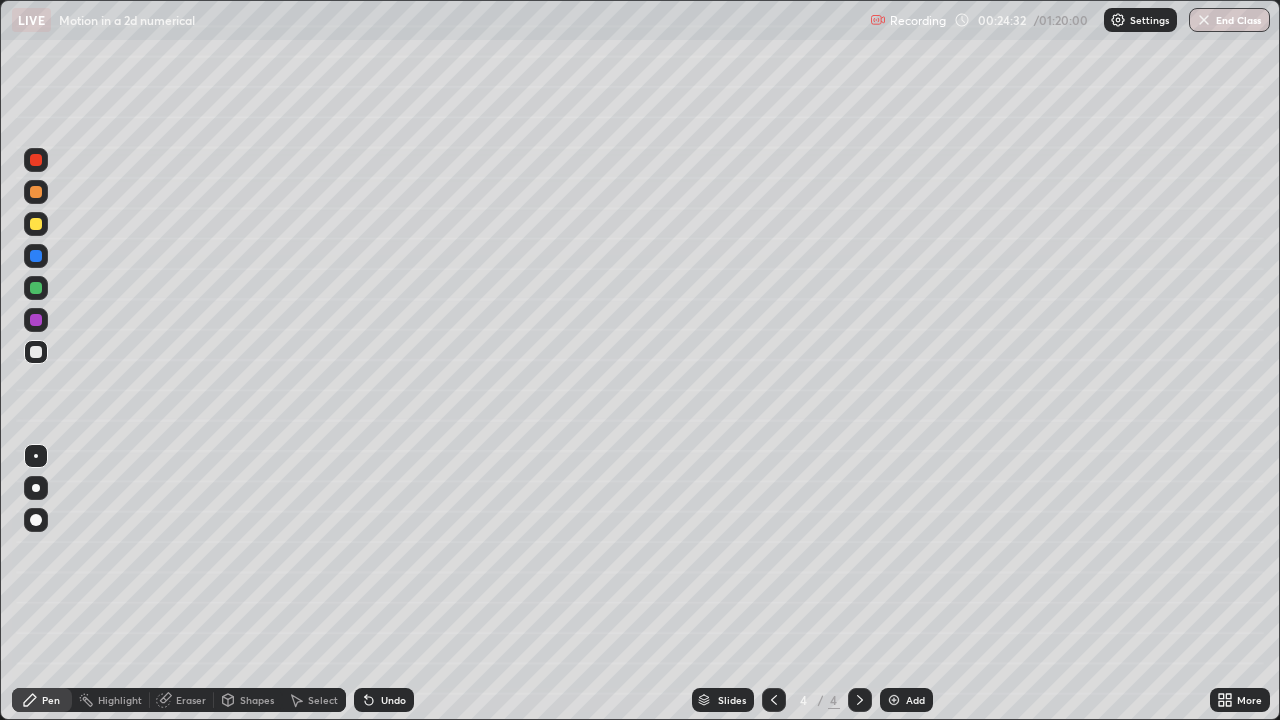 click on "Undo" at bounding box center (393, 700) 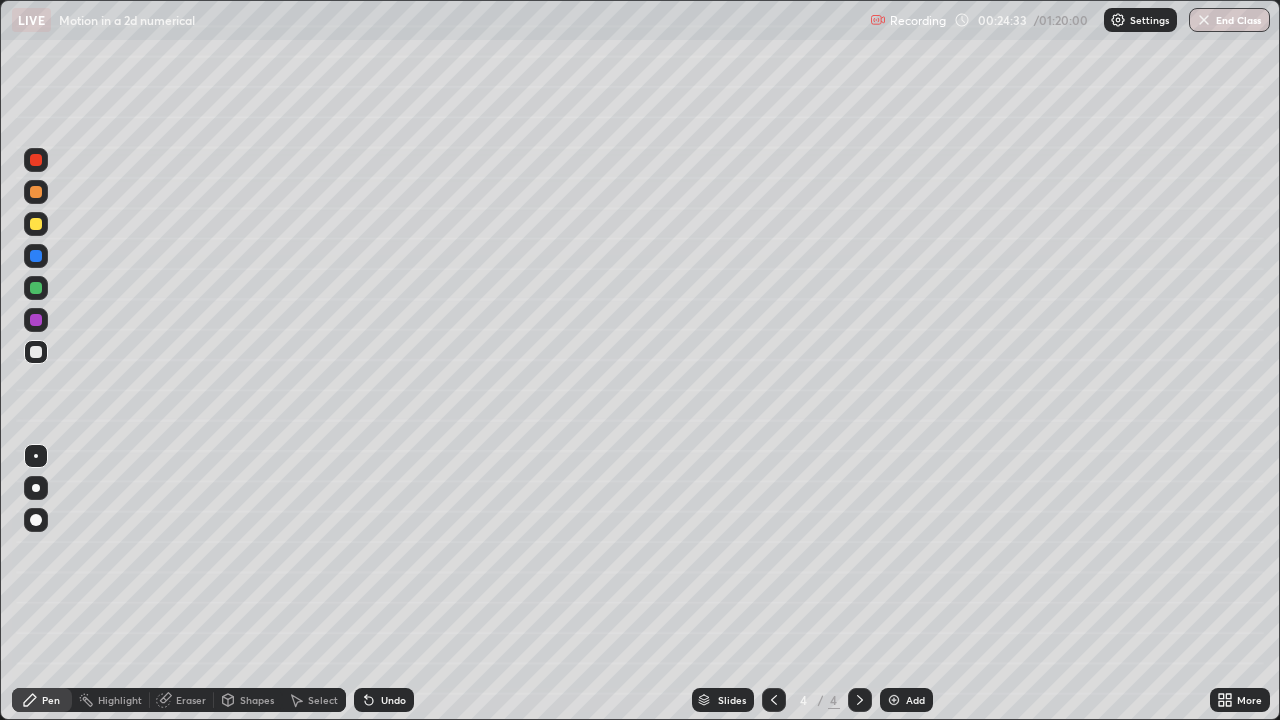 click on "Undo" at bounding box center [384, 700] 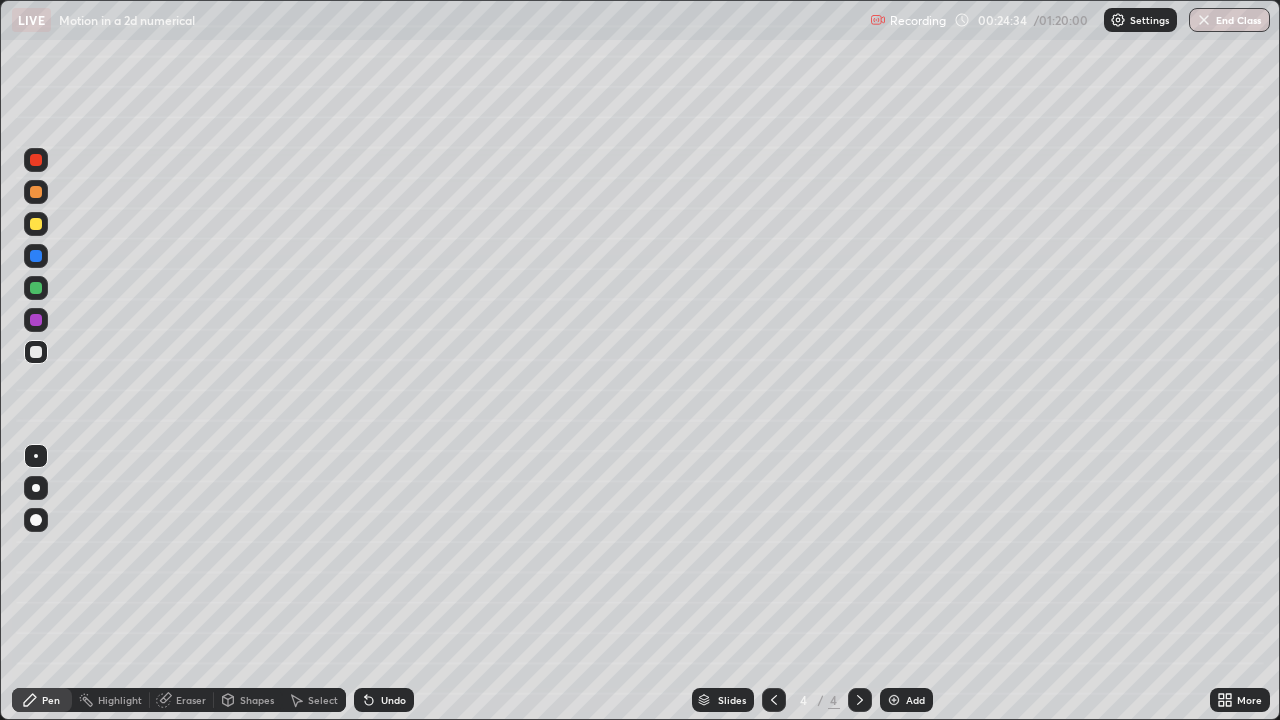click on "Undo" at bounding box center (393, 700) 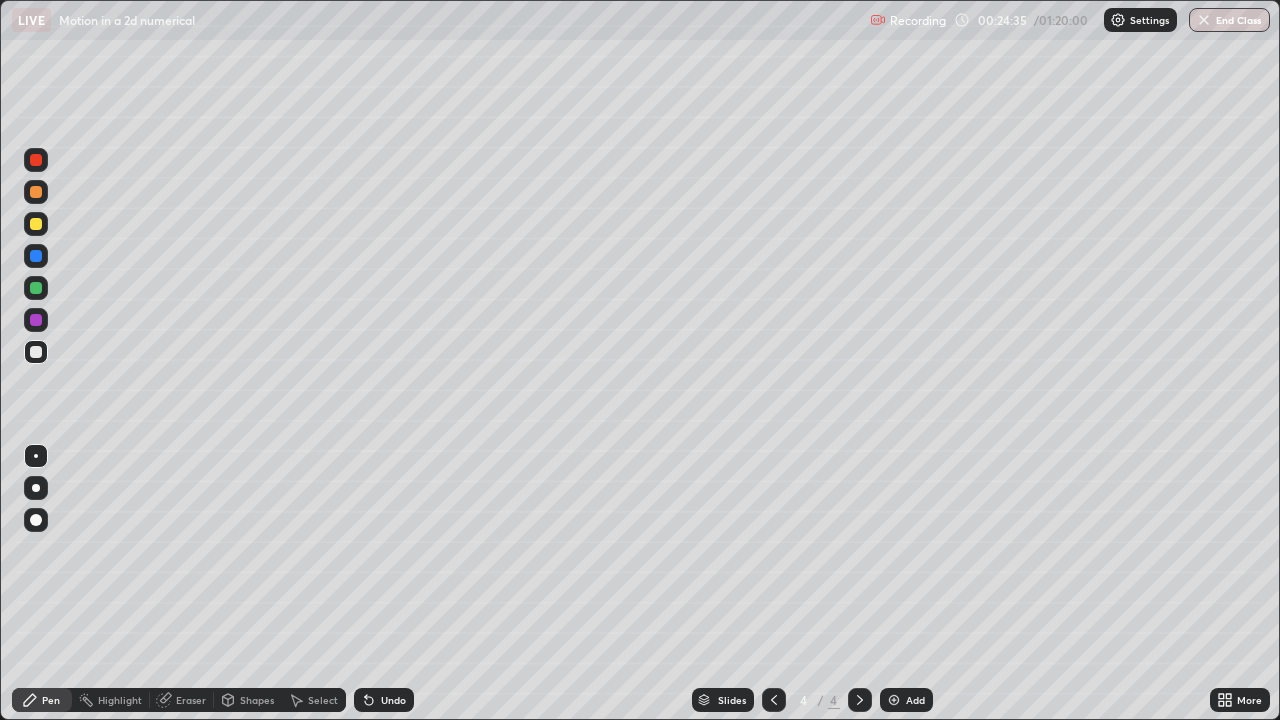 click on "Undo" at bounding box center [393, 700] 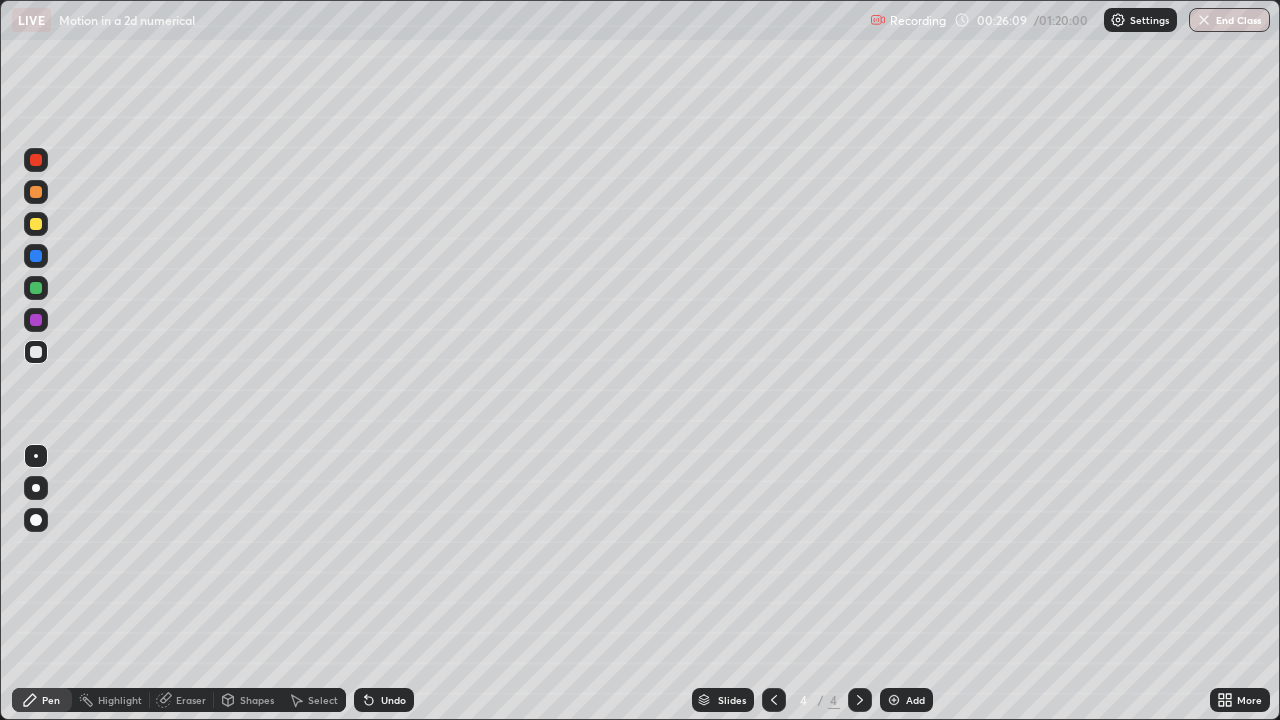 click at bounding box center [36, 224] 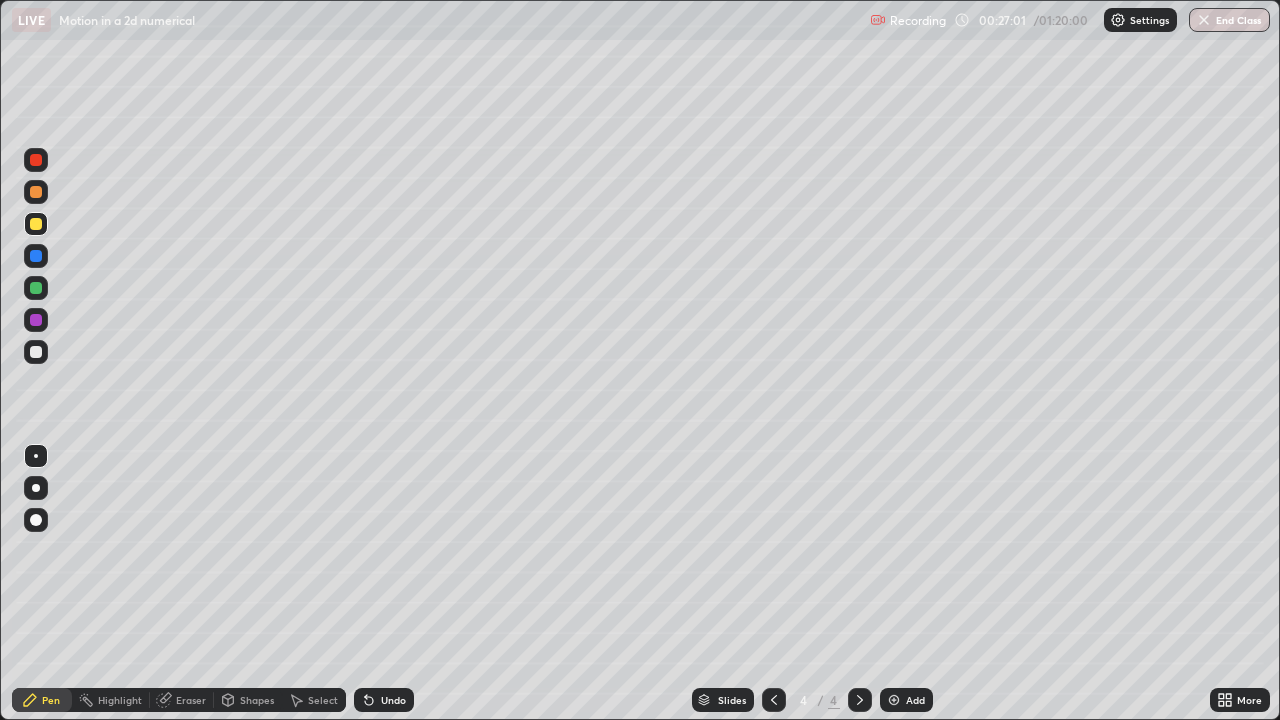 click at bounding box center (36, 288) 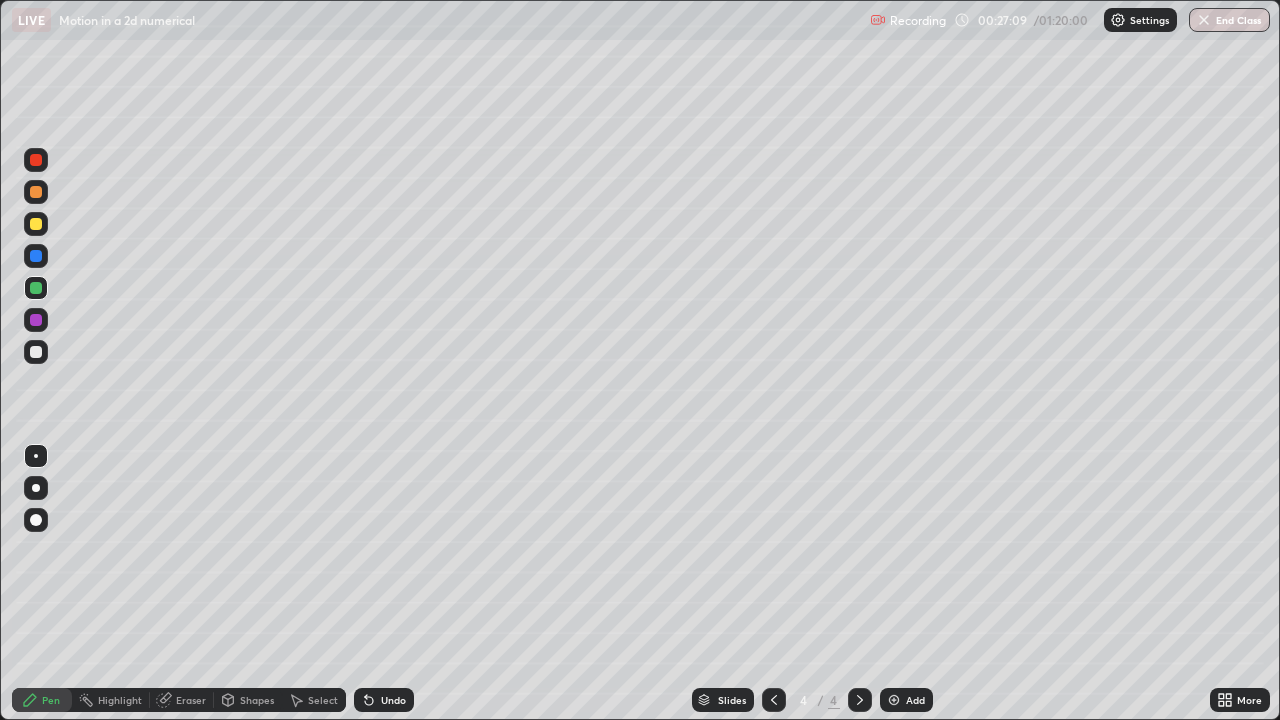 click at bounding box center [36, 192] 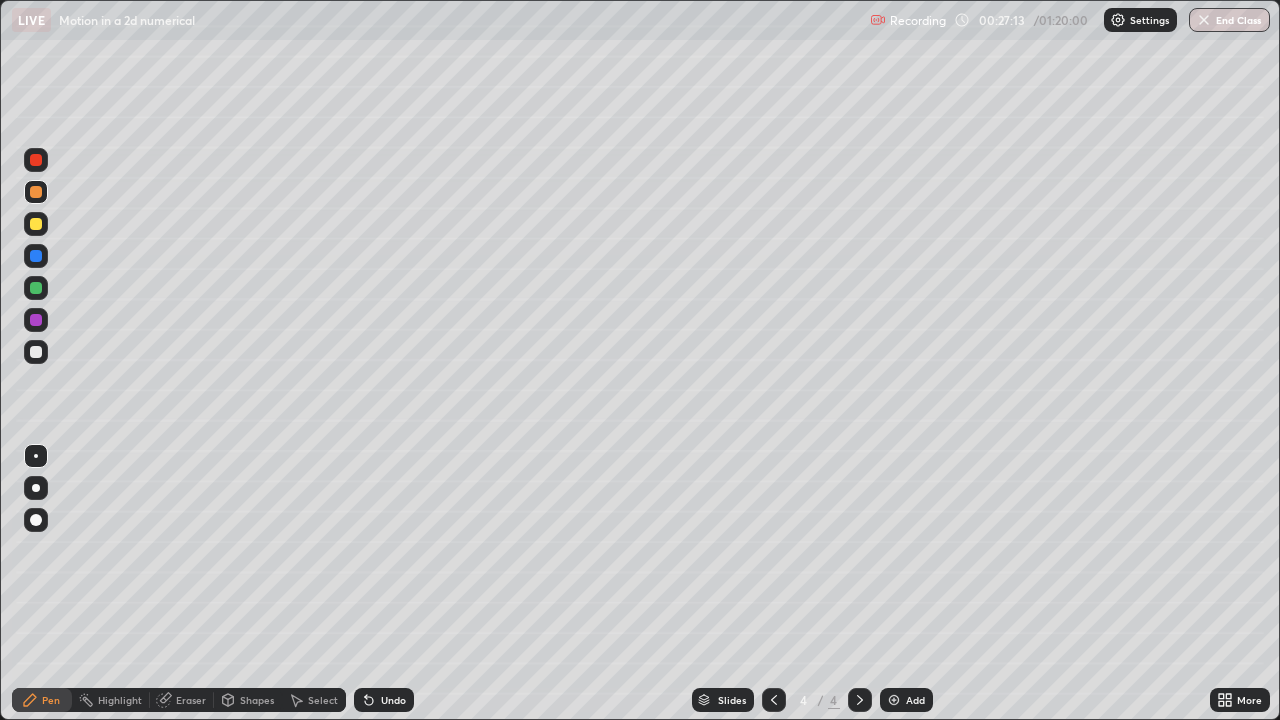 click at bounding box center [36, 288] 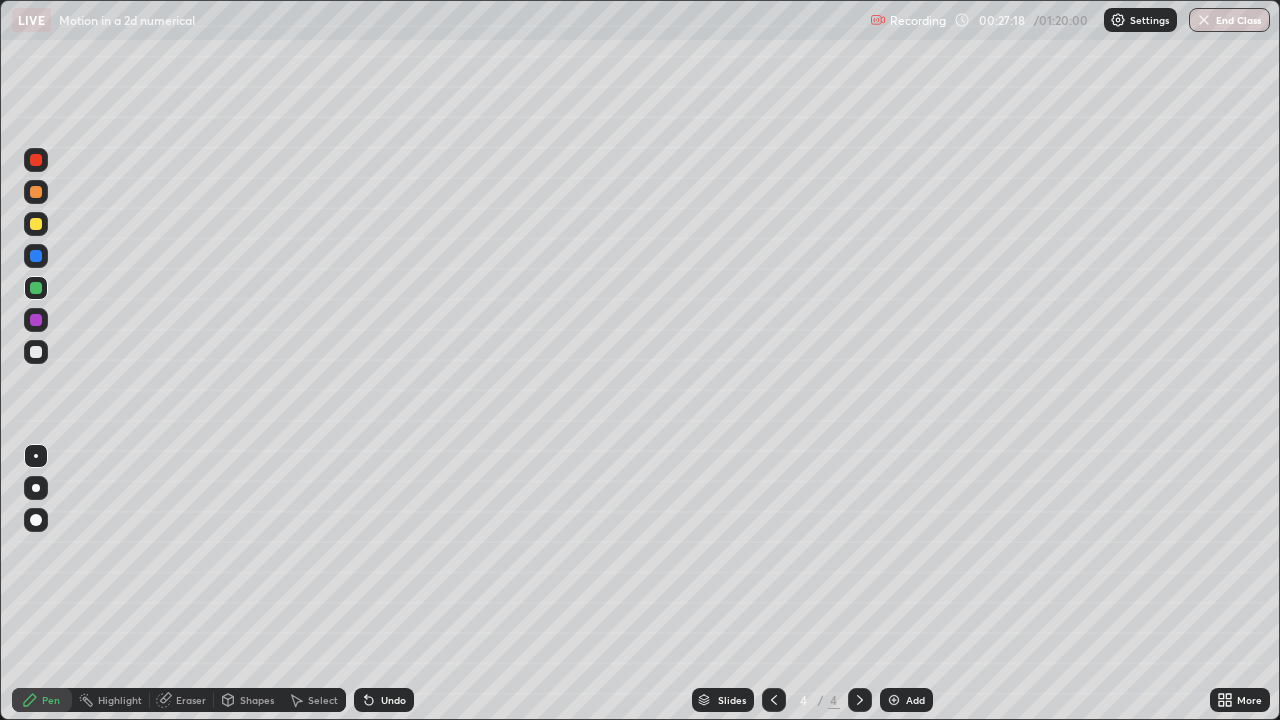 click at bounding box center [36, 224] 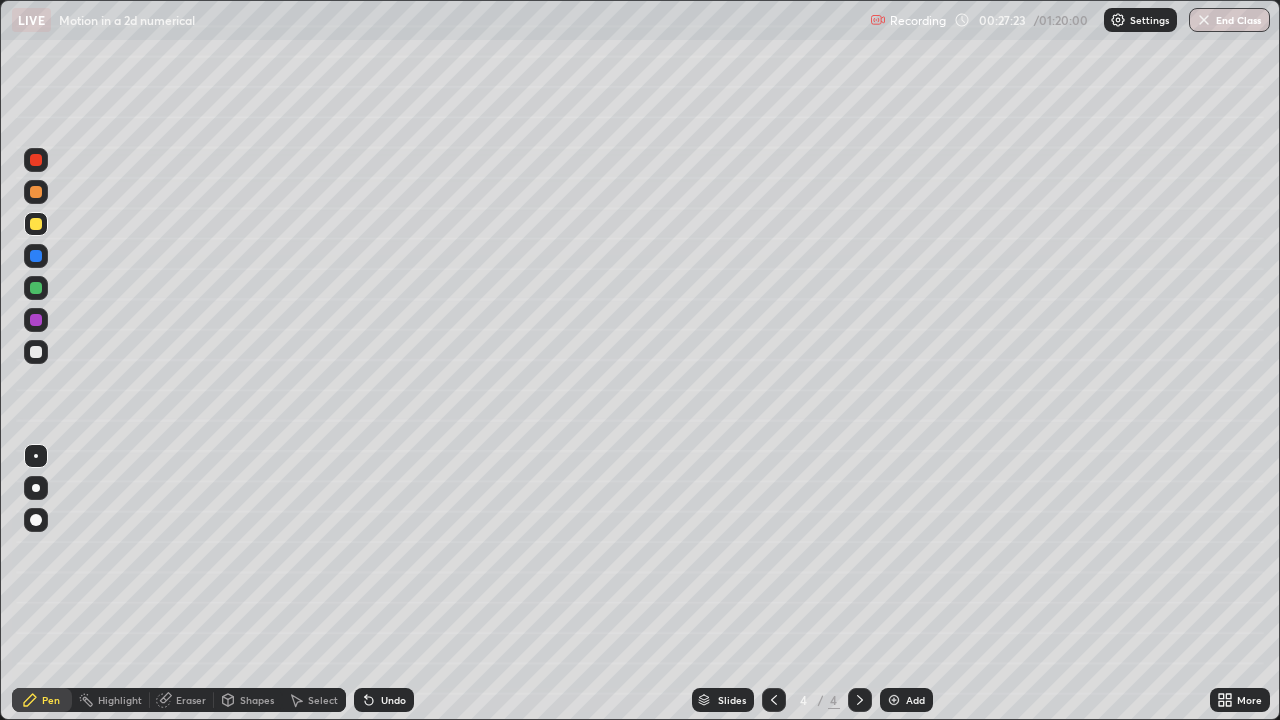 click at bounding box center (36, 256) 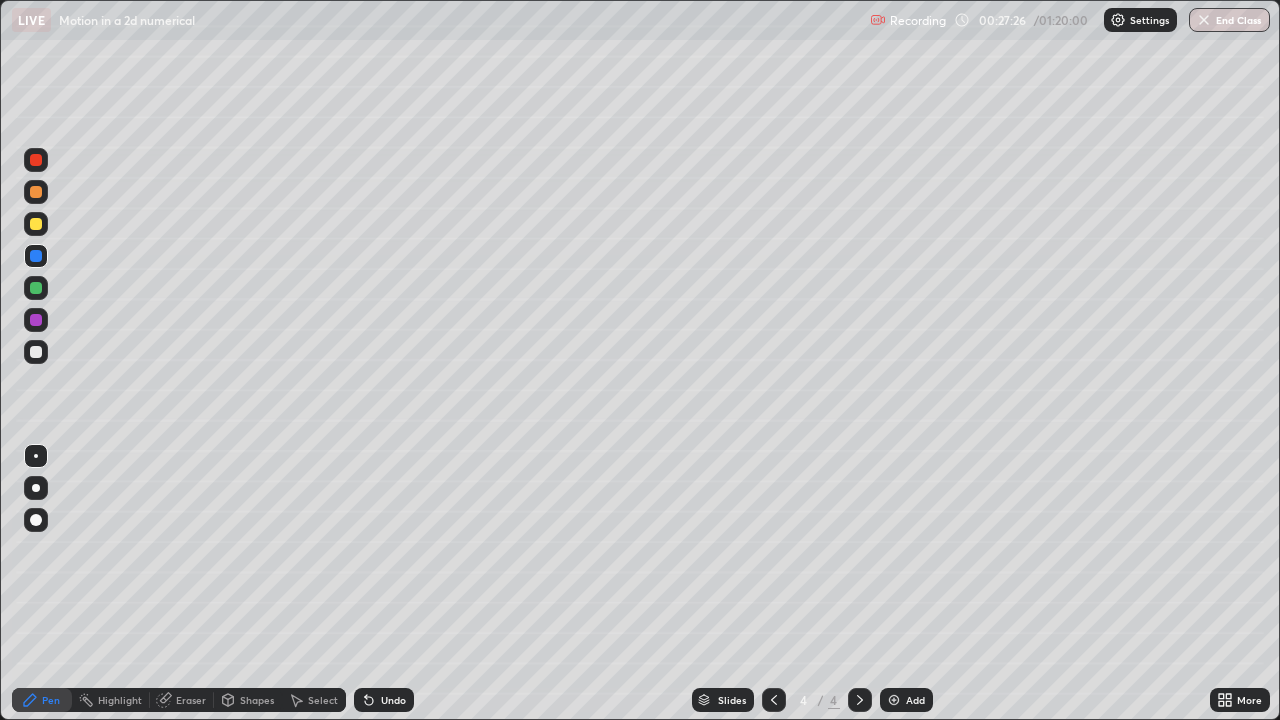 click at bounding box center (36, 352) 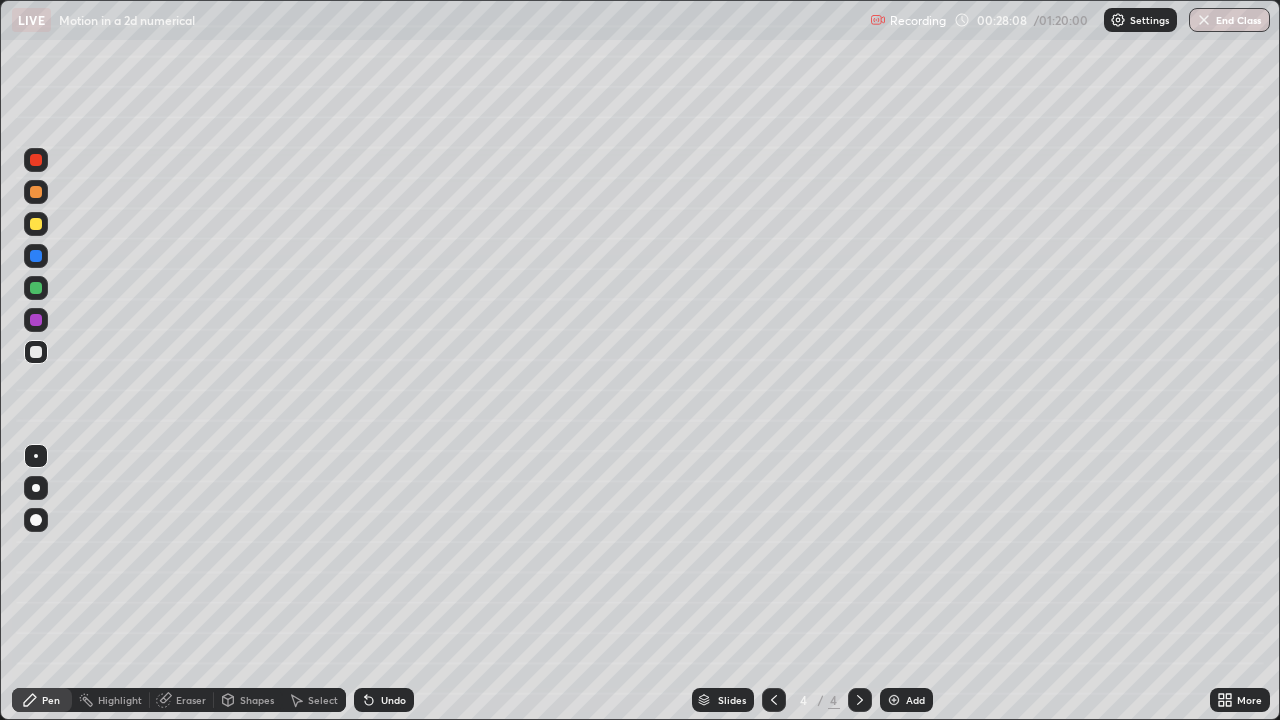 click at bounding box center (36, 288) 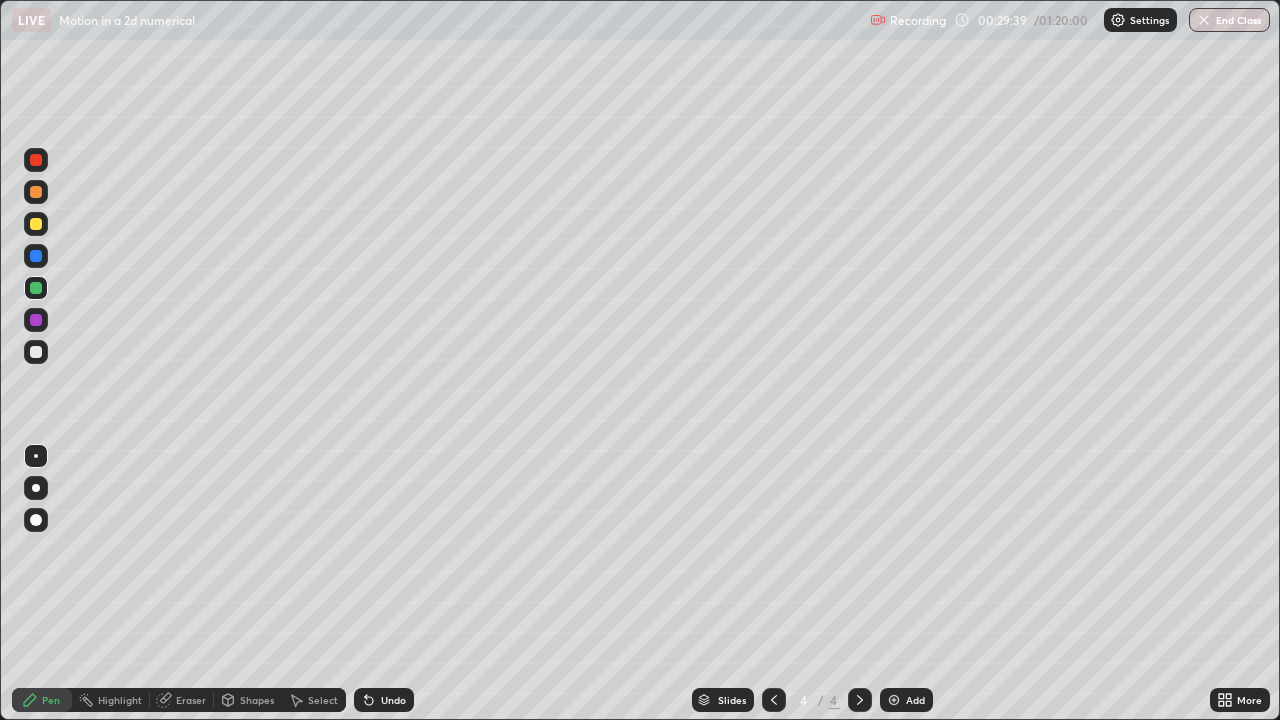 click at bounding box center (36, 224) 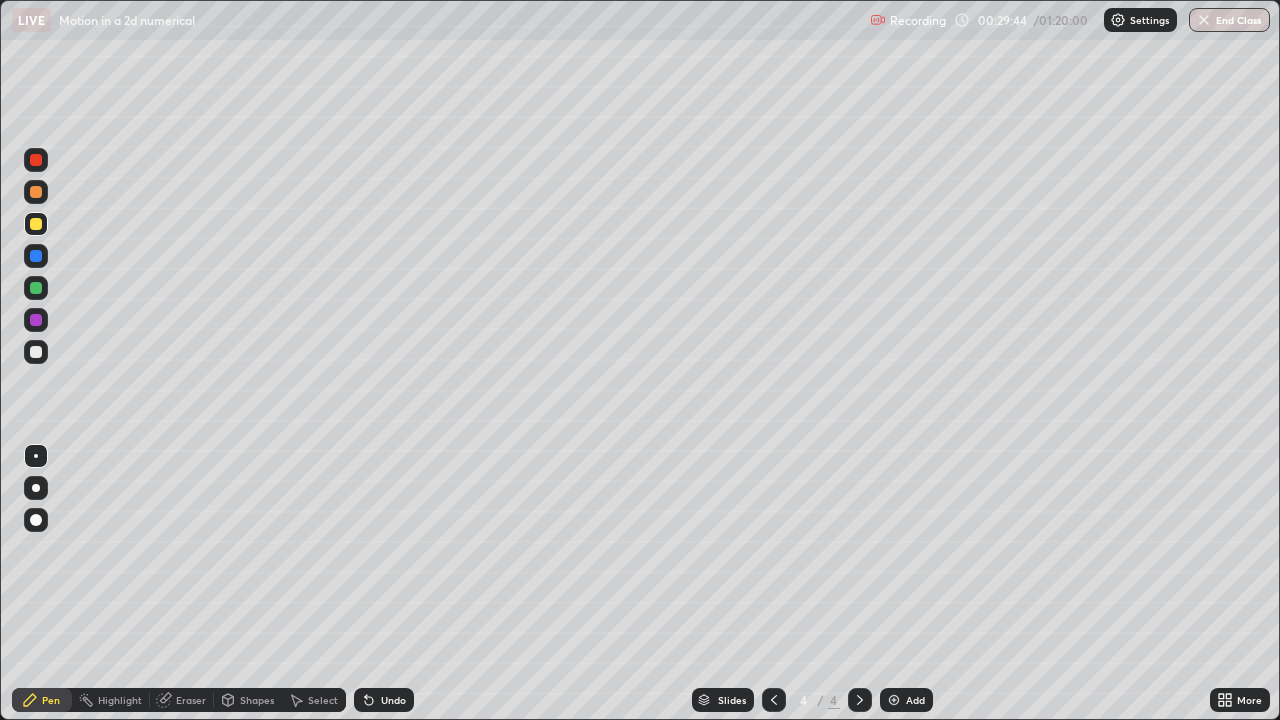 click 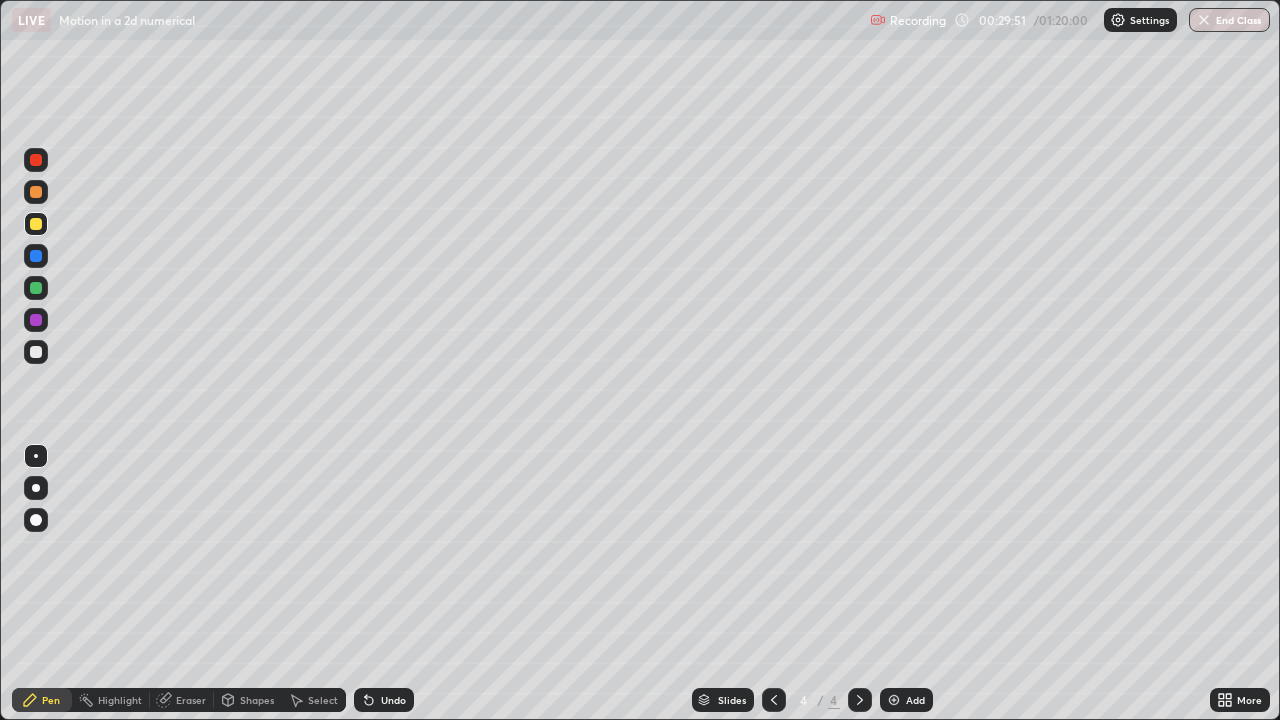 click at bounding box center (36, 352) 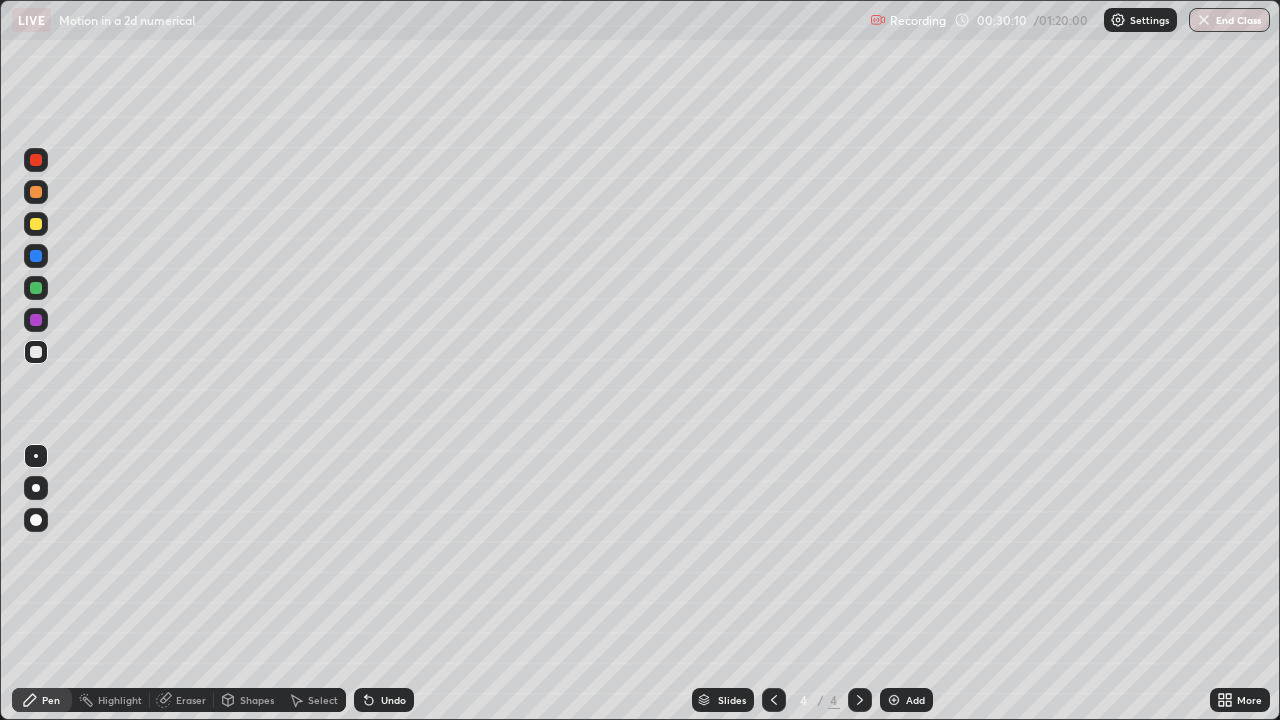 click at bounding box center (36, 288) 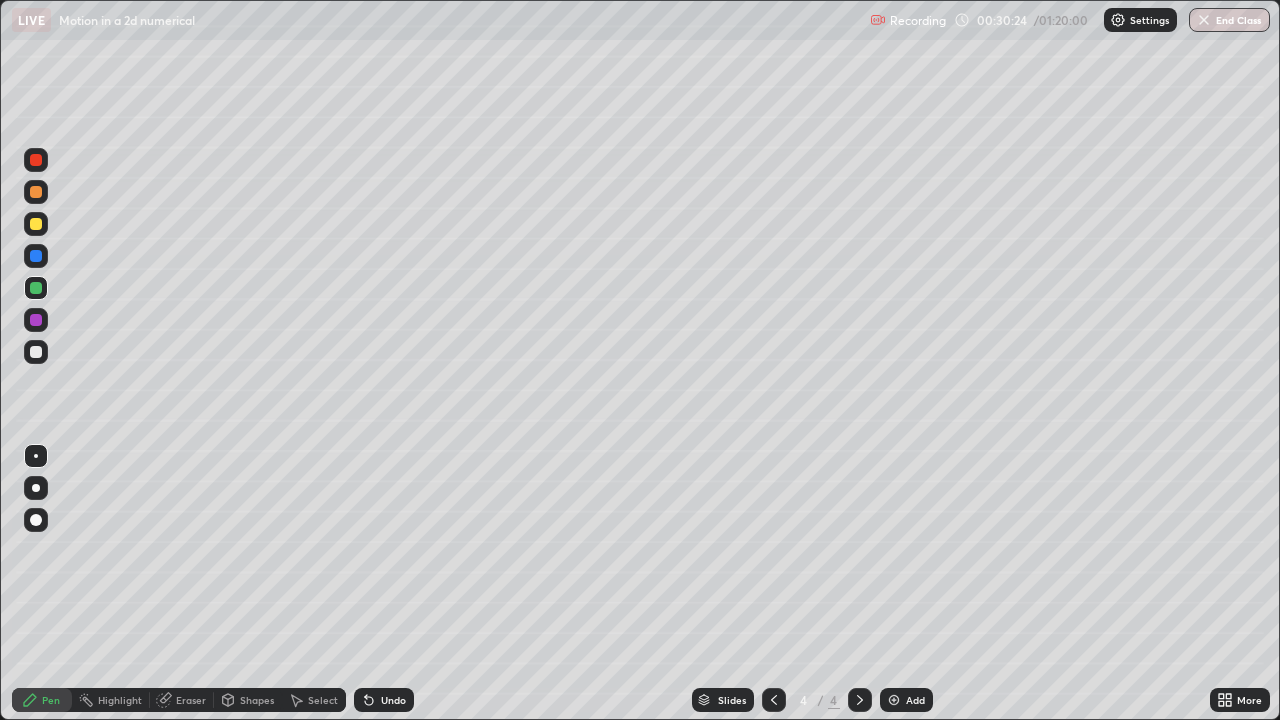 click at bounding box center [36, 352] 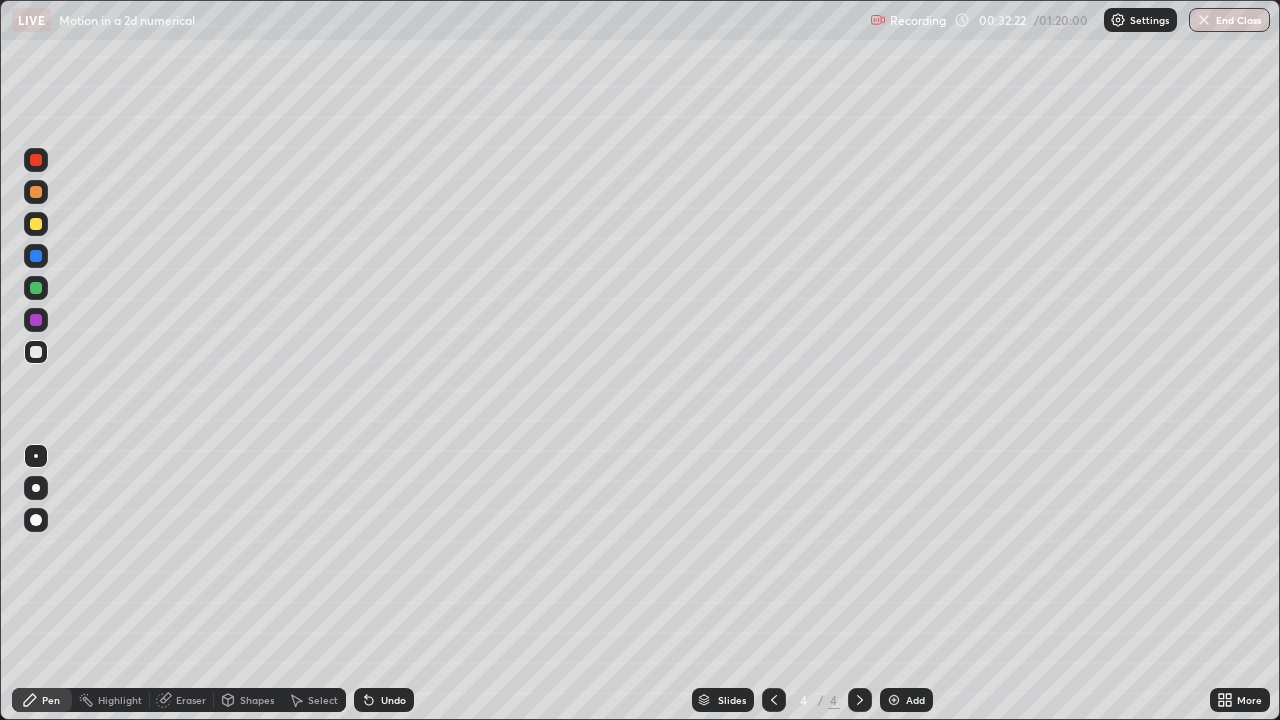 click at bounding box center [894, 700] 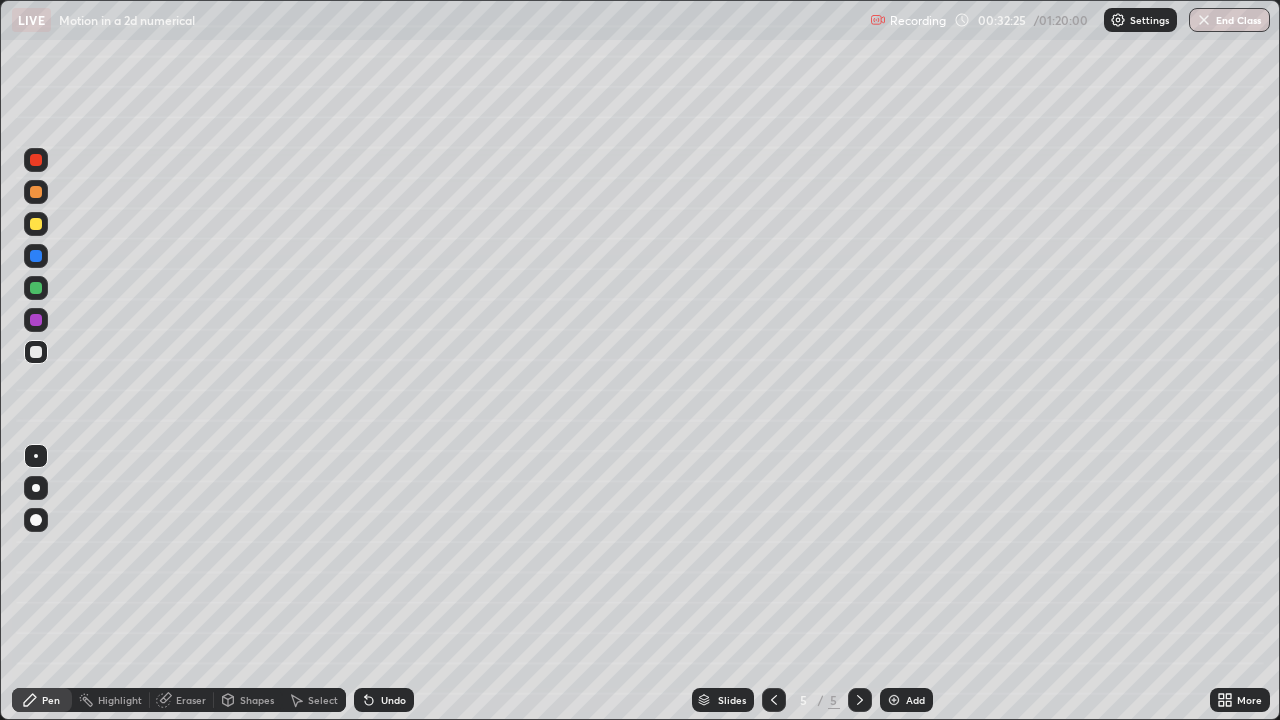 click at bounding box center [36, 224] 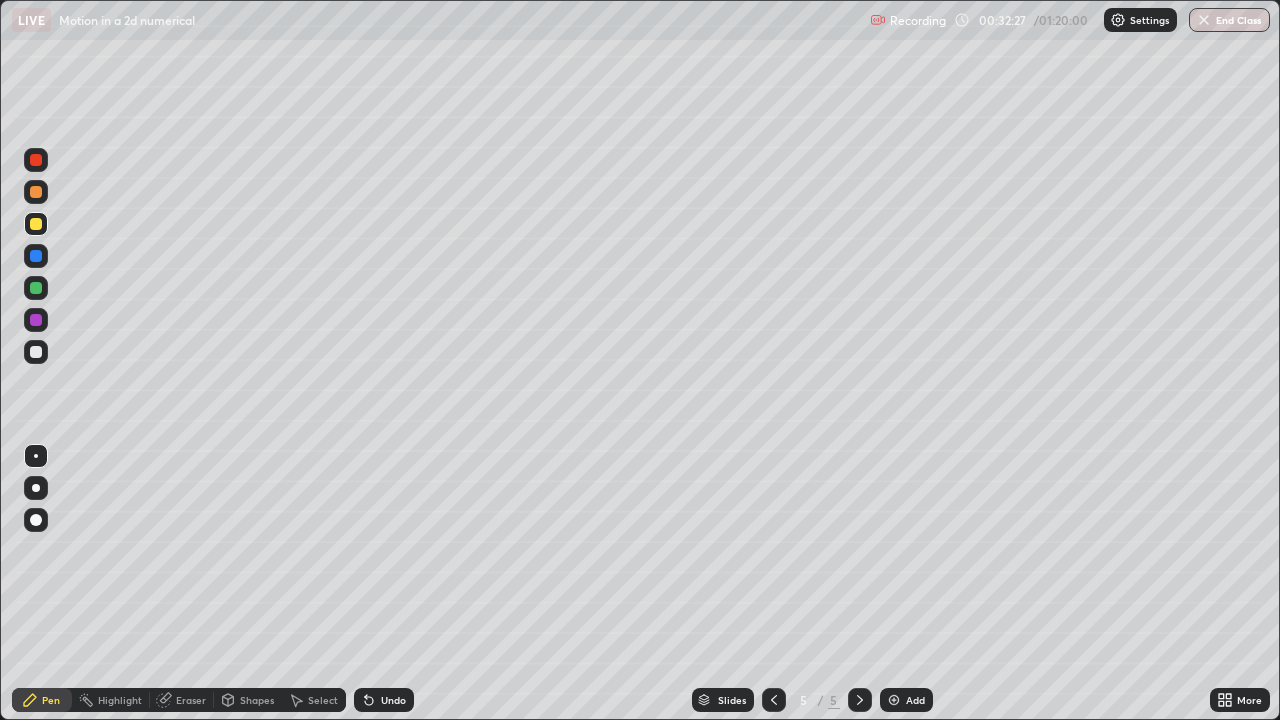 click at bounding box center (36, 352) 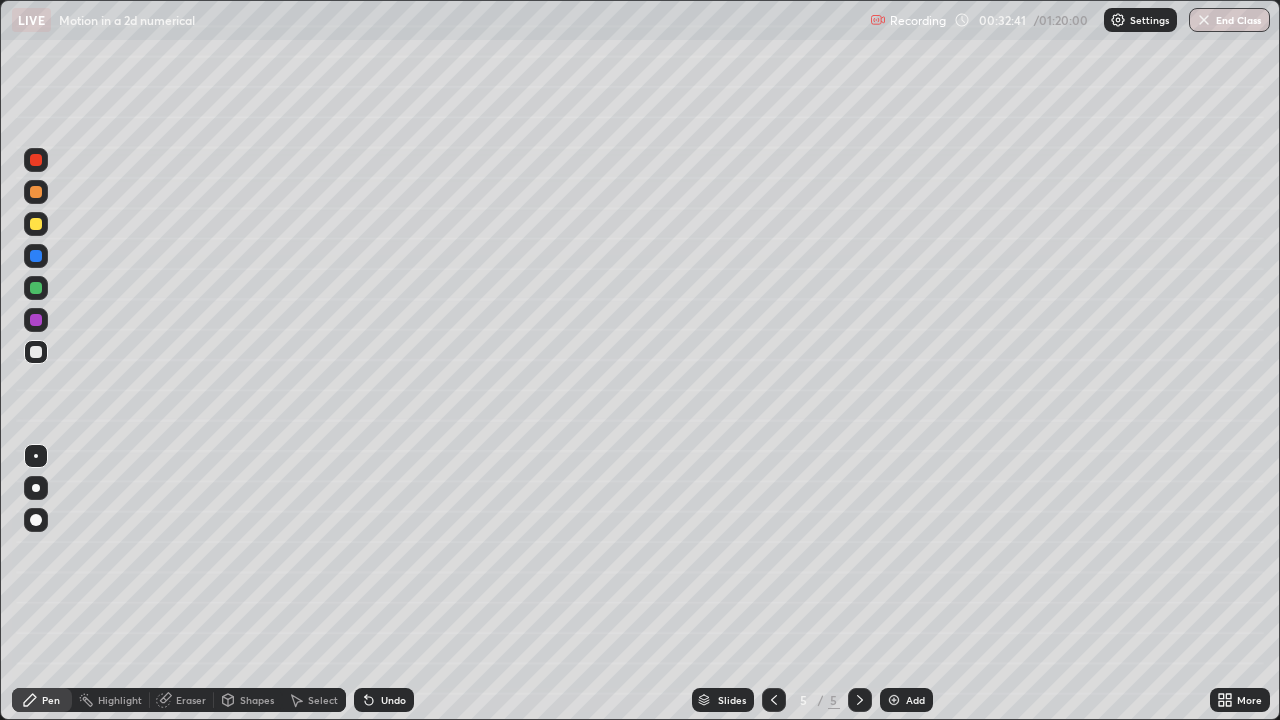 click at bounding box center [36, 224] 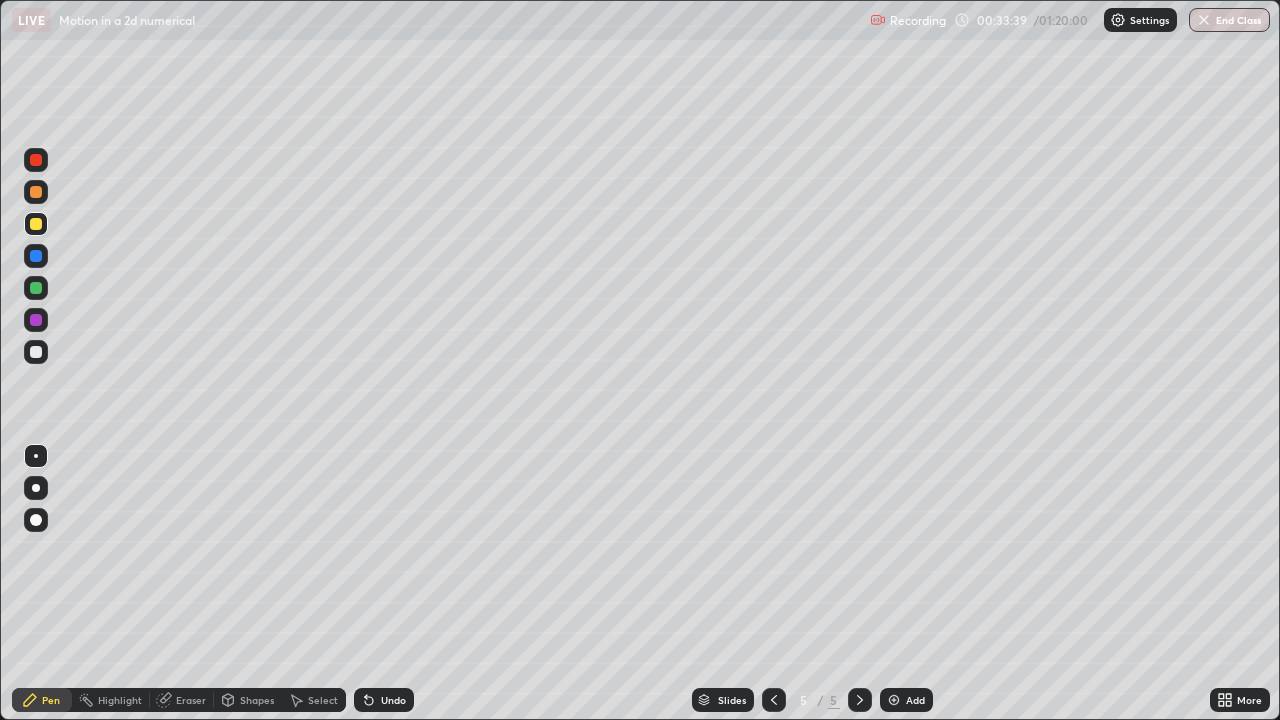 click at bounding box center (36, 352) 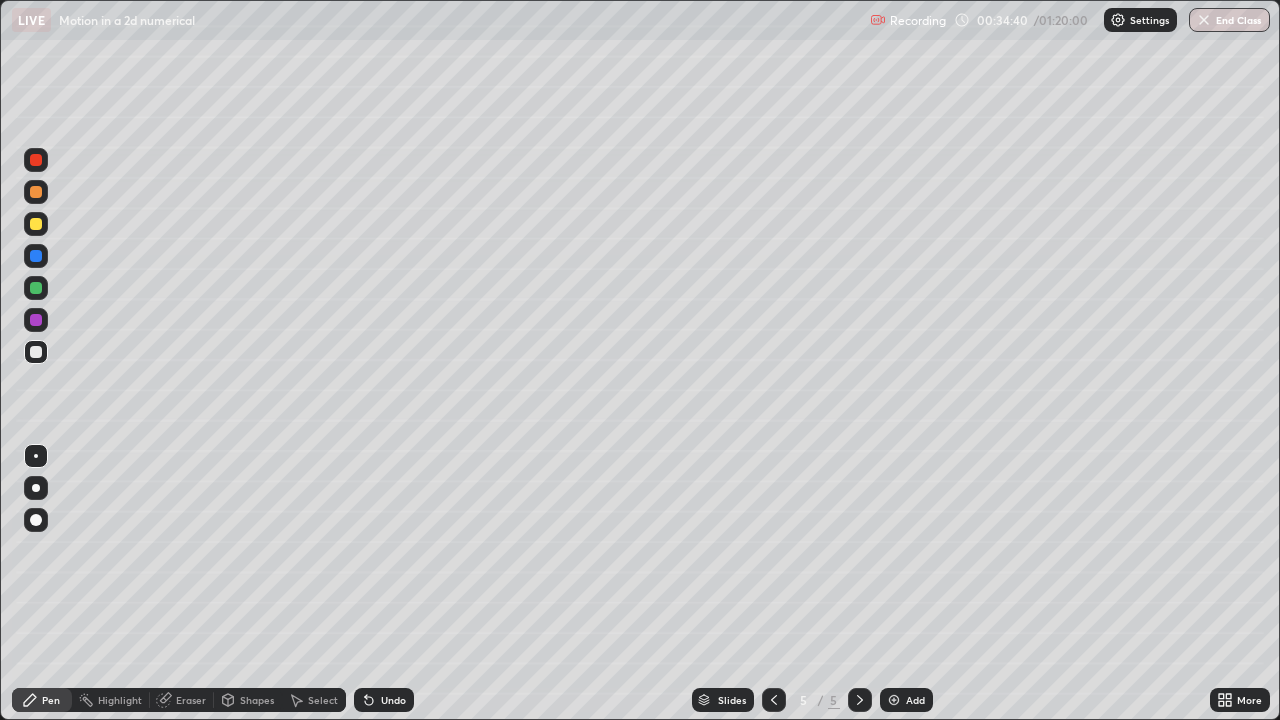 click at bounding box center [36, 224] 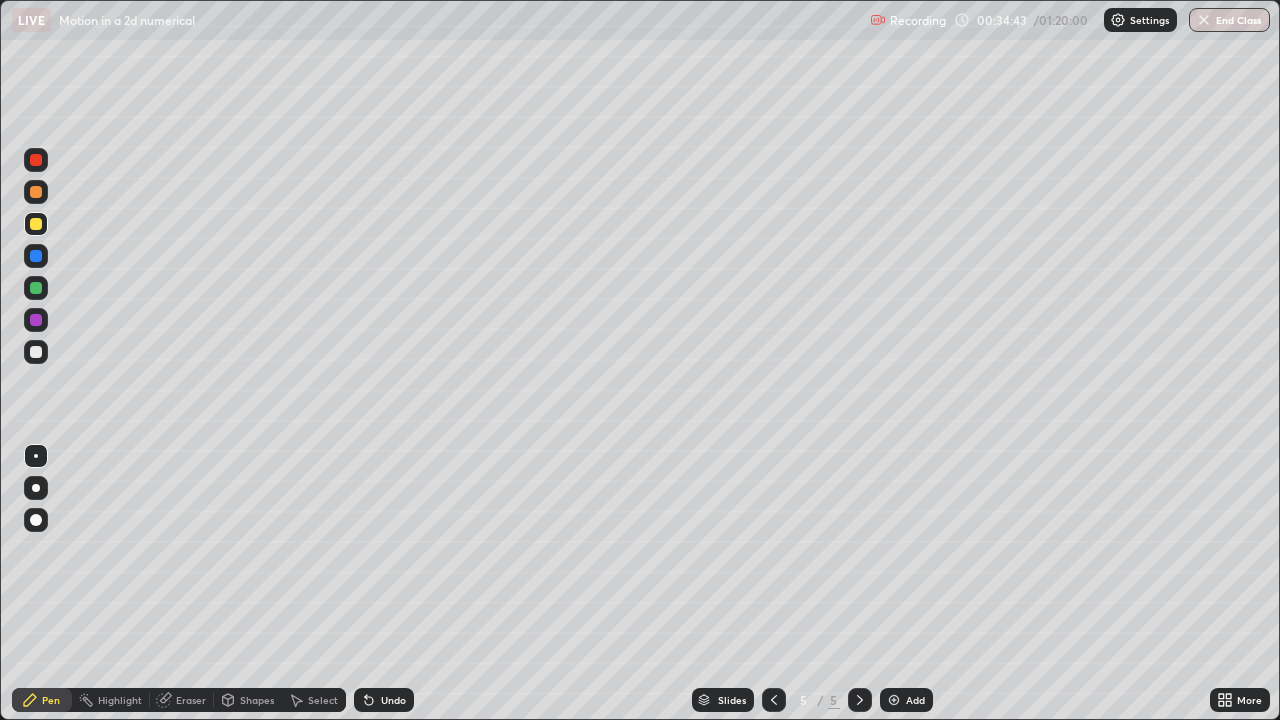 click at bounding box center (36, 352) 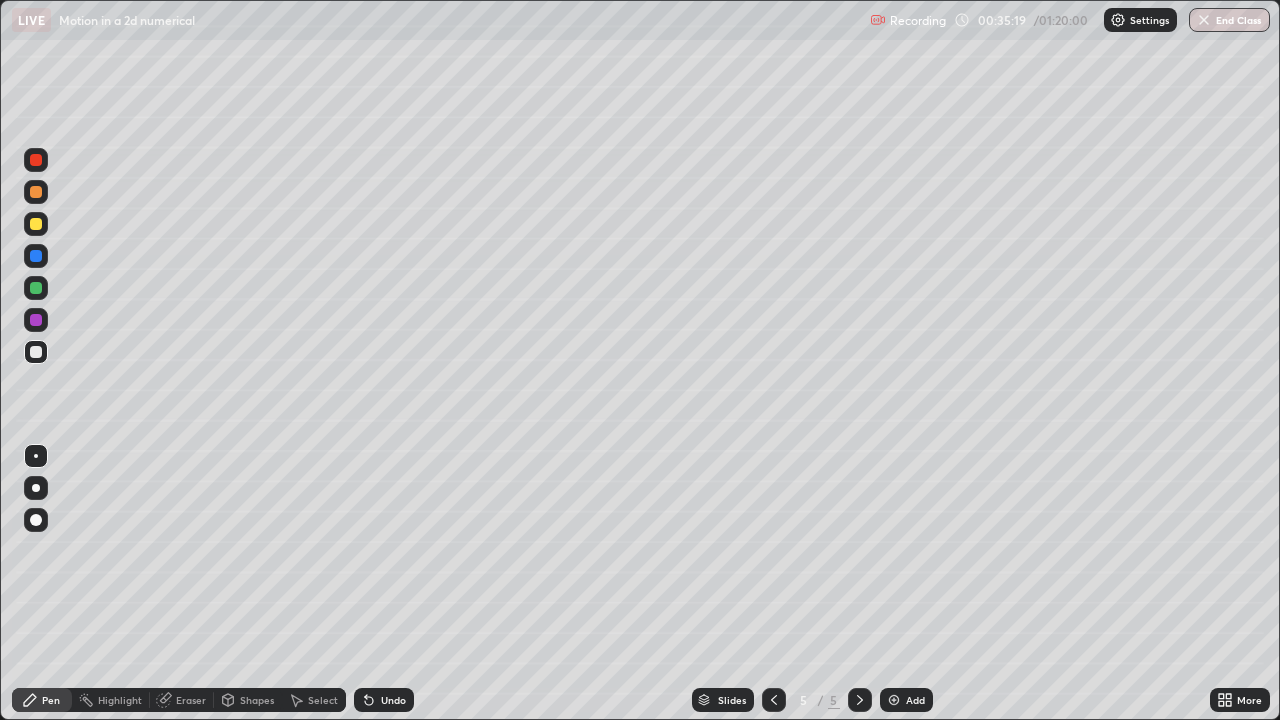 click at bounding box center (36, 224) 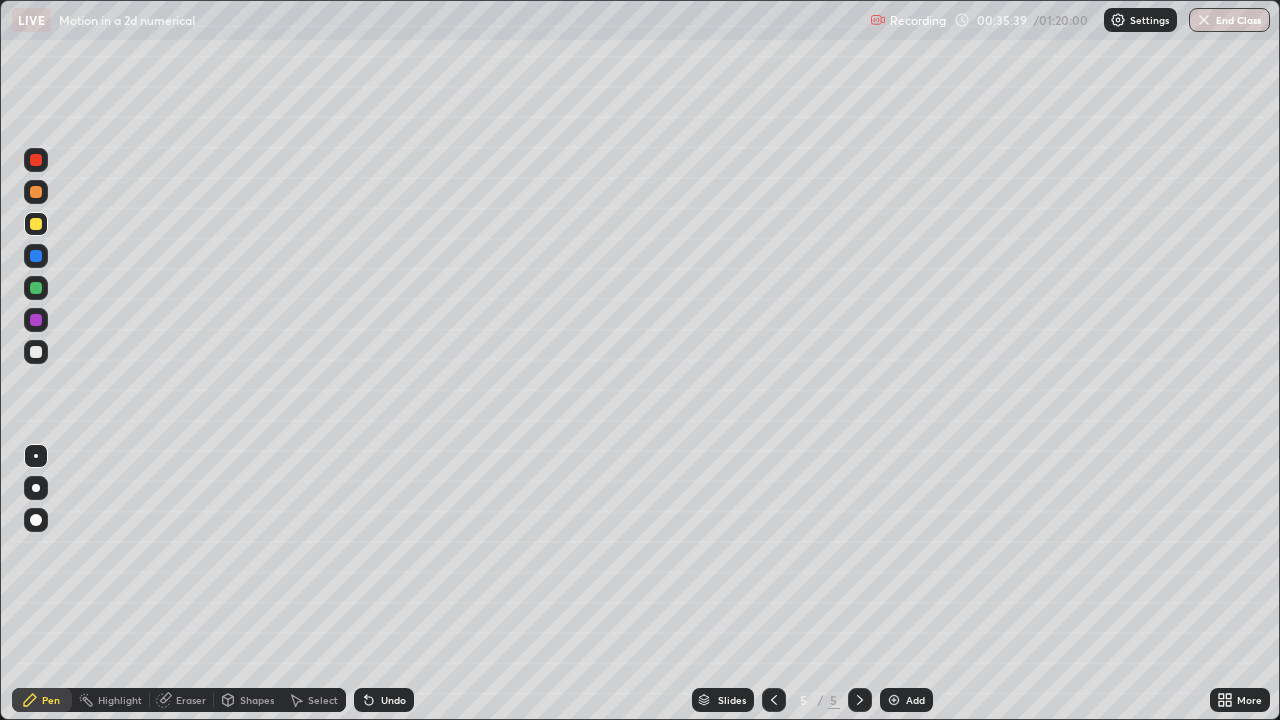 click at bounding box center (36, 288) 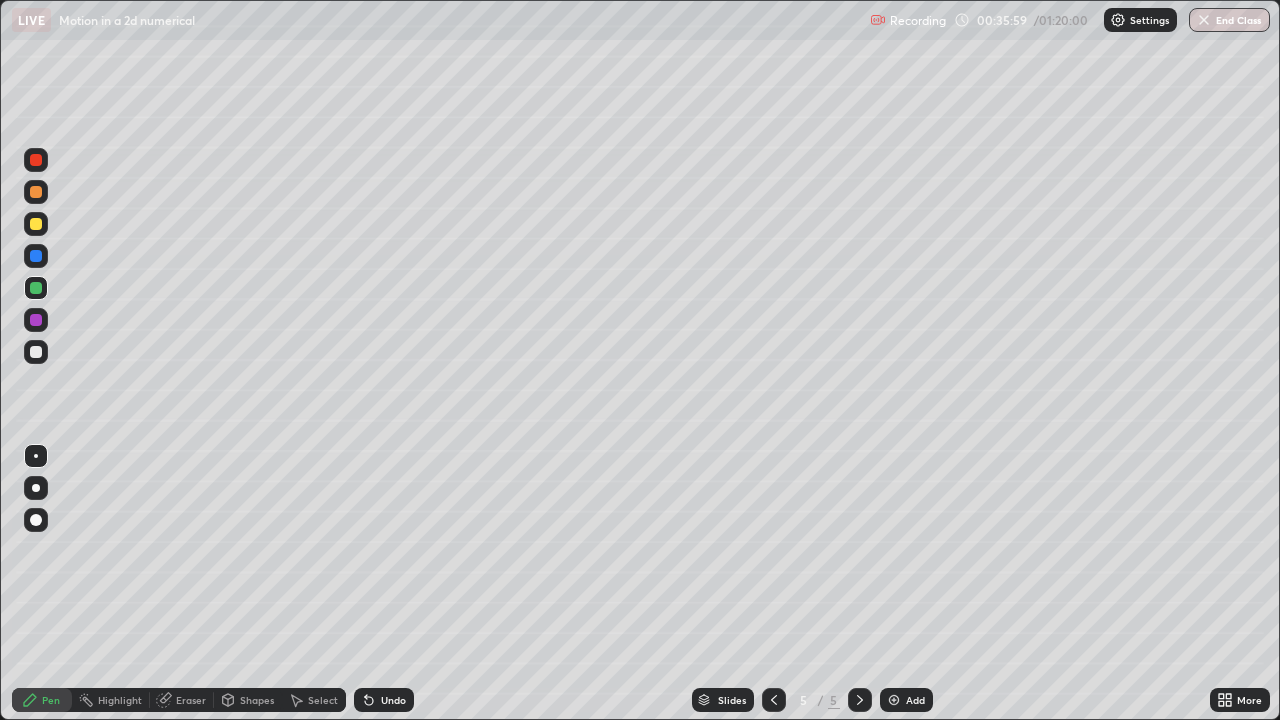 click on "Undo" at bounding box center (393, 700) 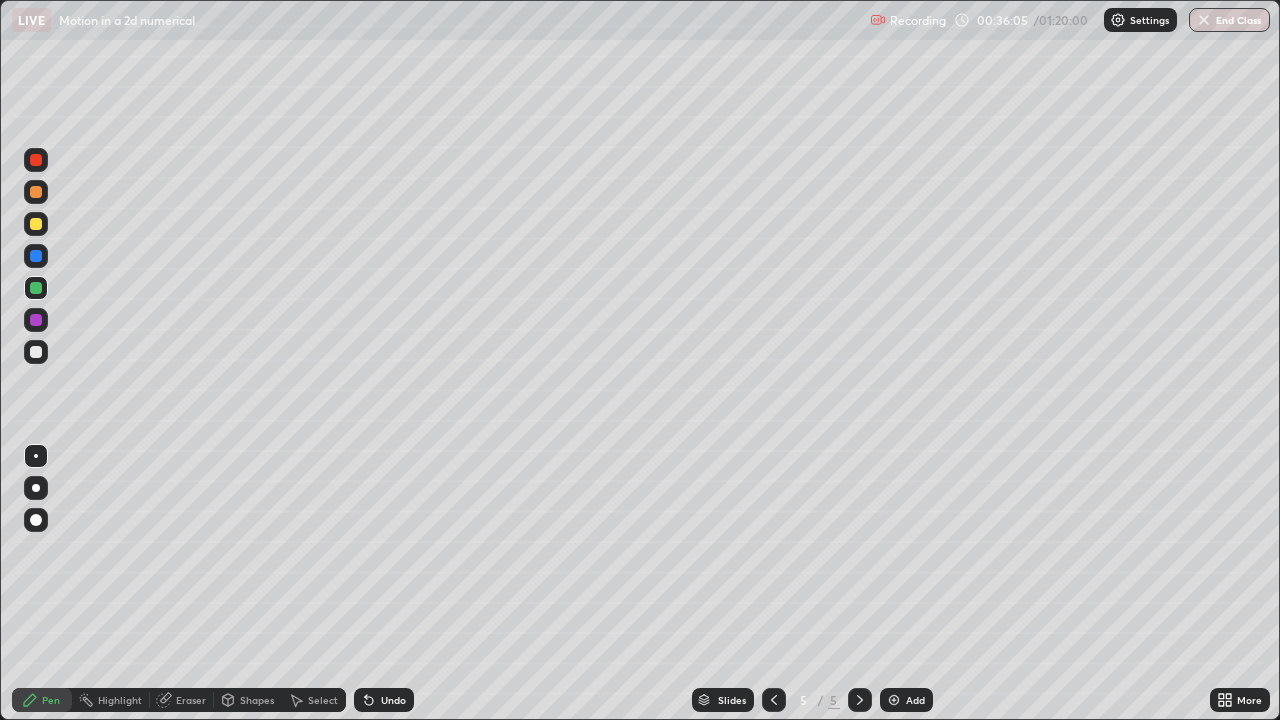 click on "Undo" at bounding box center [393, 700] 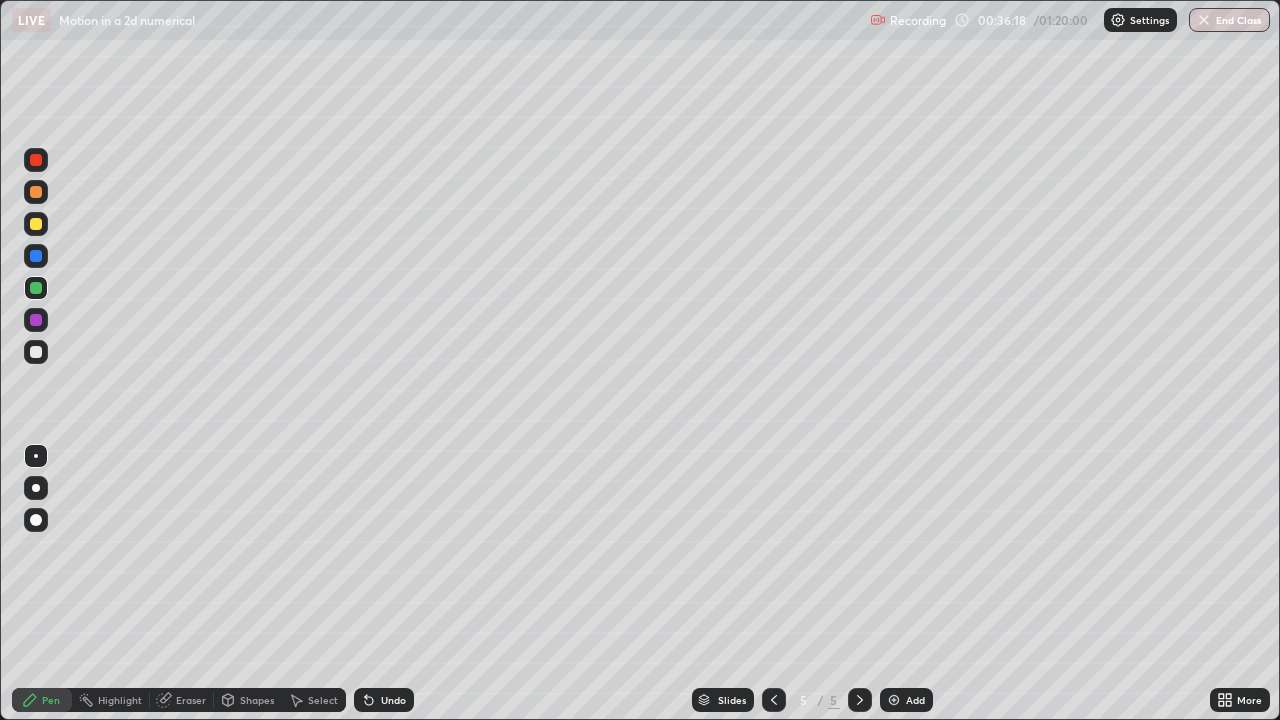 click at bounding box center (36, 224) 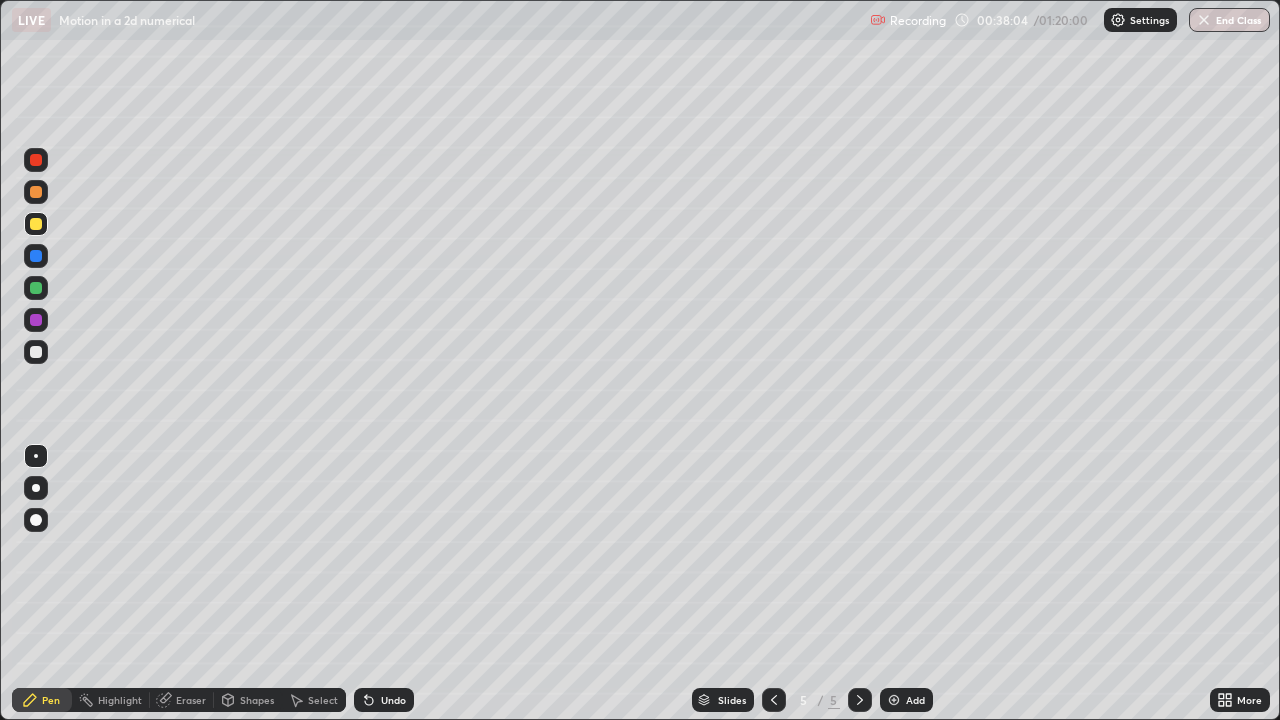 click at bounding box center [36, 352] 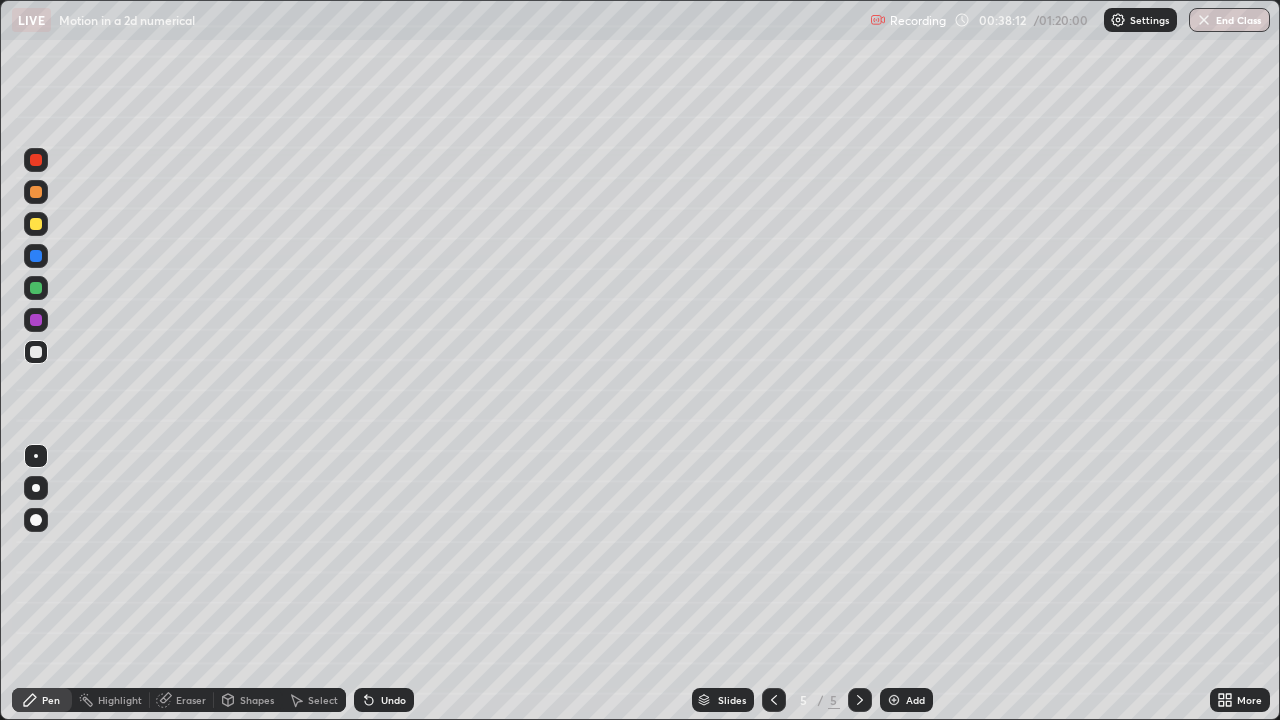 click at bounding box center [36, 224] 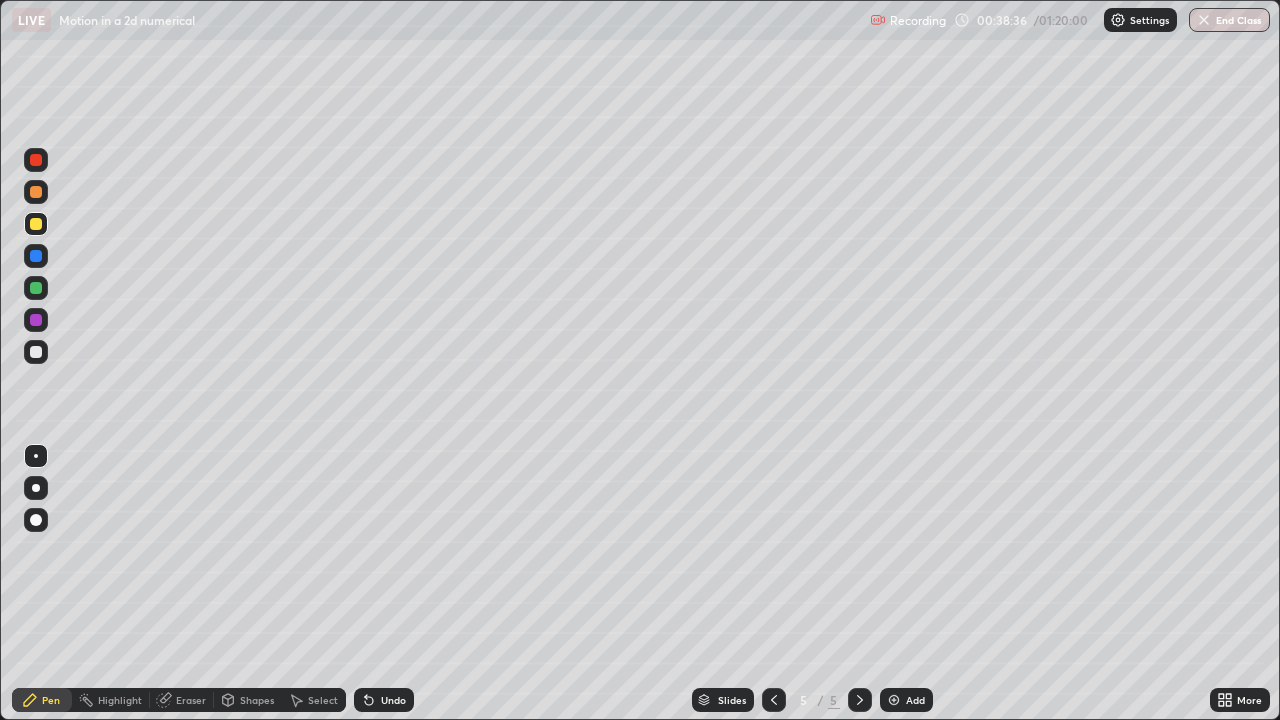 click at bounding box center [36, 352] 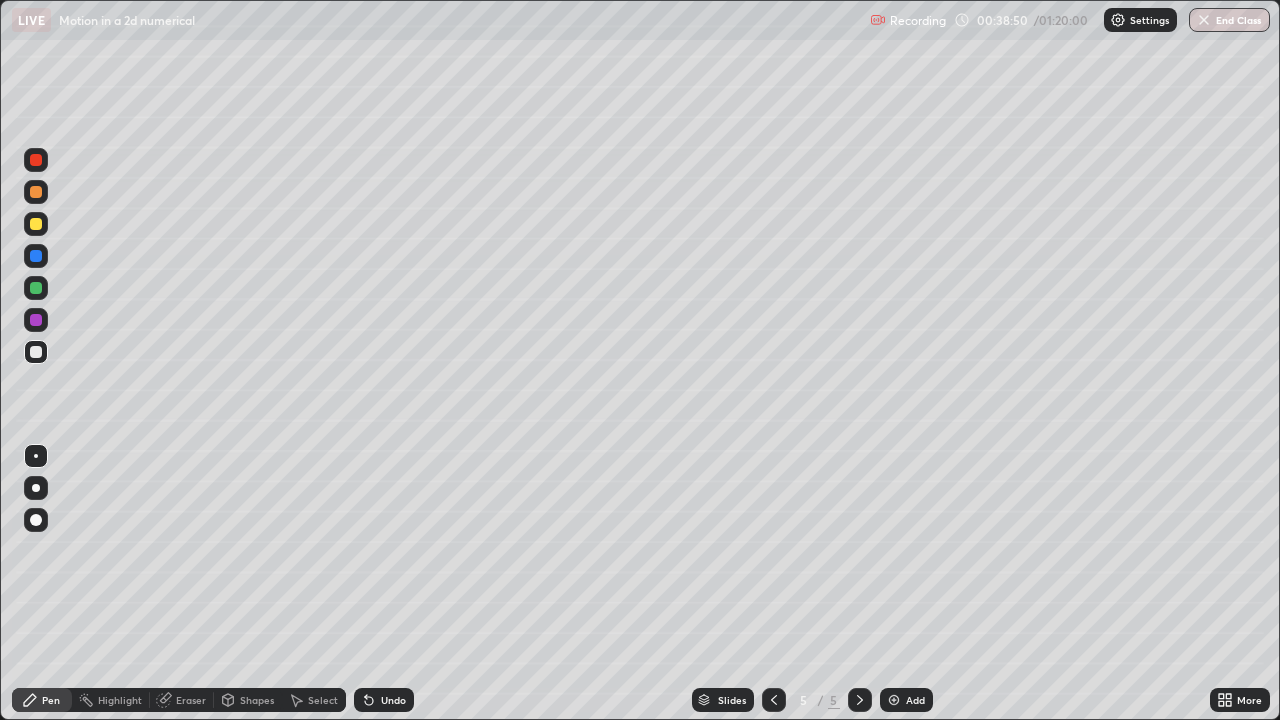 click at bounding box center (36, 288) 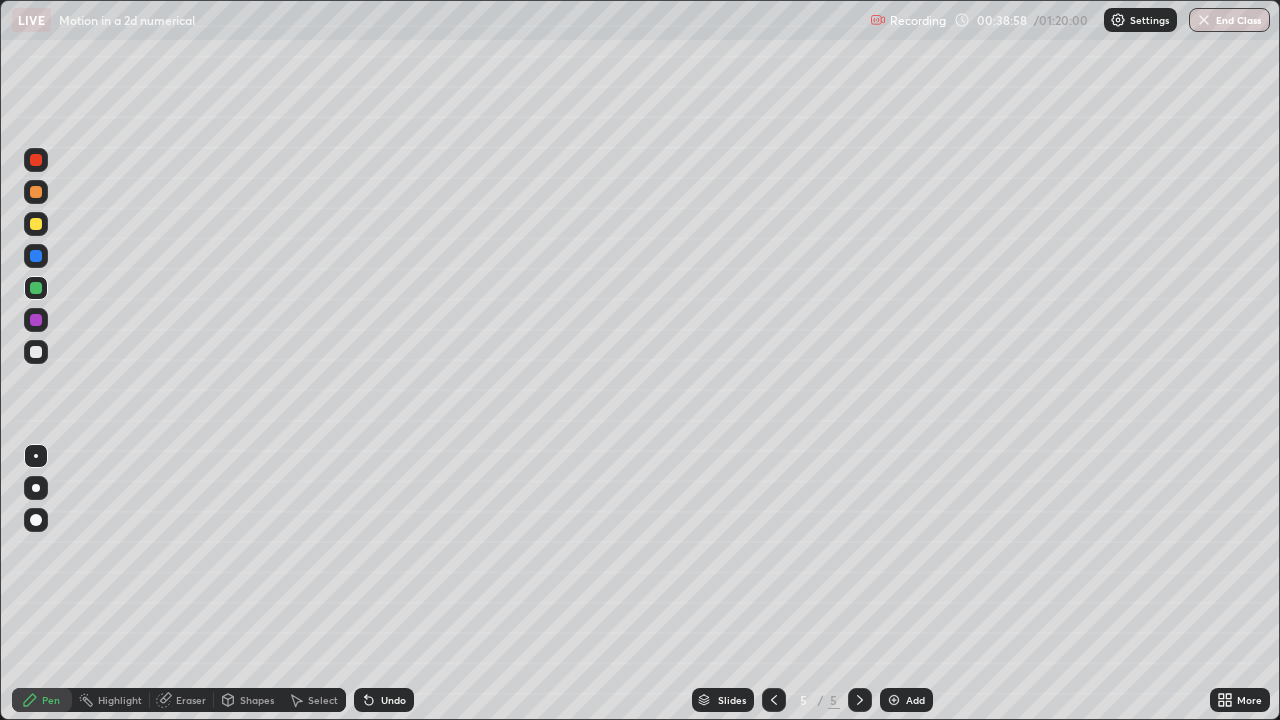 click at bounding box center [36, 352] 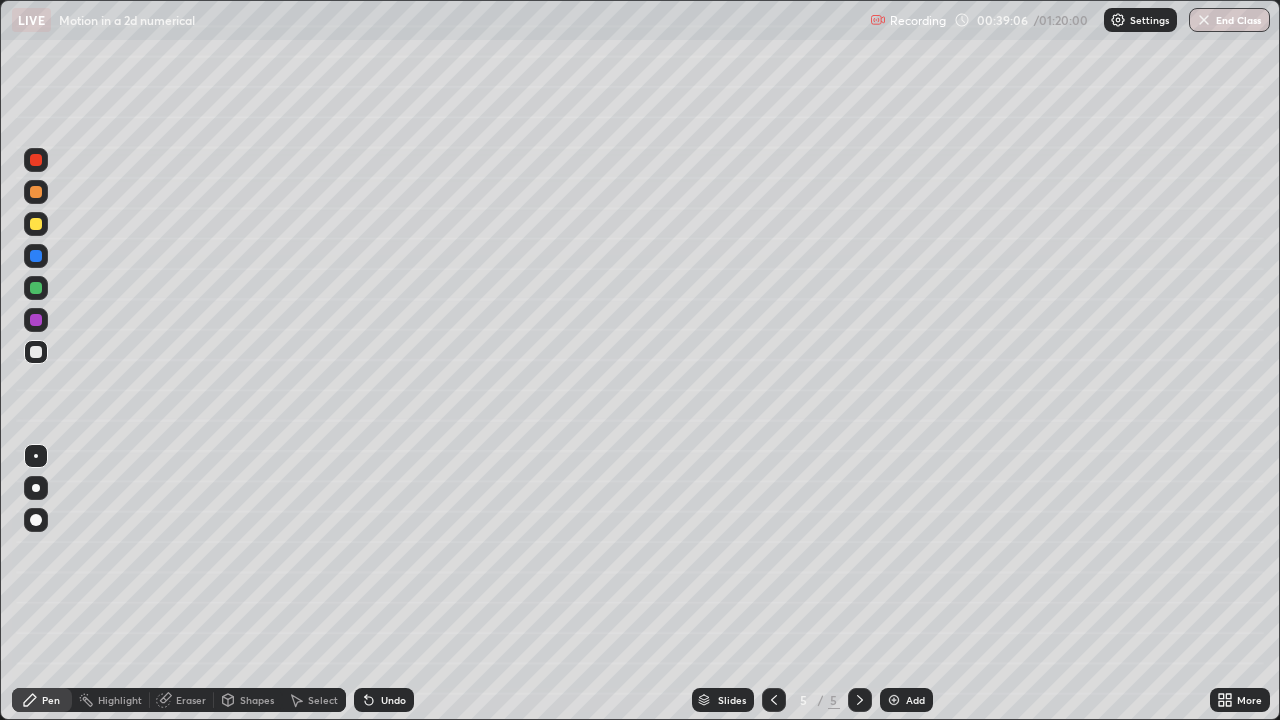 click on "Undo" at bounding box center [384, 700] 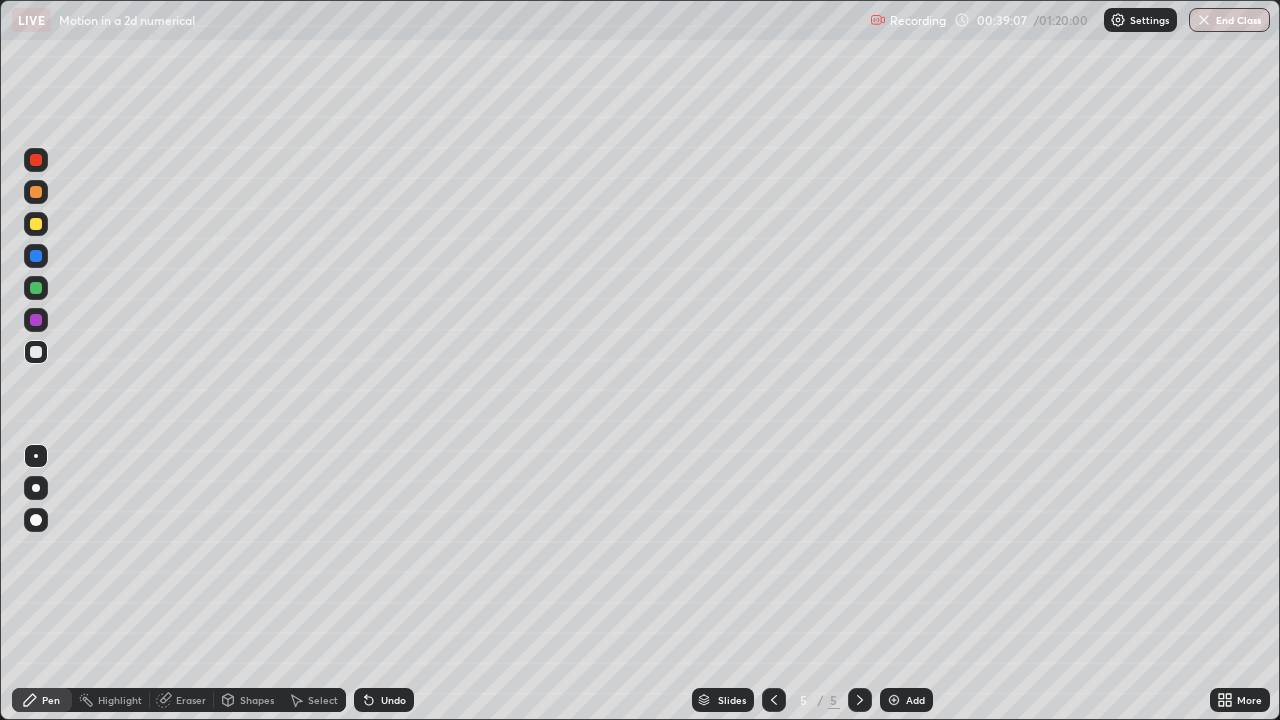 click on "Undo" at bounding box center (384, 700) 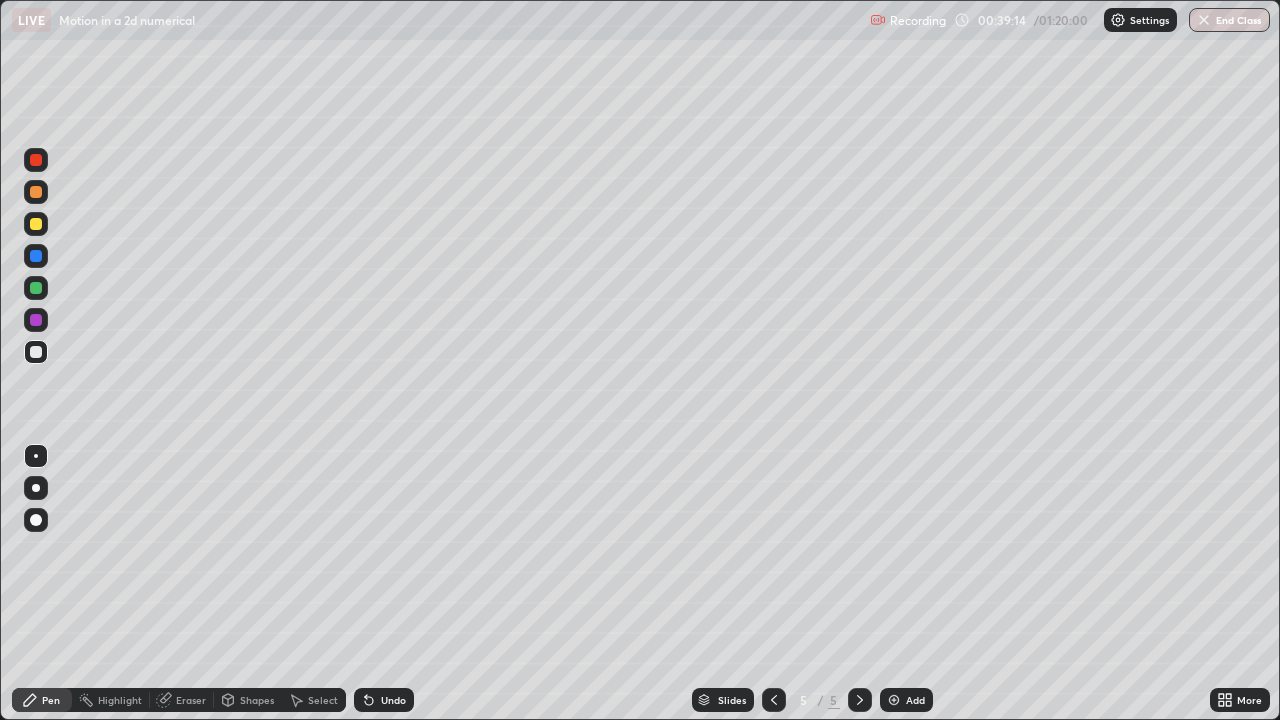 click at bounding box center (36, 288) 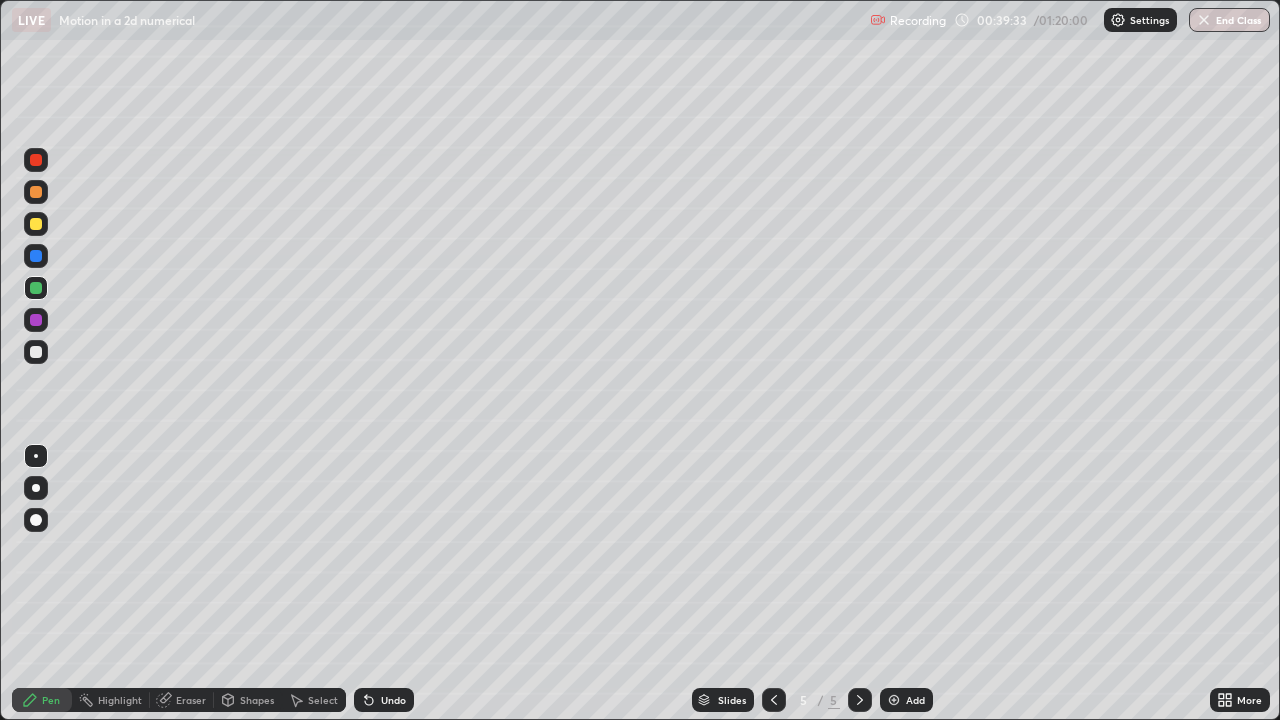 click at bounding box center [36, 224] 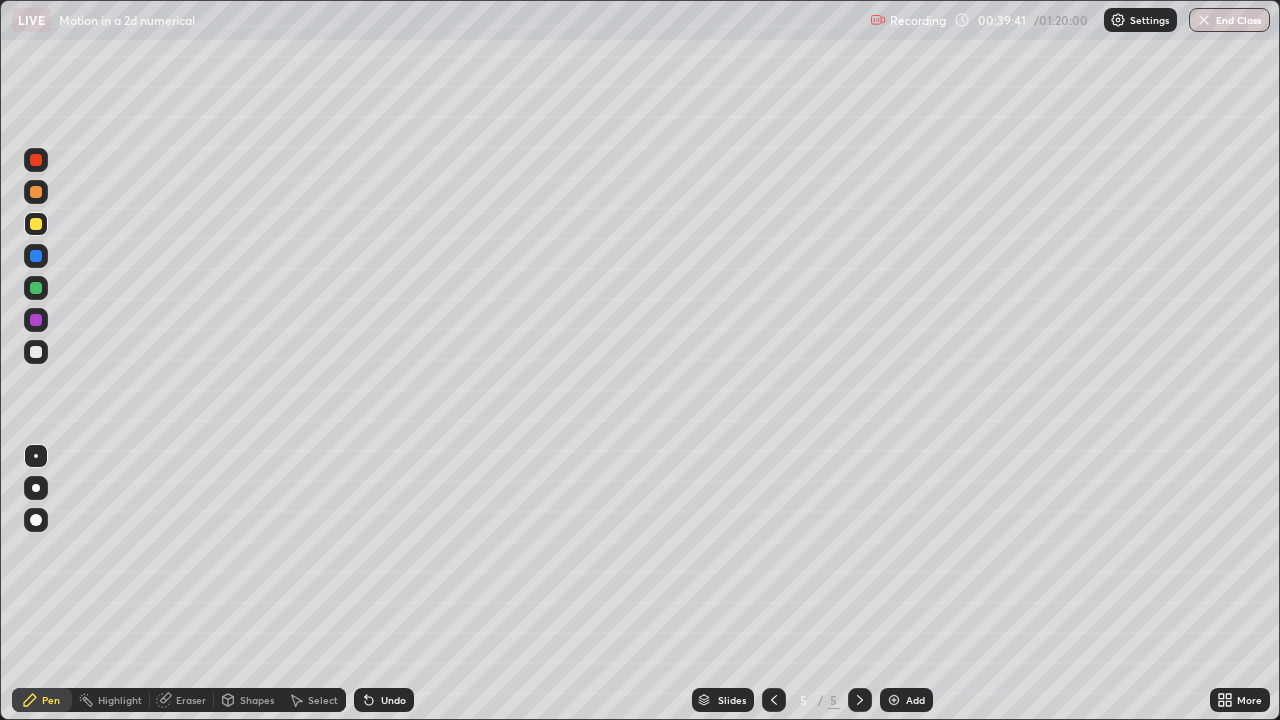 click at bounding box center [36, 288] 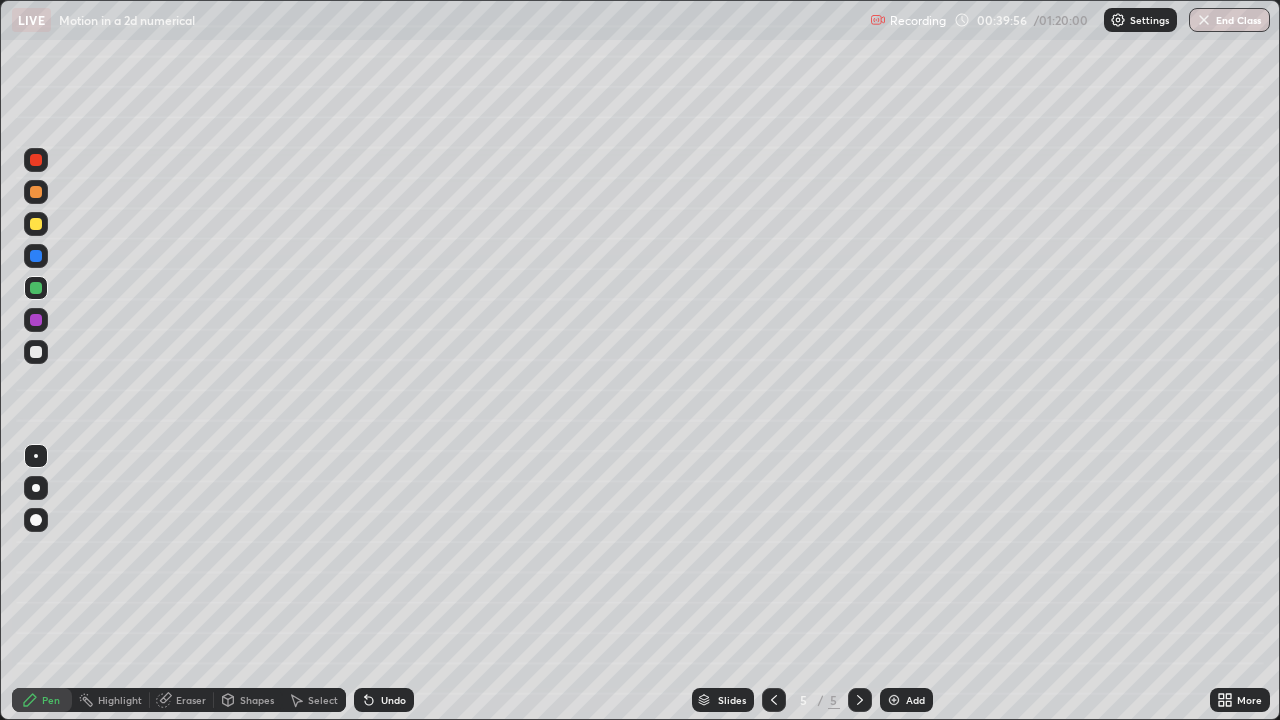 click at bounding box center [36, 192] 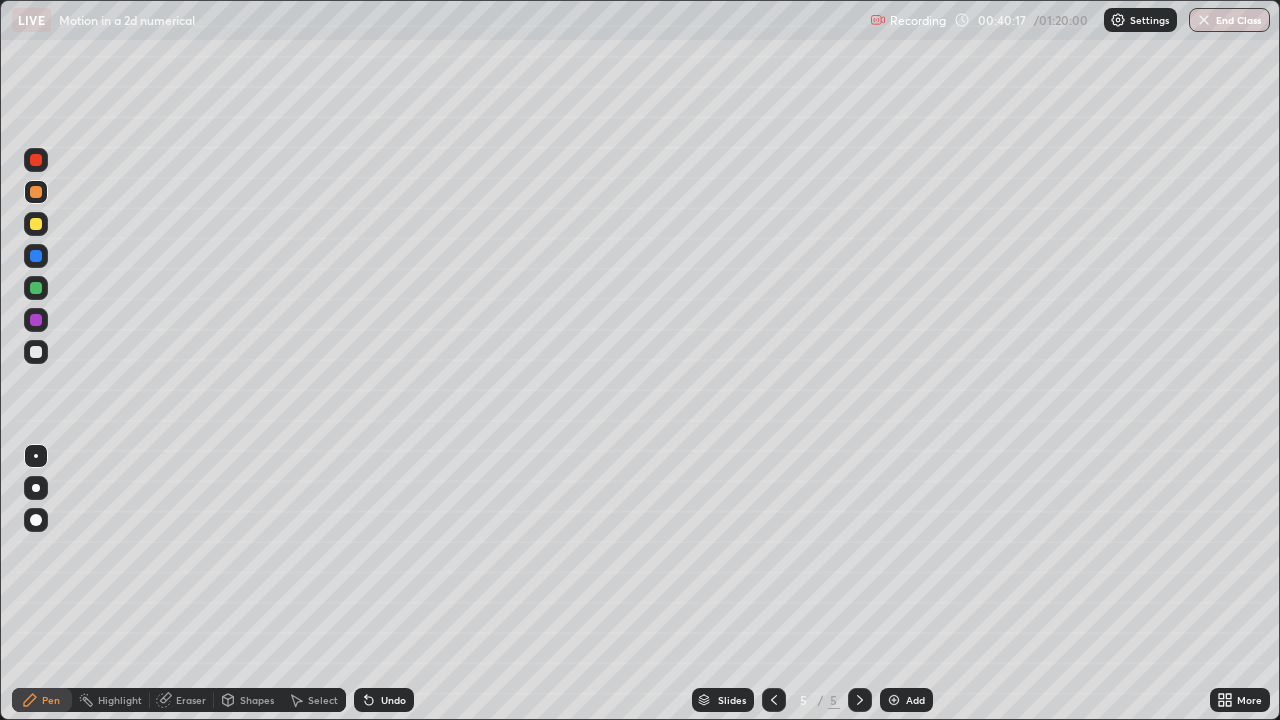 click at bounding box center [36, 352] 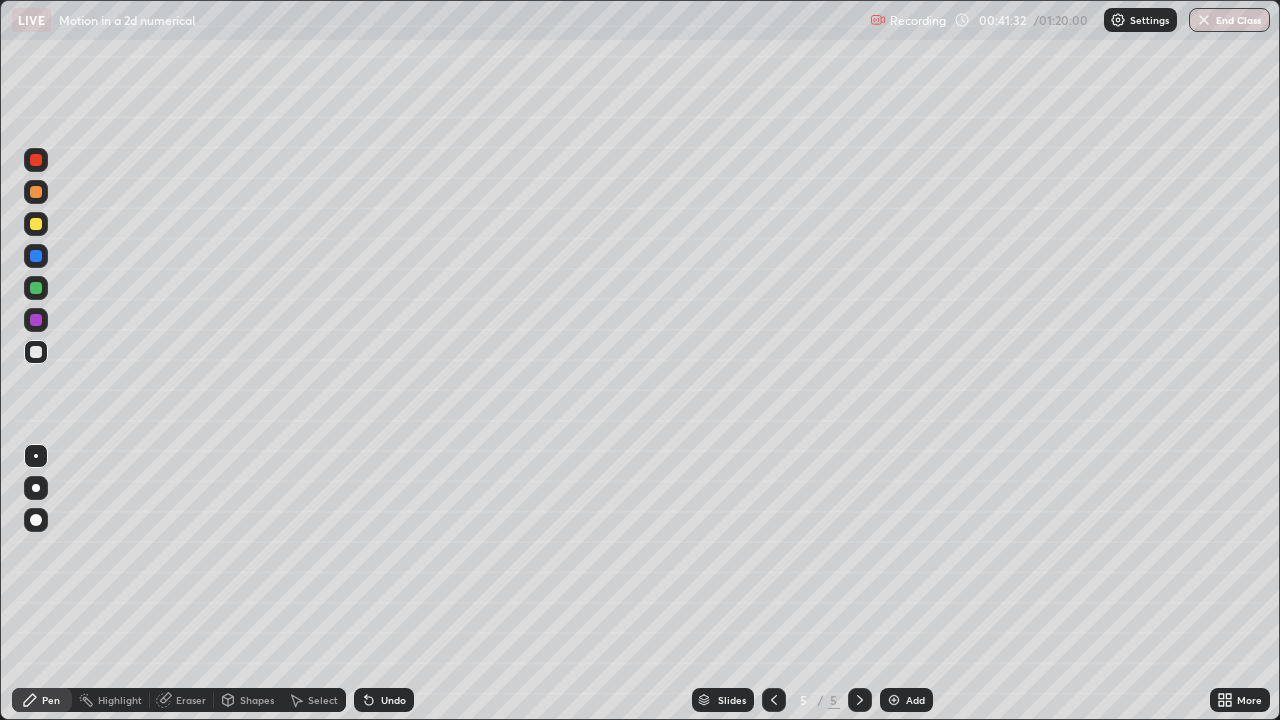 click at bounding box center (36, 224) 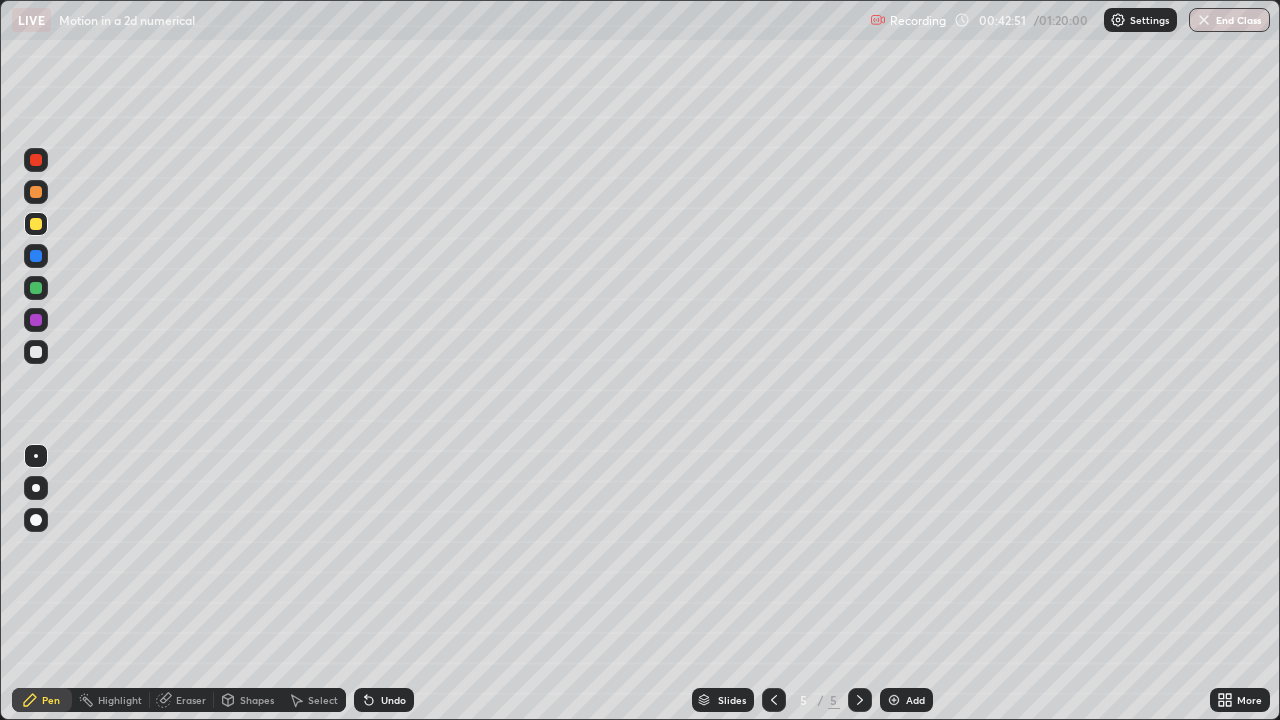 click at bounding box center [36, 352] 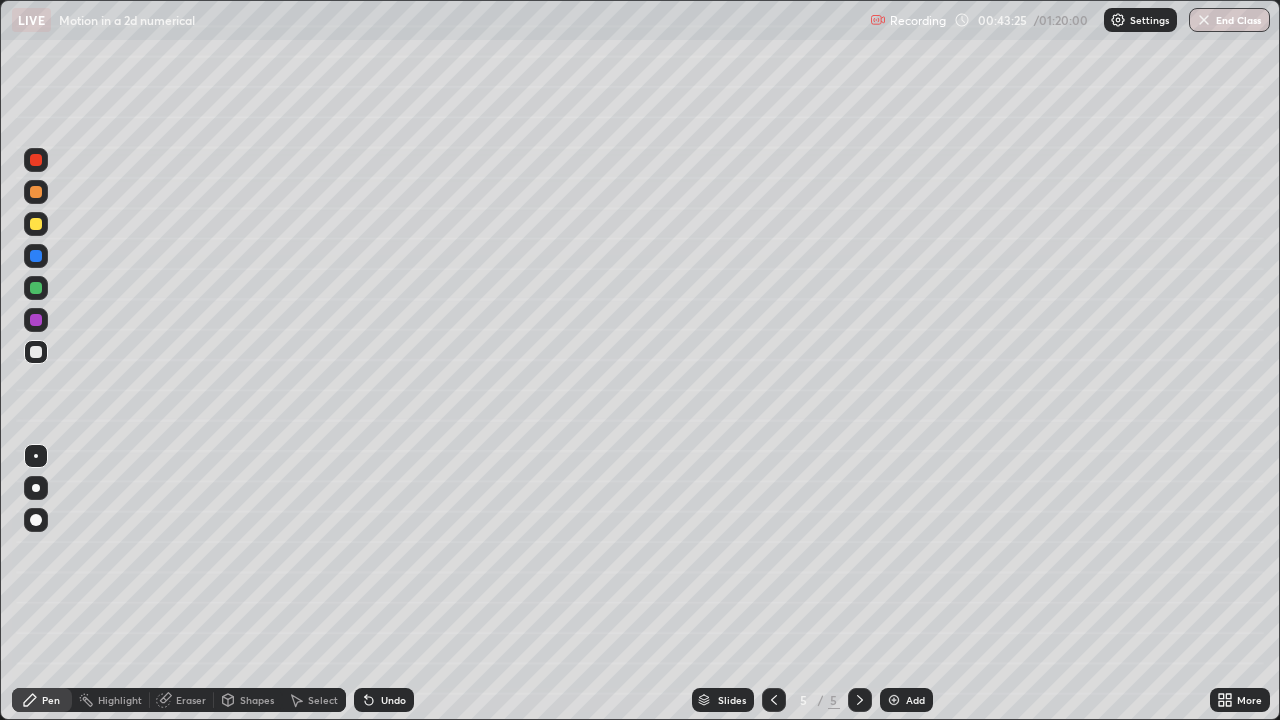 click at bounding box center (36, 224) 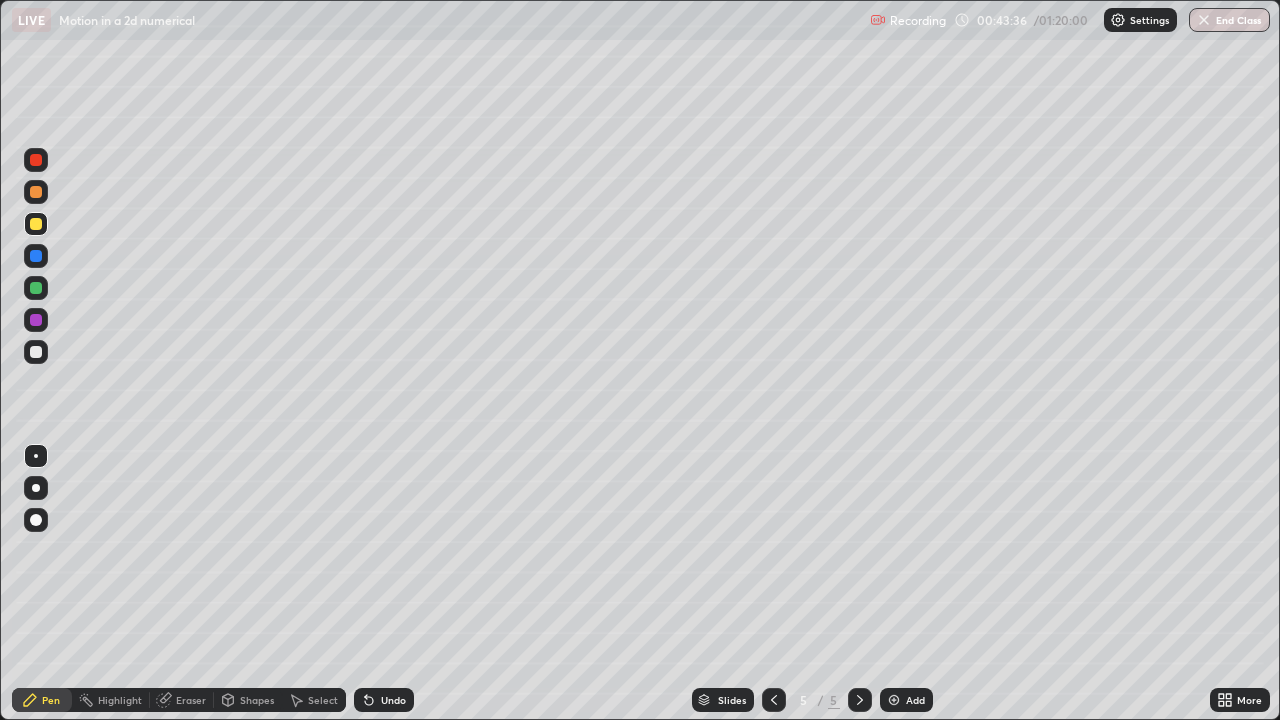 click at bounding box center (36, 288) 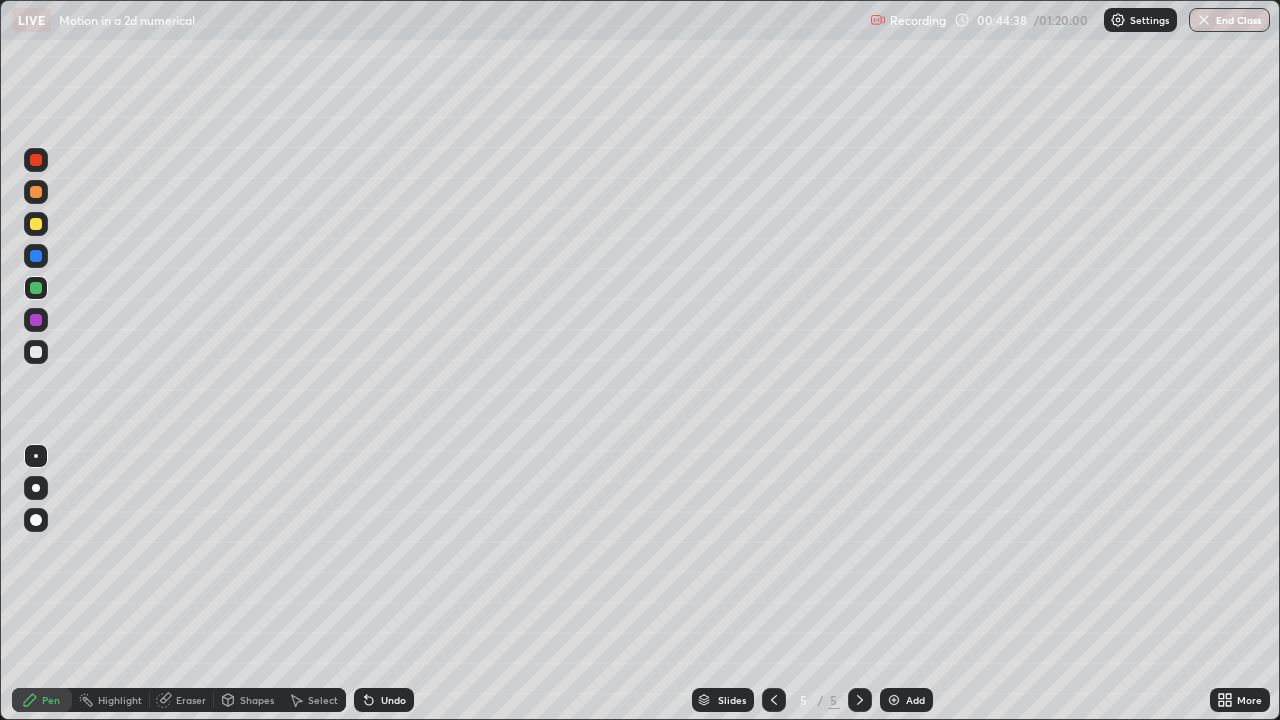 click at bounding box center [894, 700] 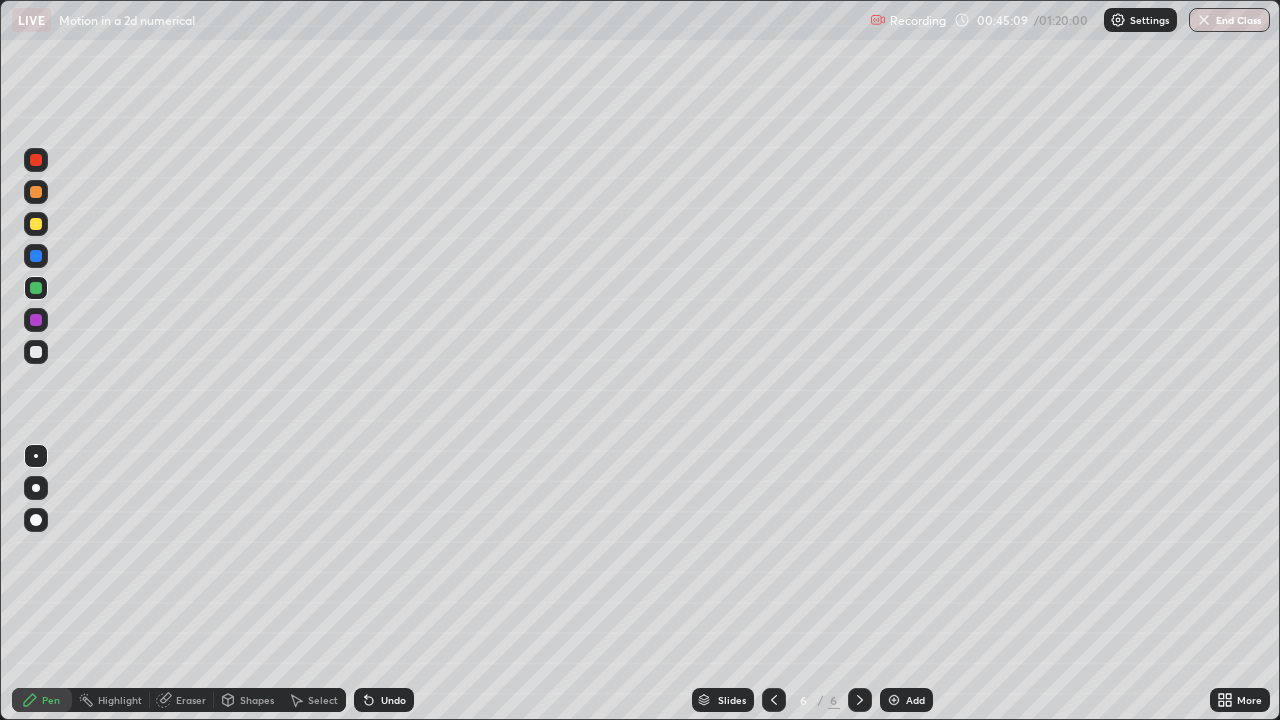 click on "Undo" at bounding box center [384, 700] 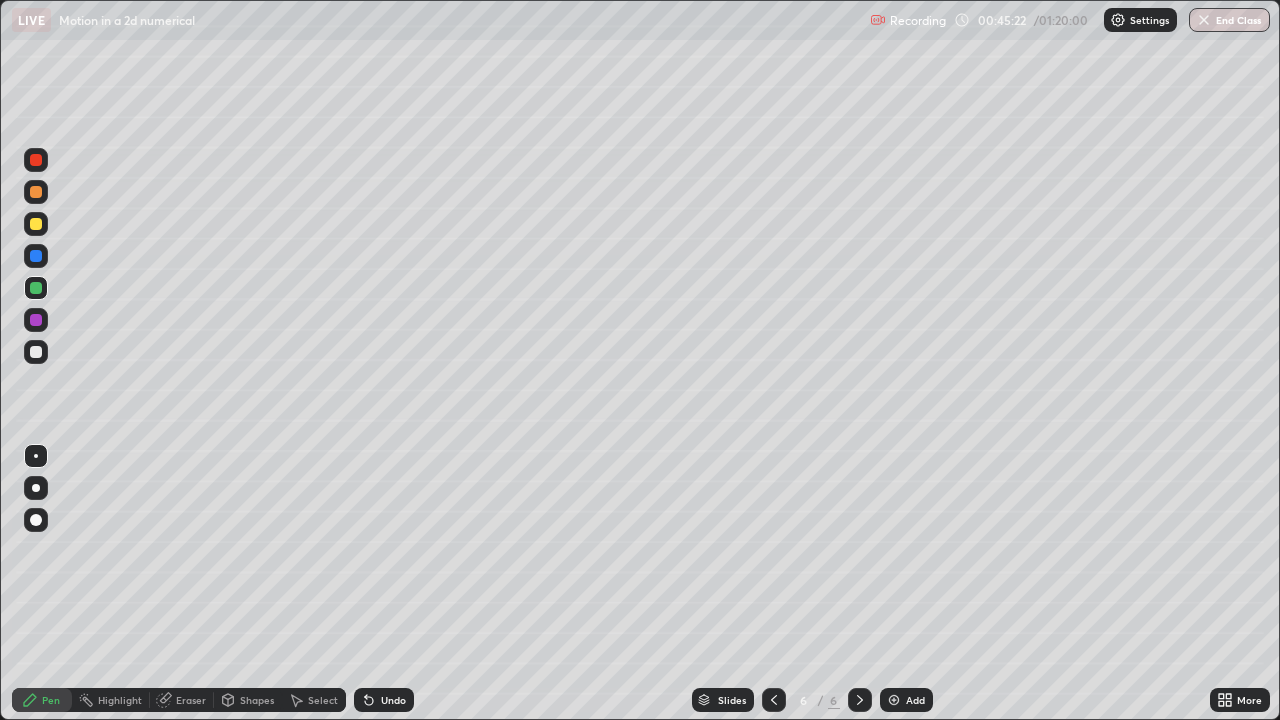 click on "Undo" at bounding box center [393, 700] 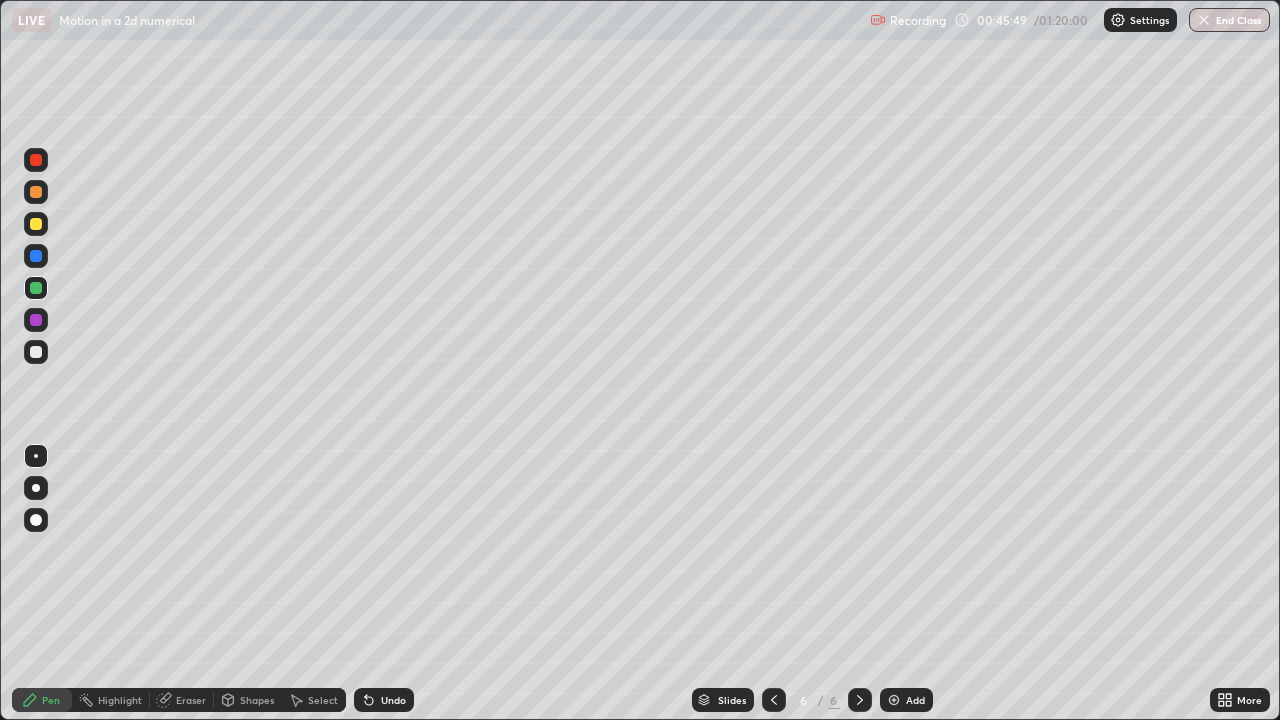 click on "Undo" at bounding box center (384, 700) 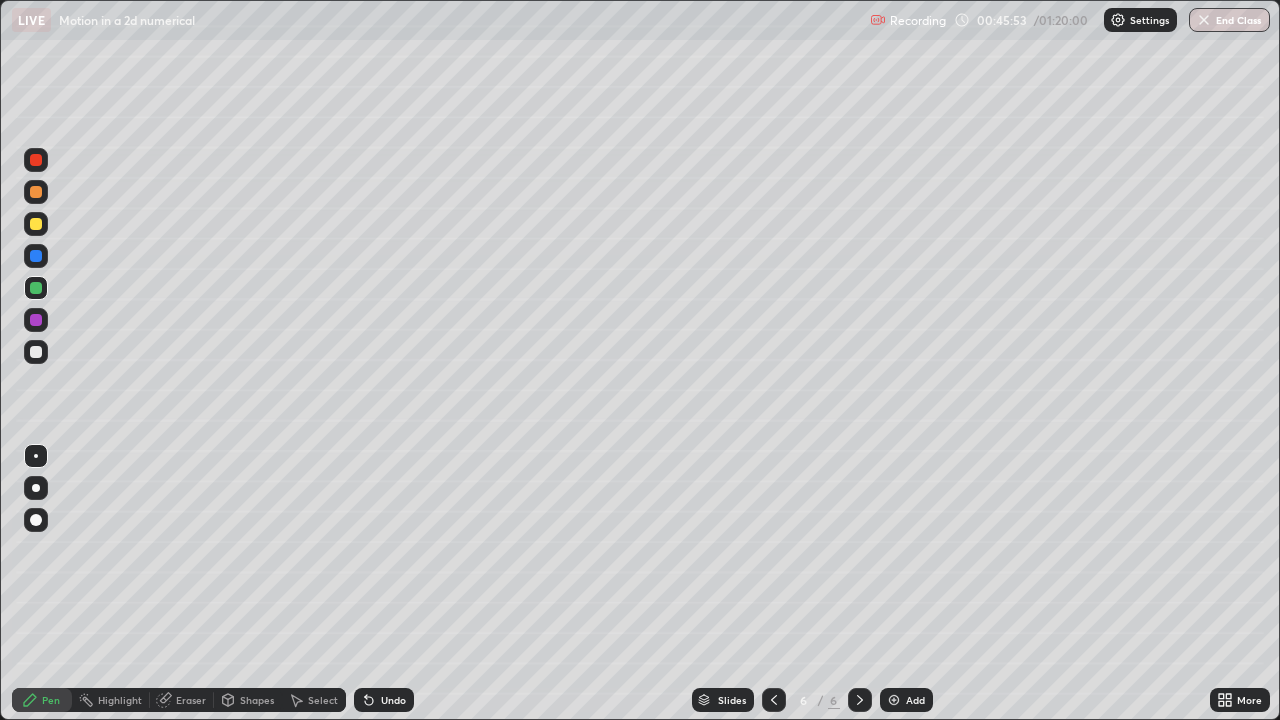click on "Undo" at bounding box center (393, 700) 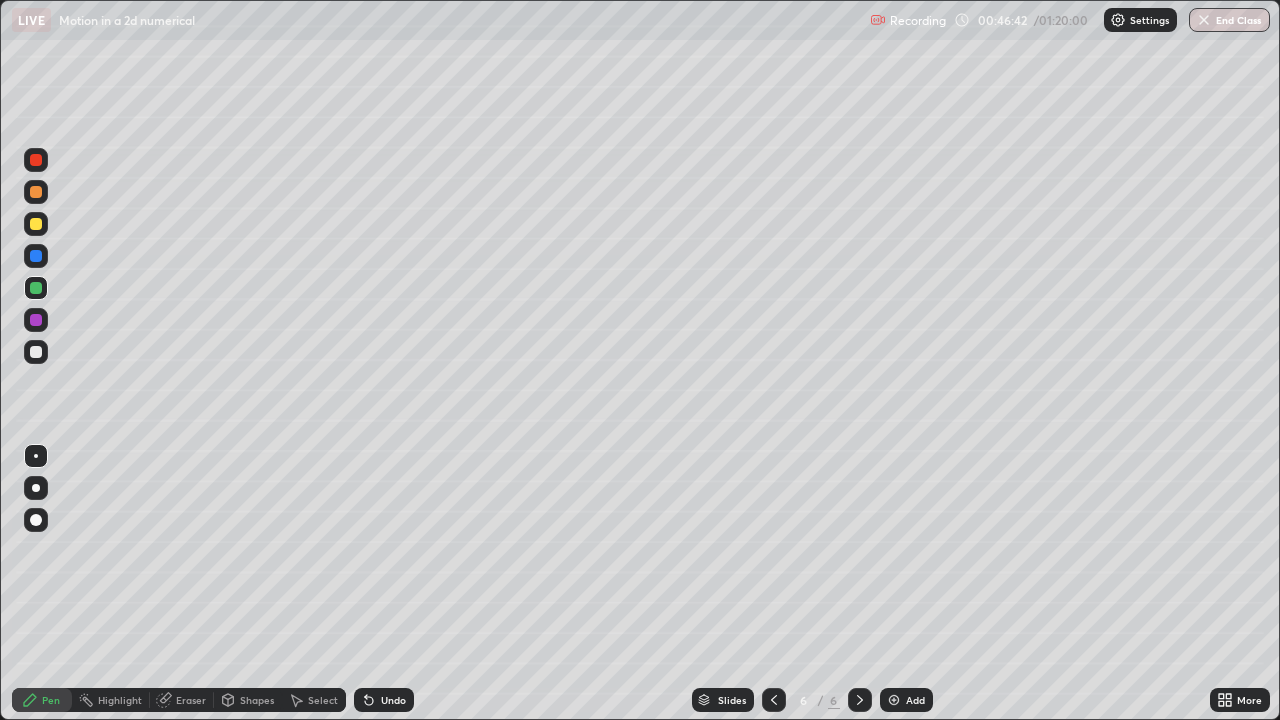 click at bounding box center [36, 352] 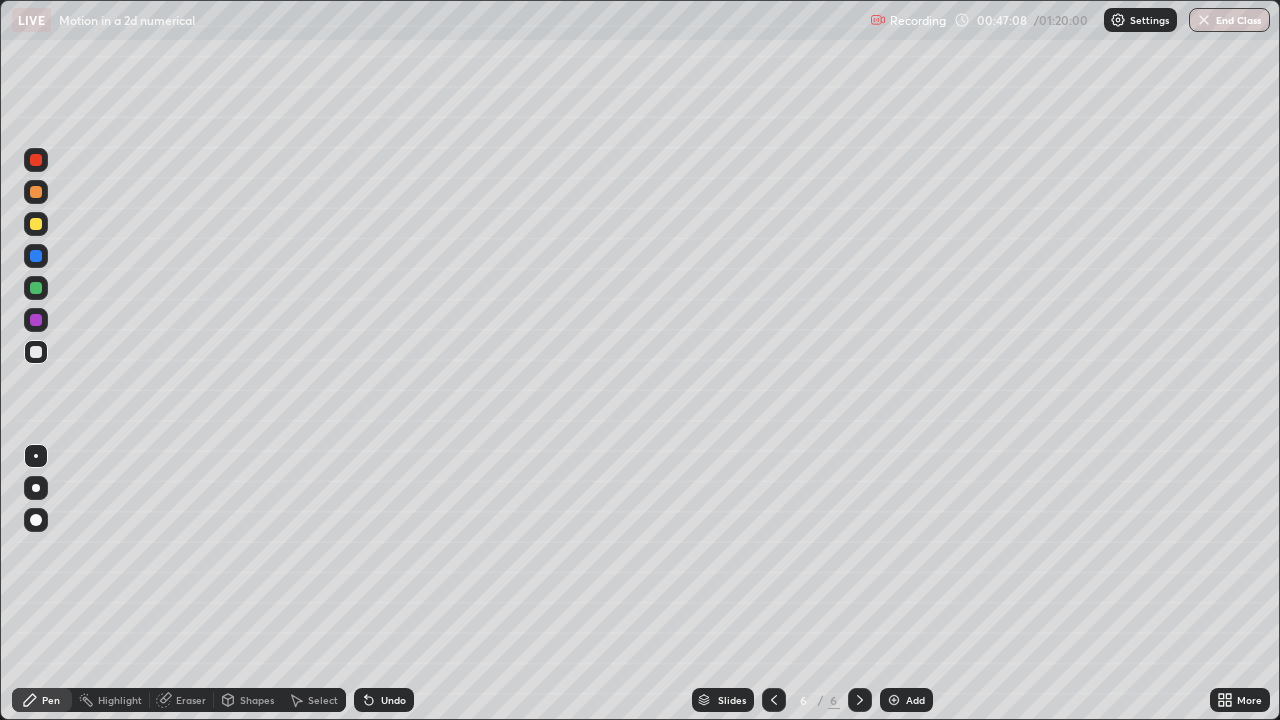 click at bounding box center [36, 224] 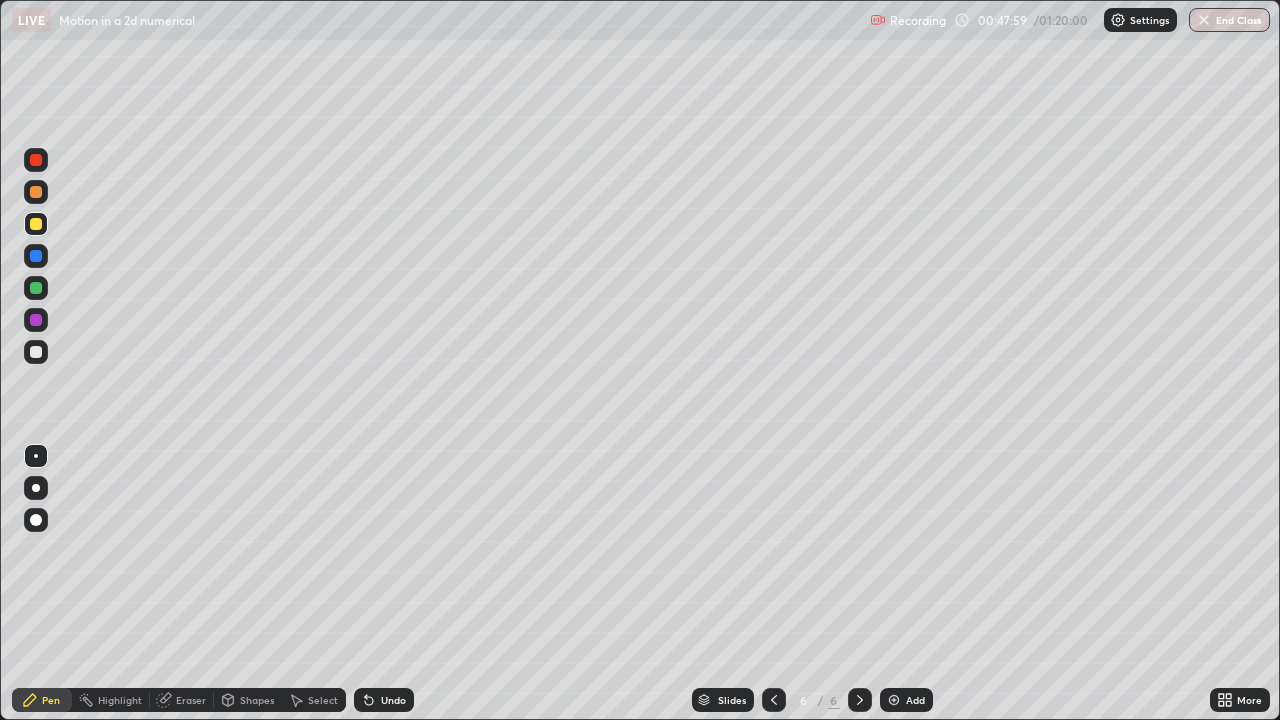 click 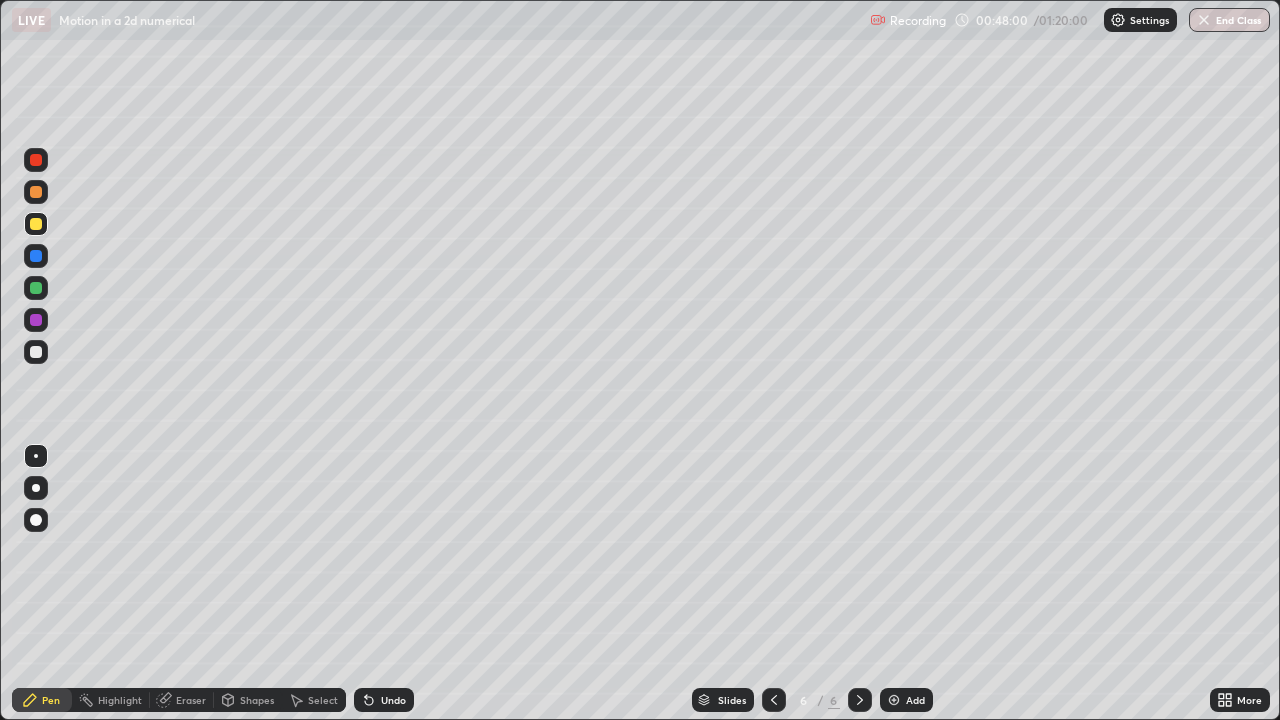 click on "Undo" at bounding box center (384, 700) 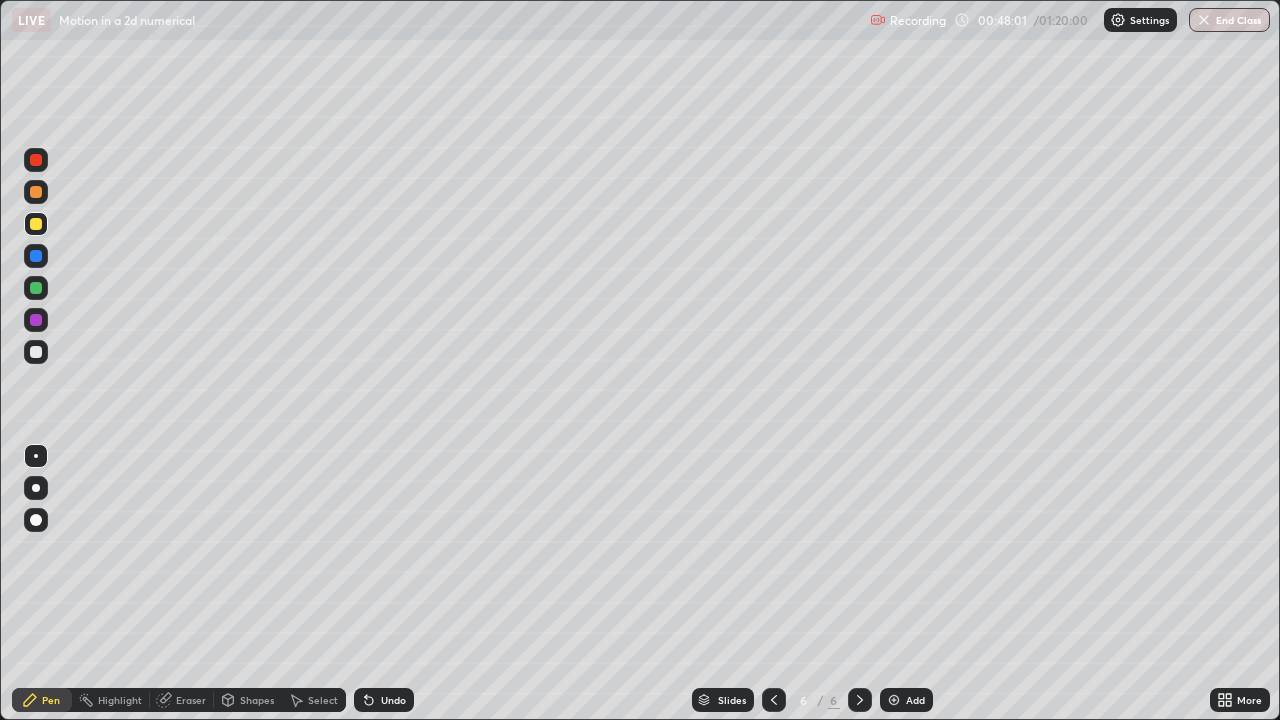 click at bounding box center [36, 192] 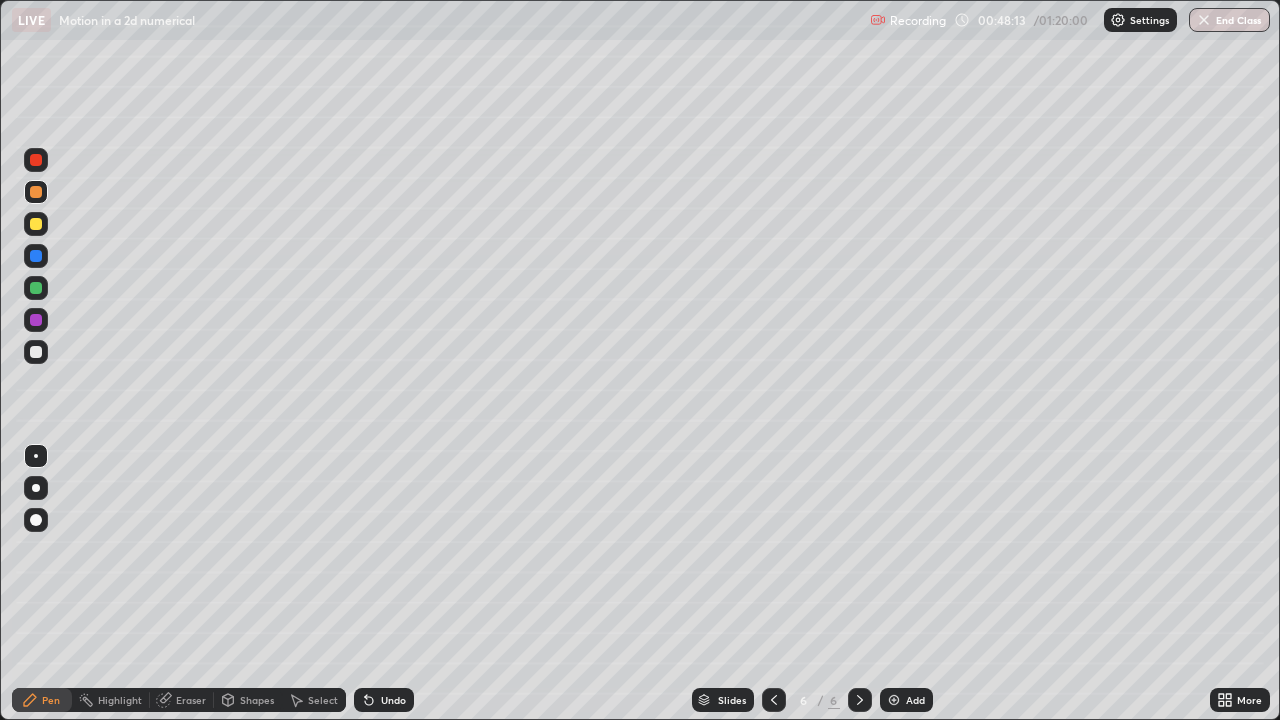 click at bounding box center (36, 224) 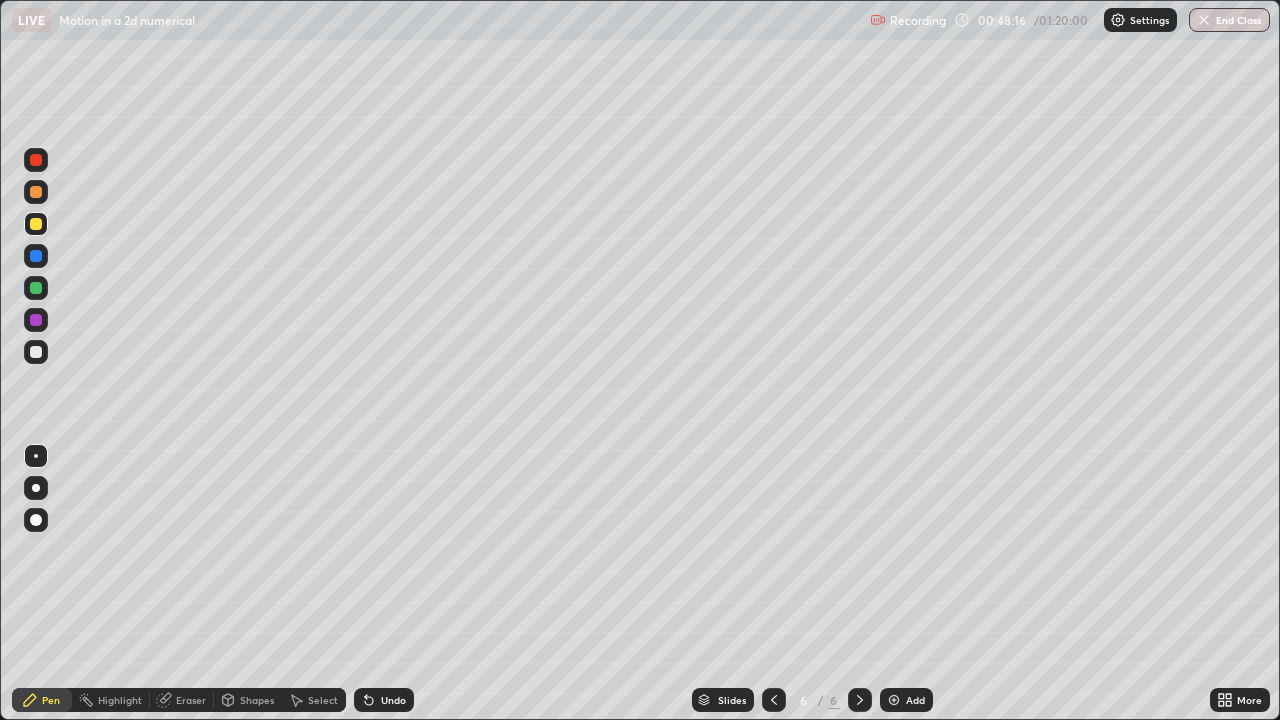 click 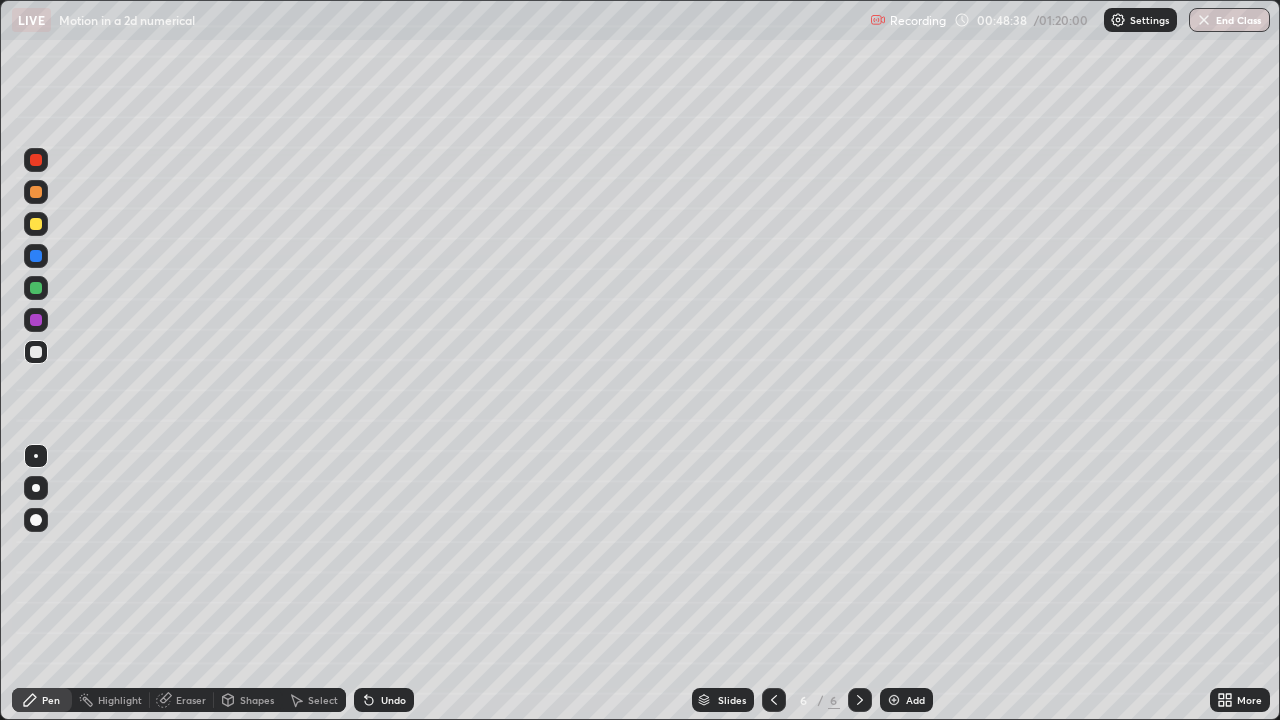 click on "Undo" at bounding box center (393, 700) 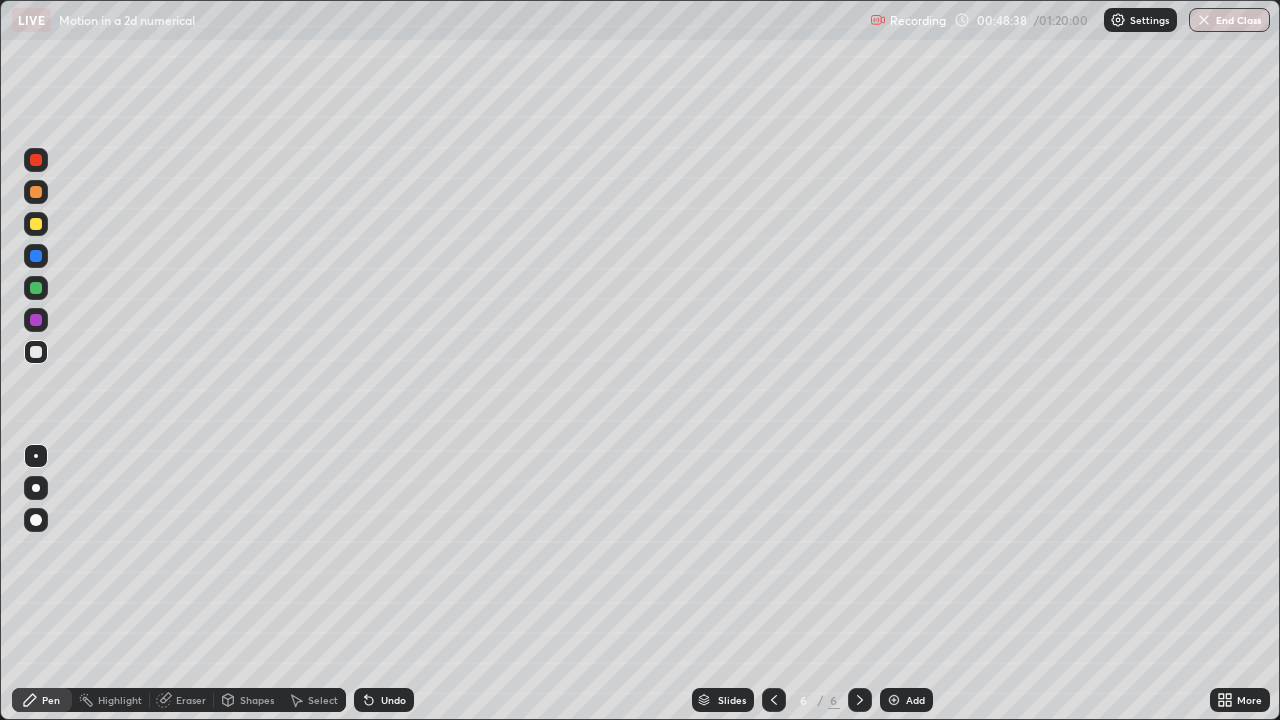 click on "Undo" at bounding box center [393, 700] 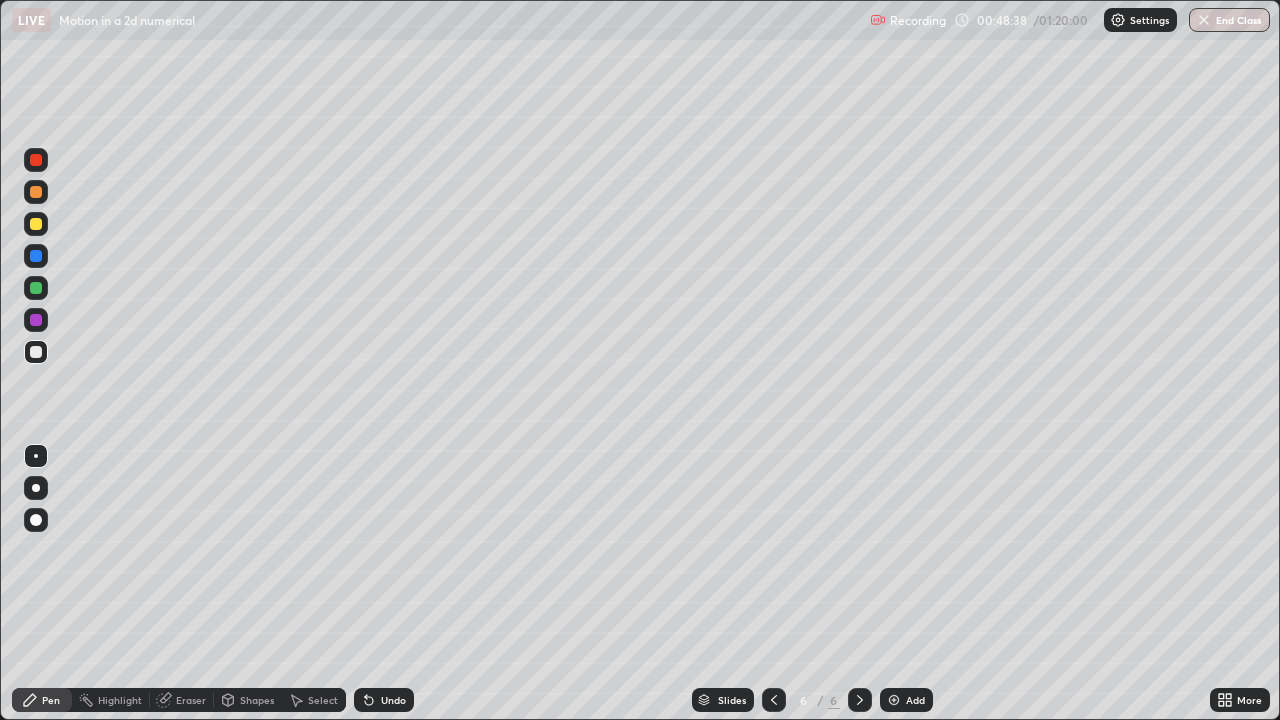 click on "Undo" at bounding box center (393, 700) 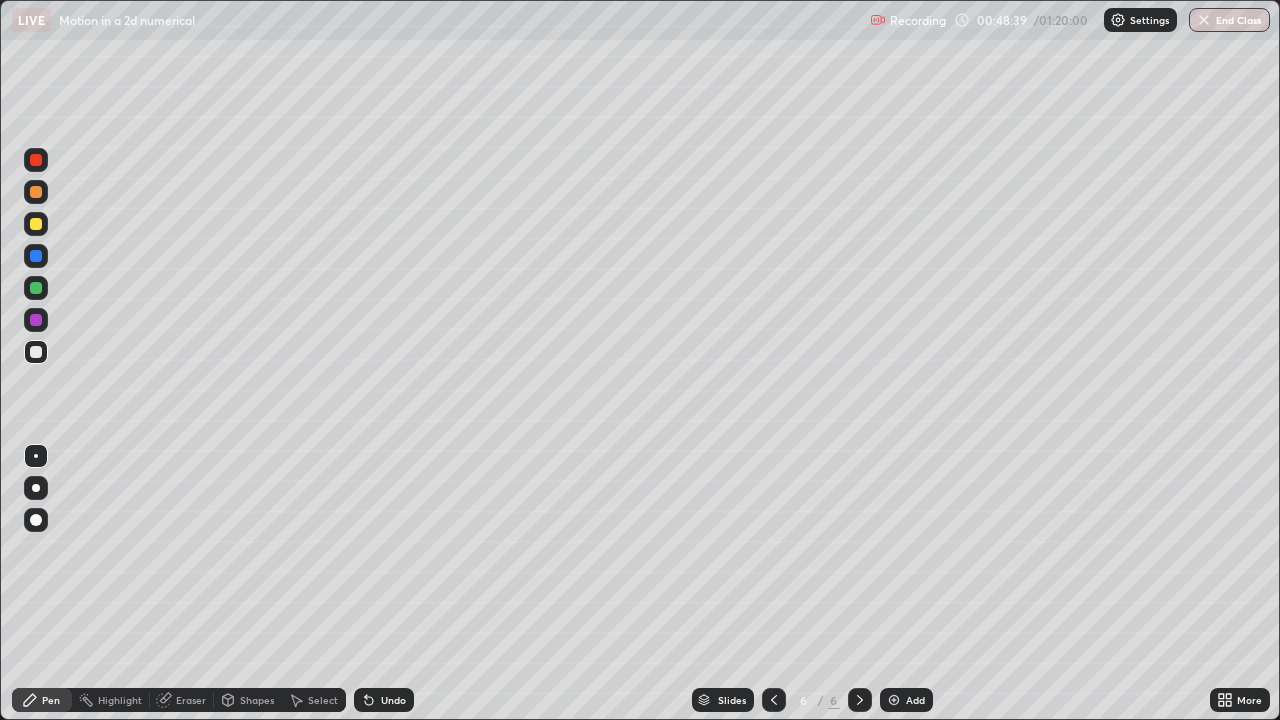 click on "Undo" at bounding box center [393, 700] 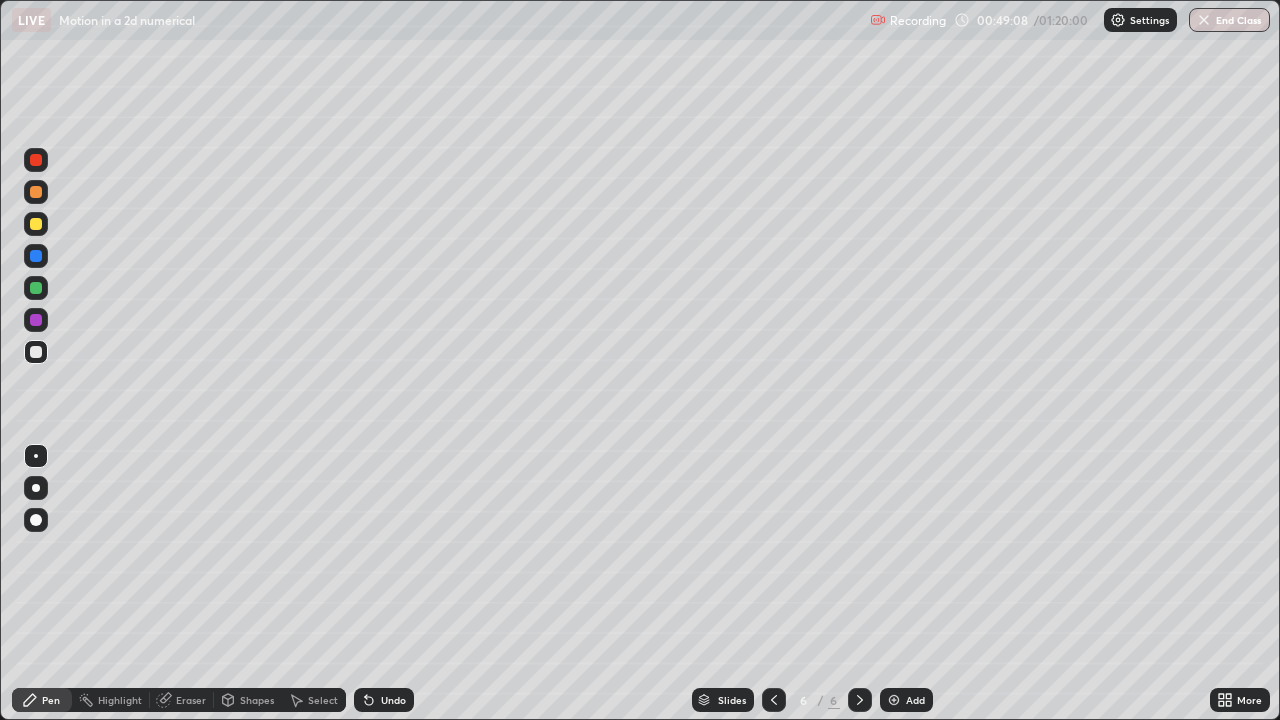 click at bounding box center (36, 224) 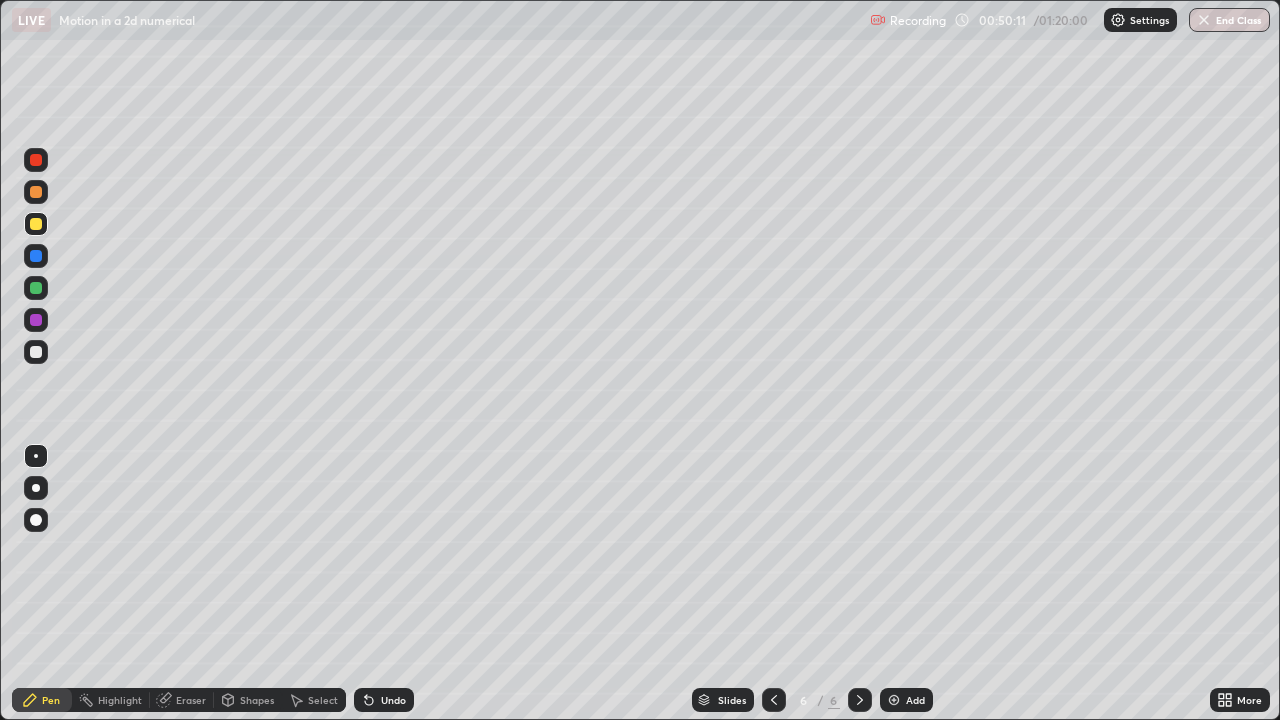 click on "Eraser" at bounding box center (191, 700) 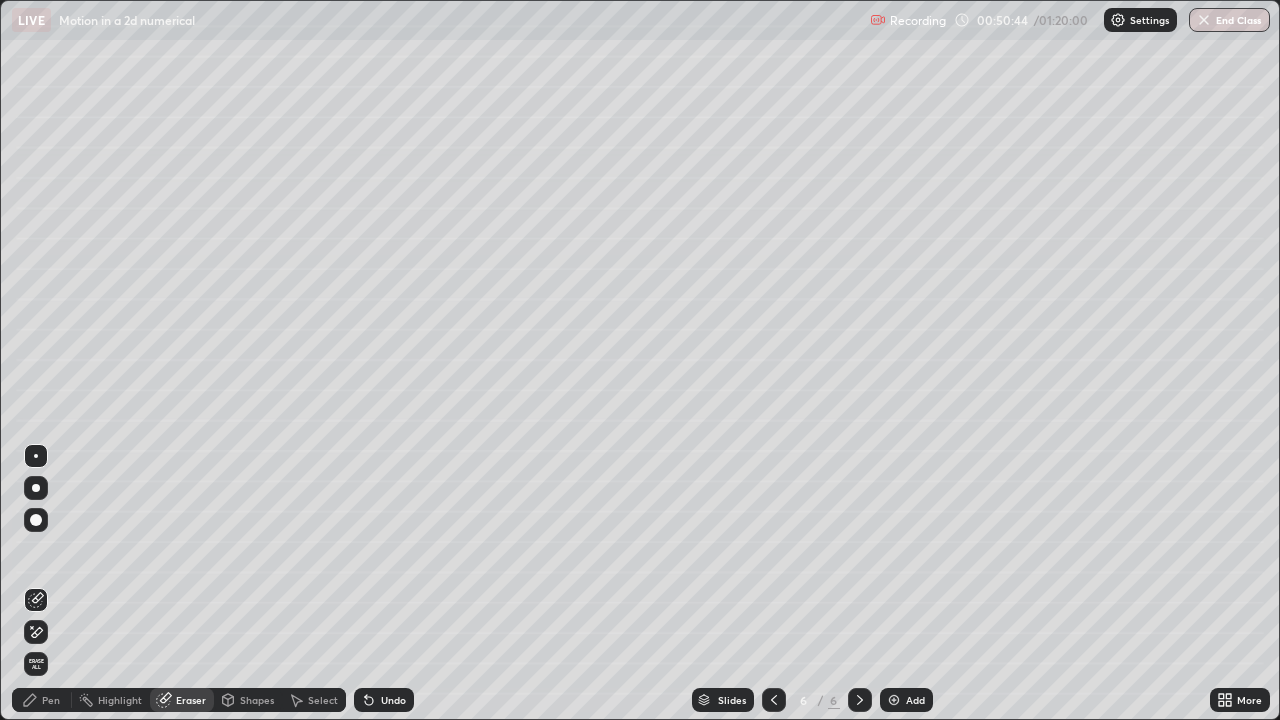 click on "Pen" at bounding box center (42, 700) 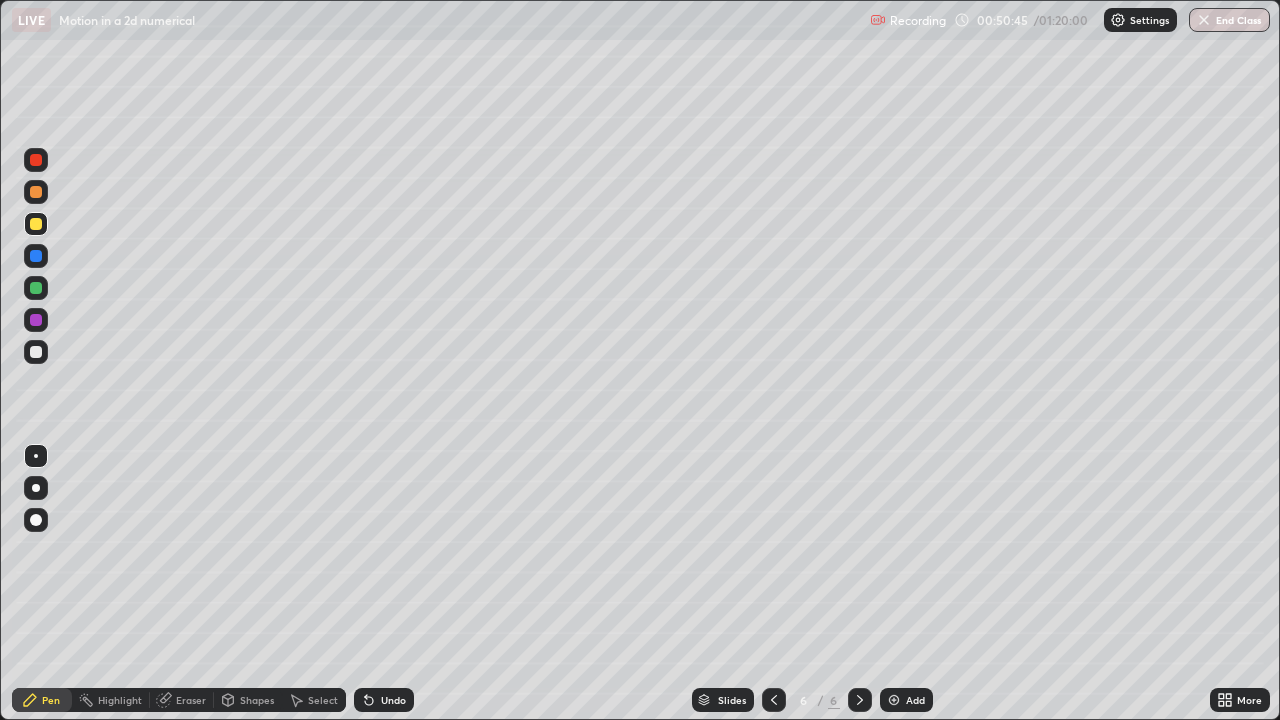 click at bounding box center (36, 288) 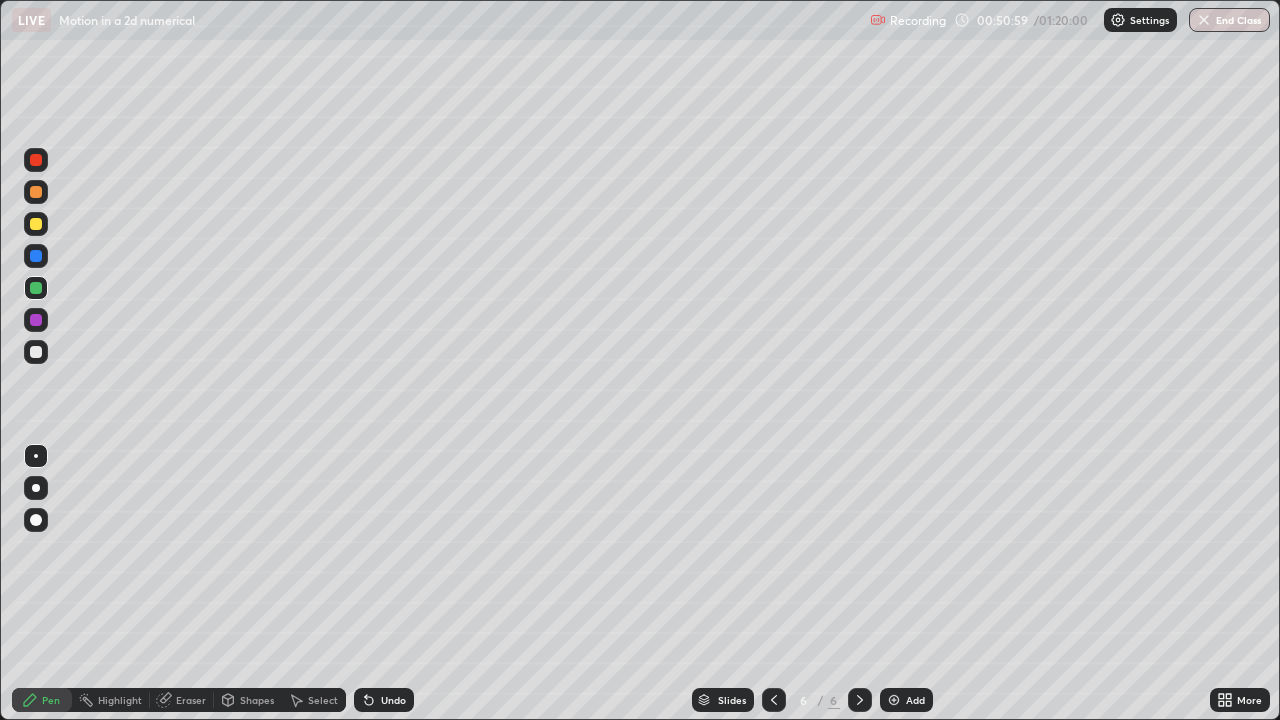 click on "Undo" at bounding box center (393, 700) 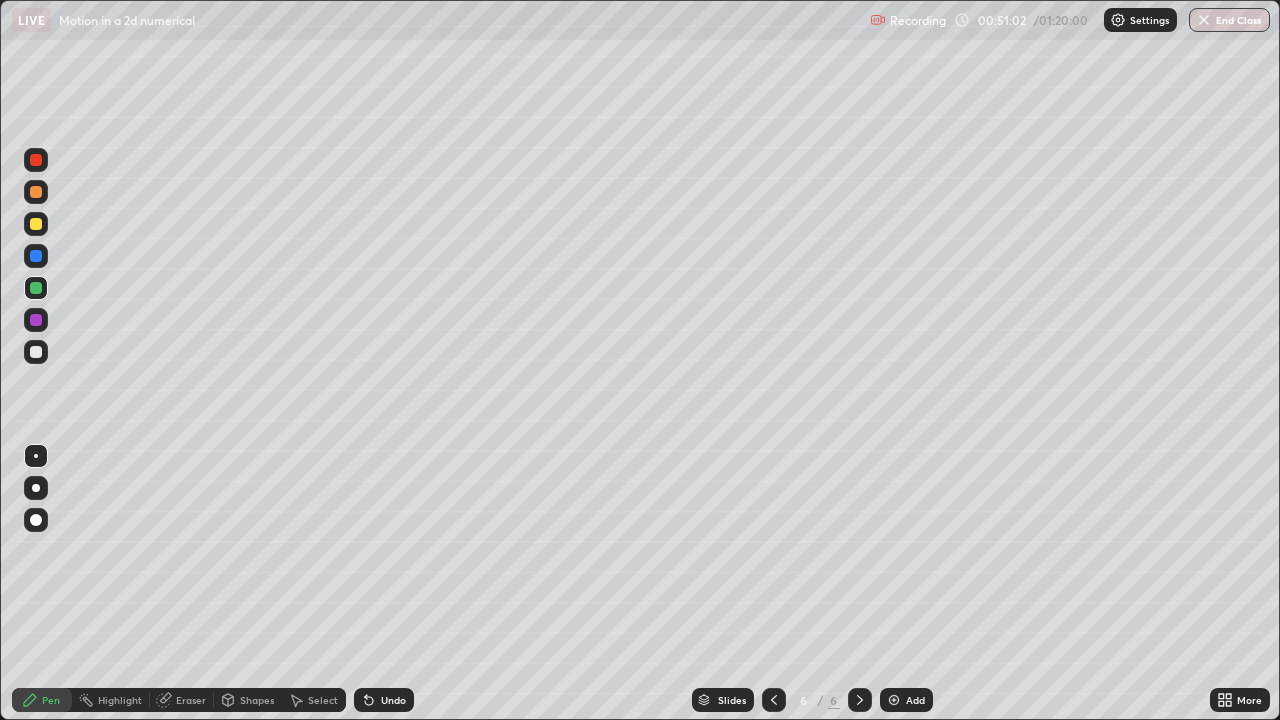 click on "Undo" at bounding box center (393, 700) 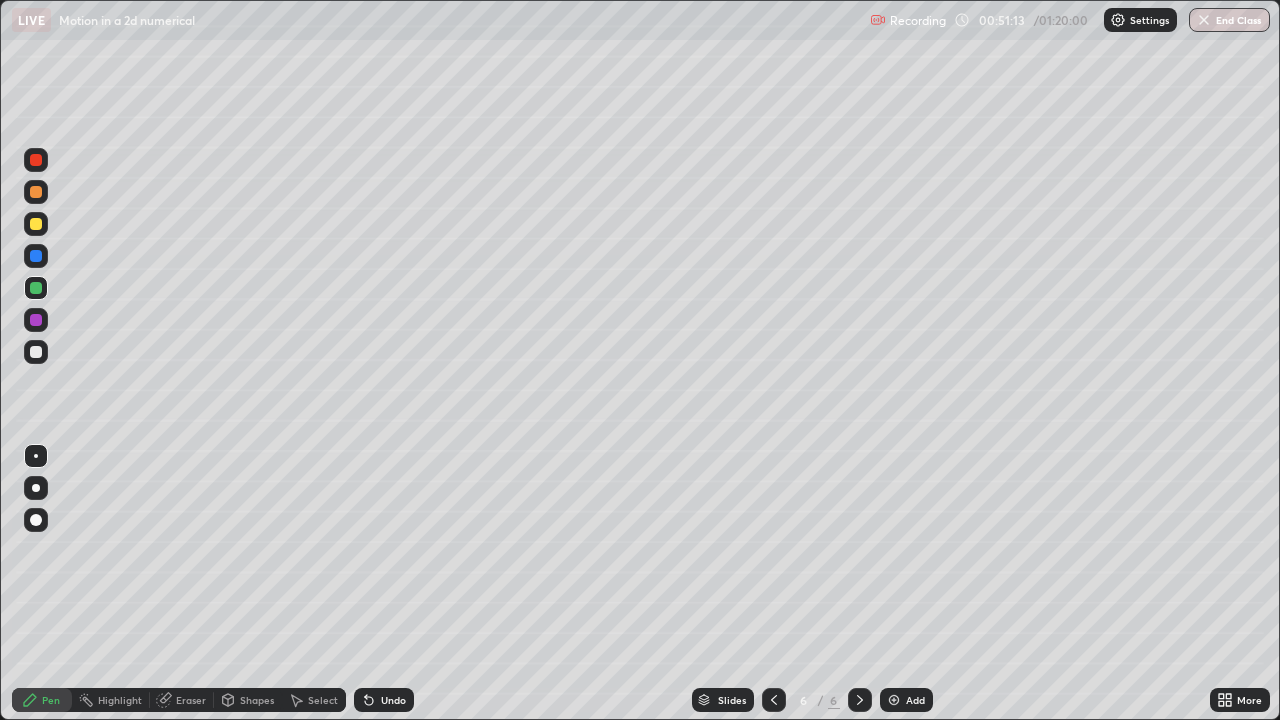 click on "Undo" at bounding box center (384, 700) 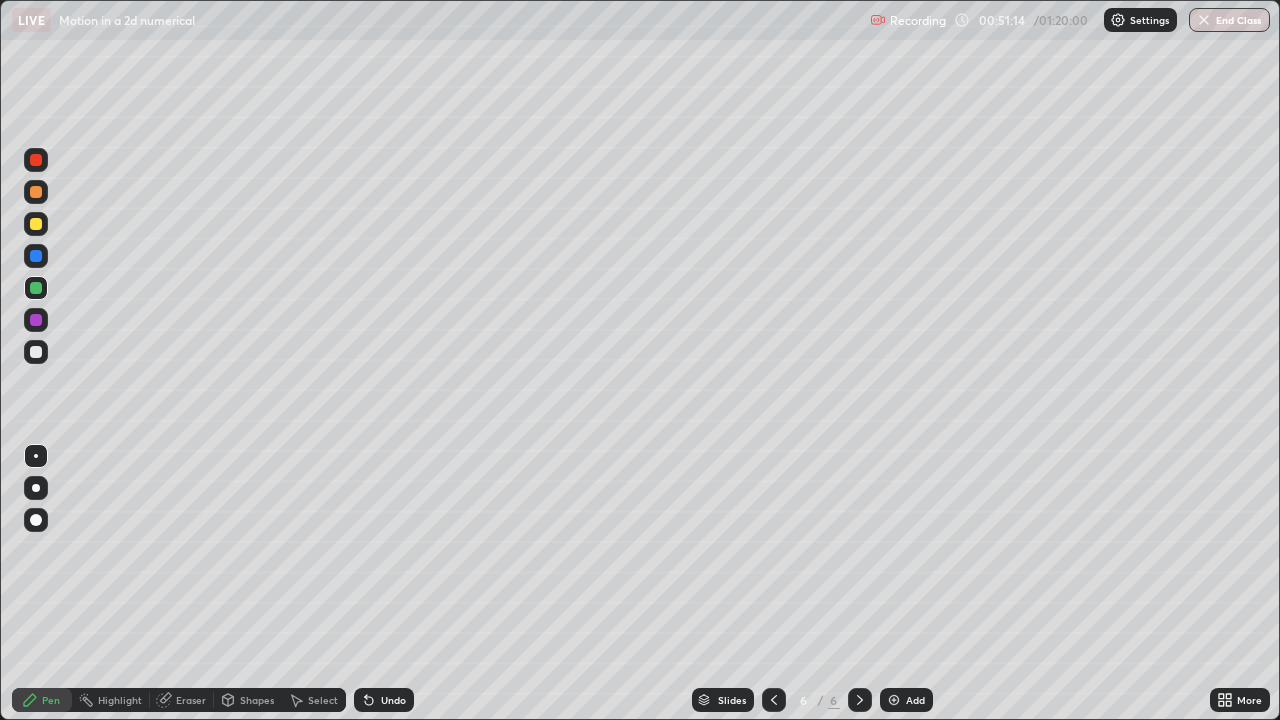 click on "Undo" at bounding box center (384, 700) 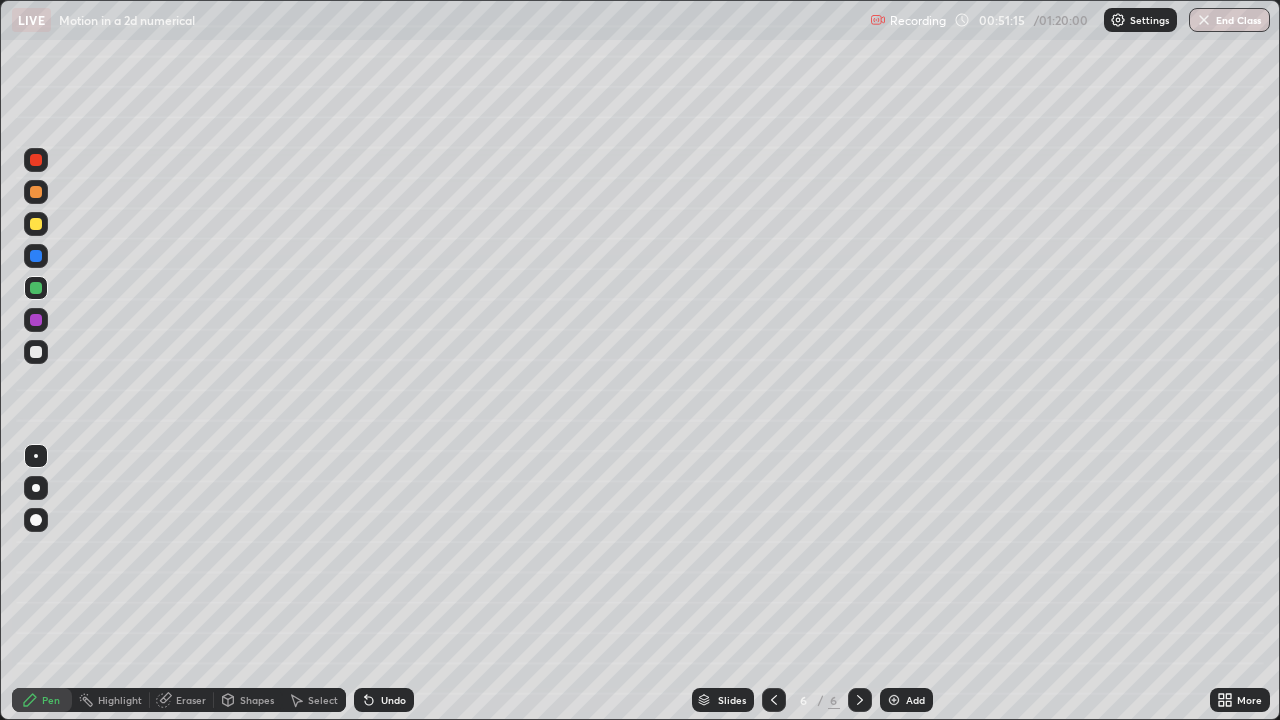 click on "Undo" at bounding box center (393, 700) 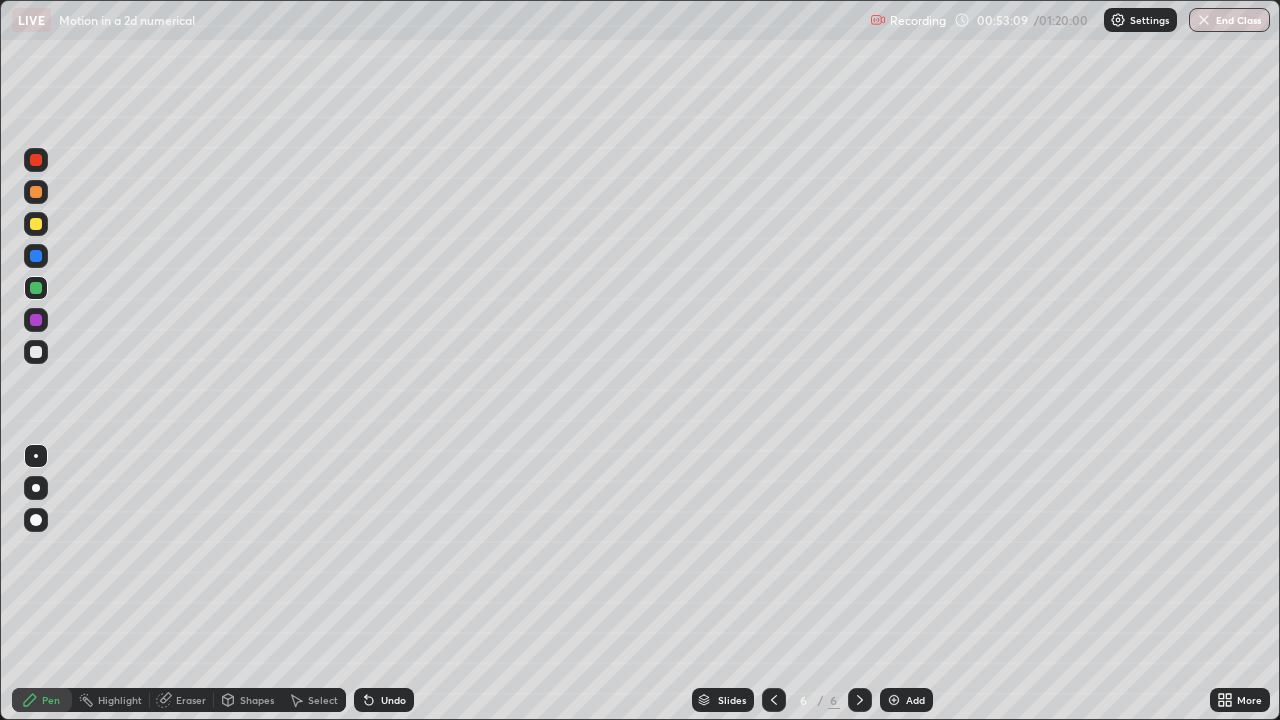 click 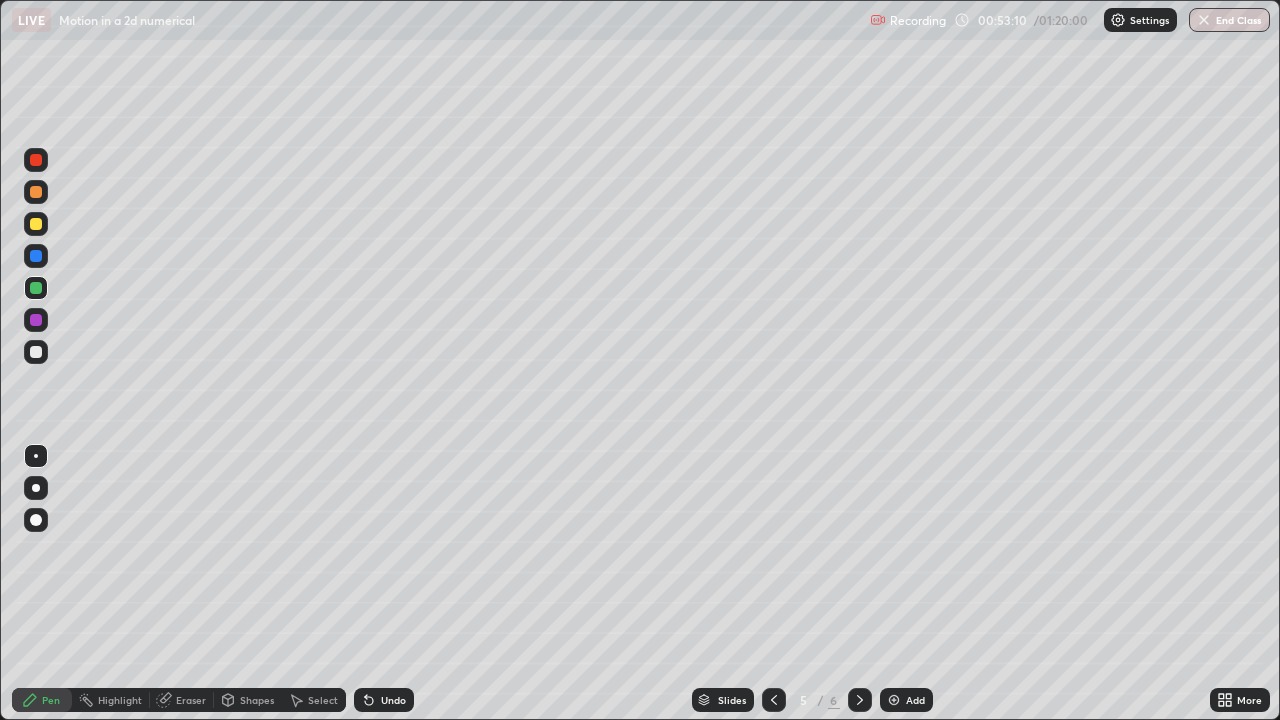 click 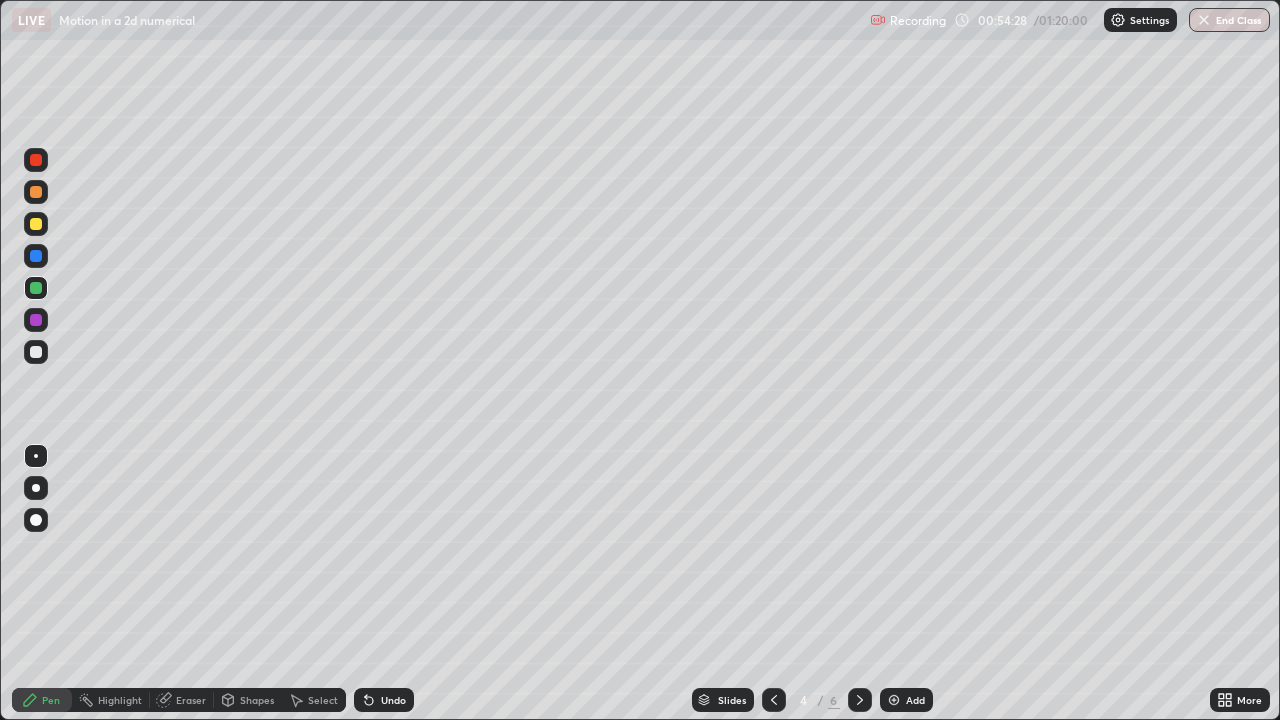 click 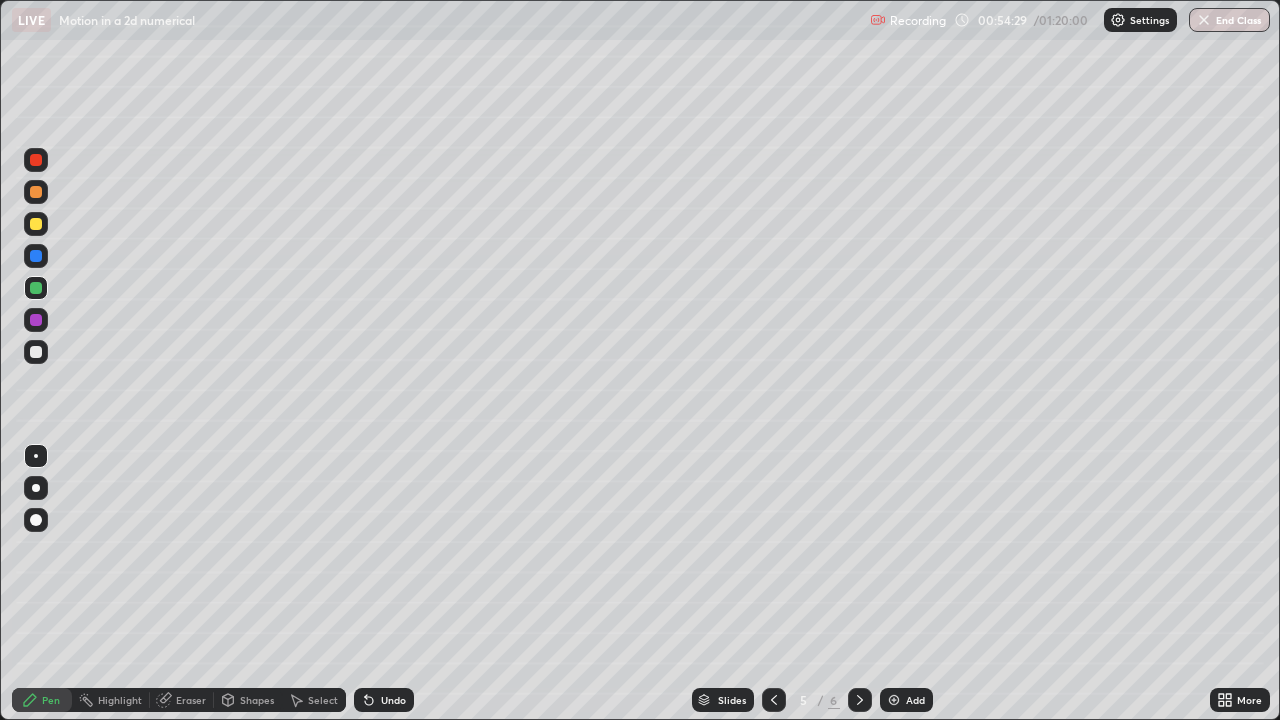 click 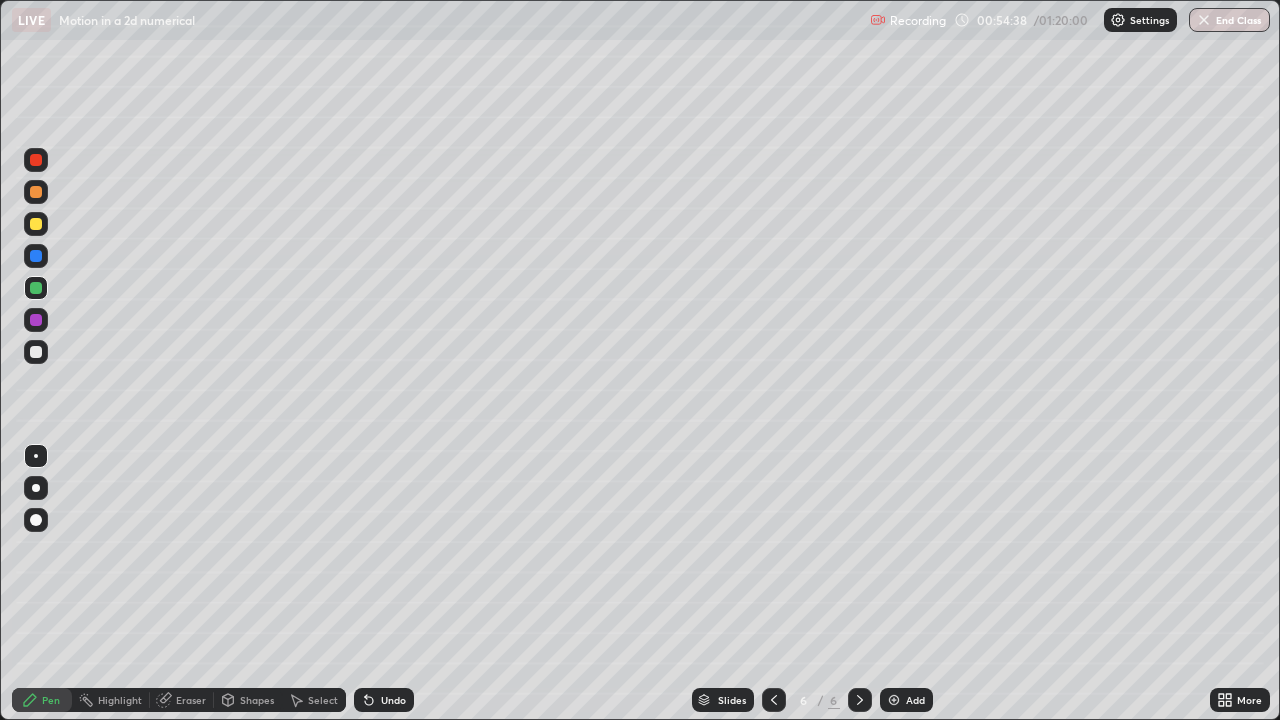 click 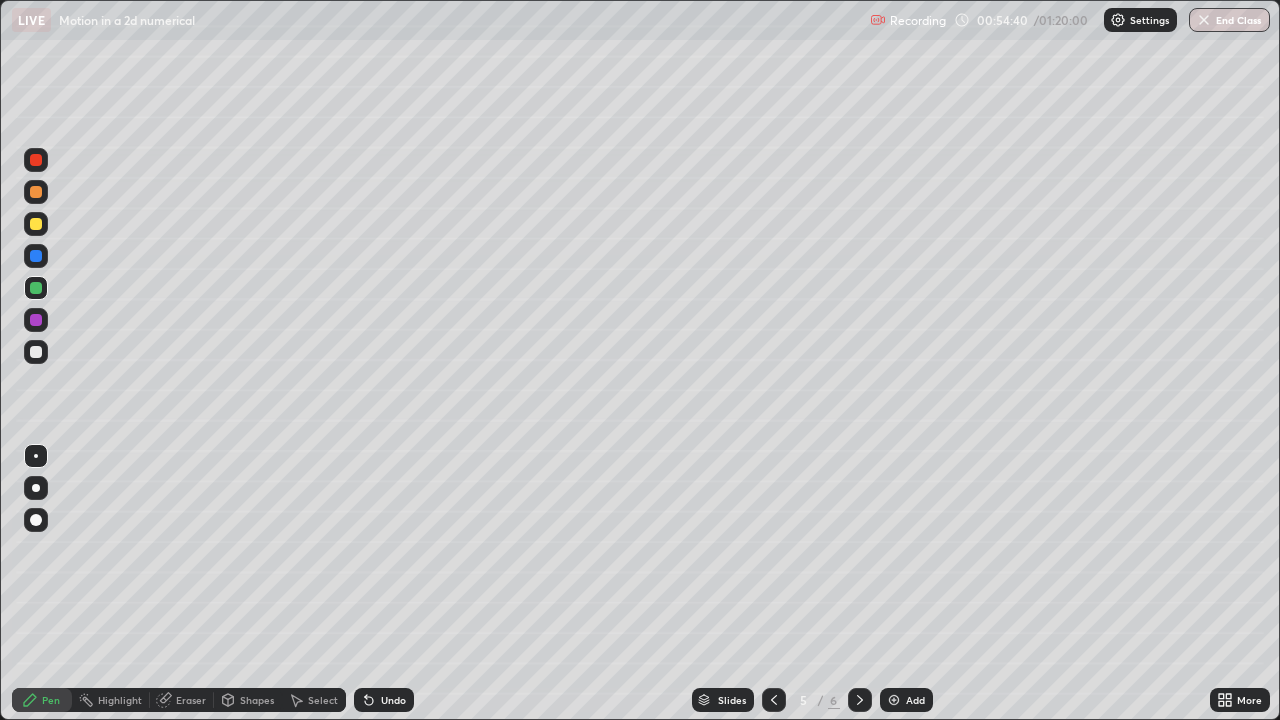 click 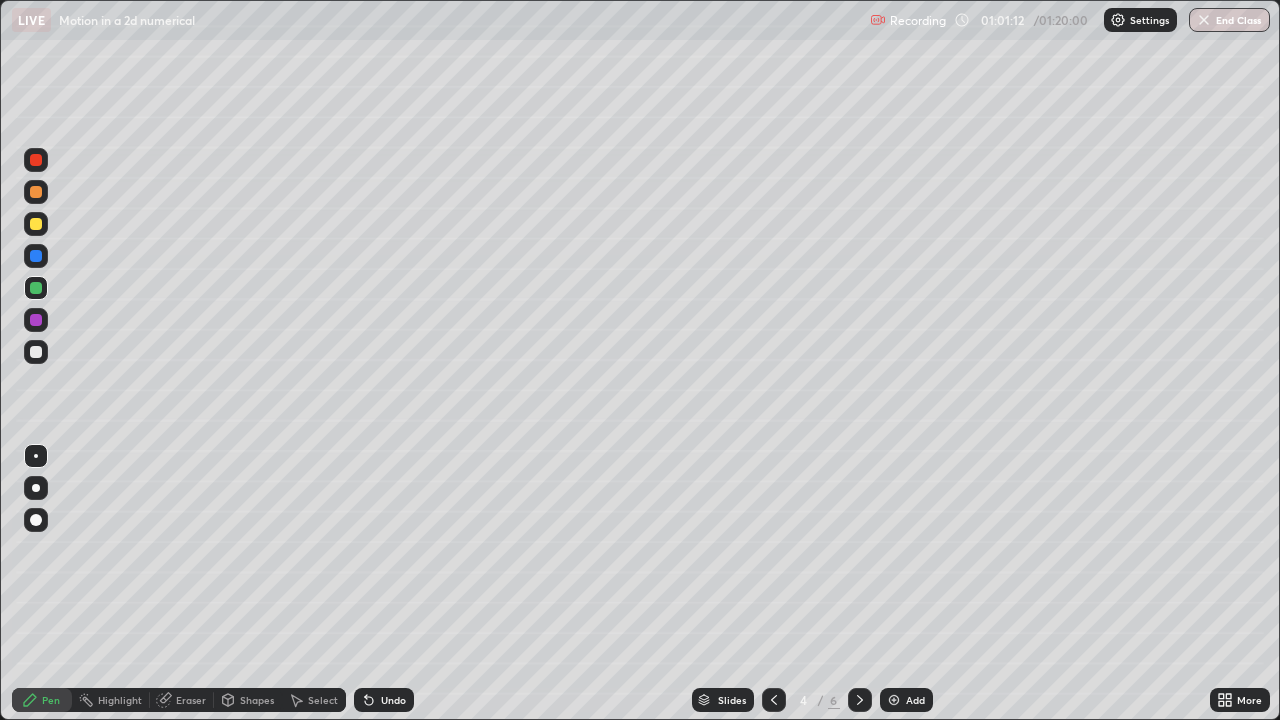 click at bounding box center (860, 700) 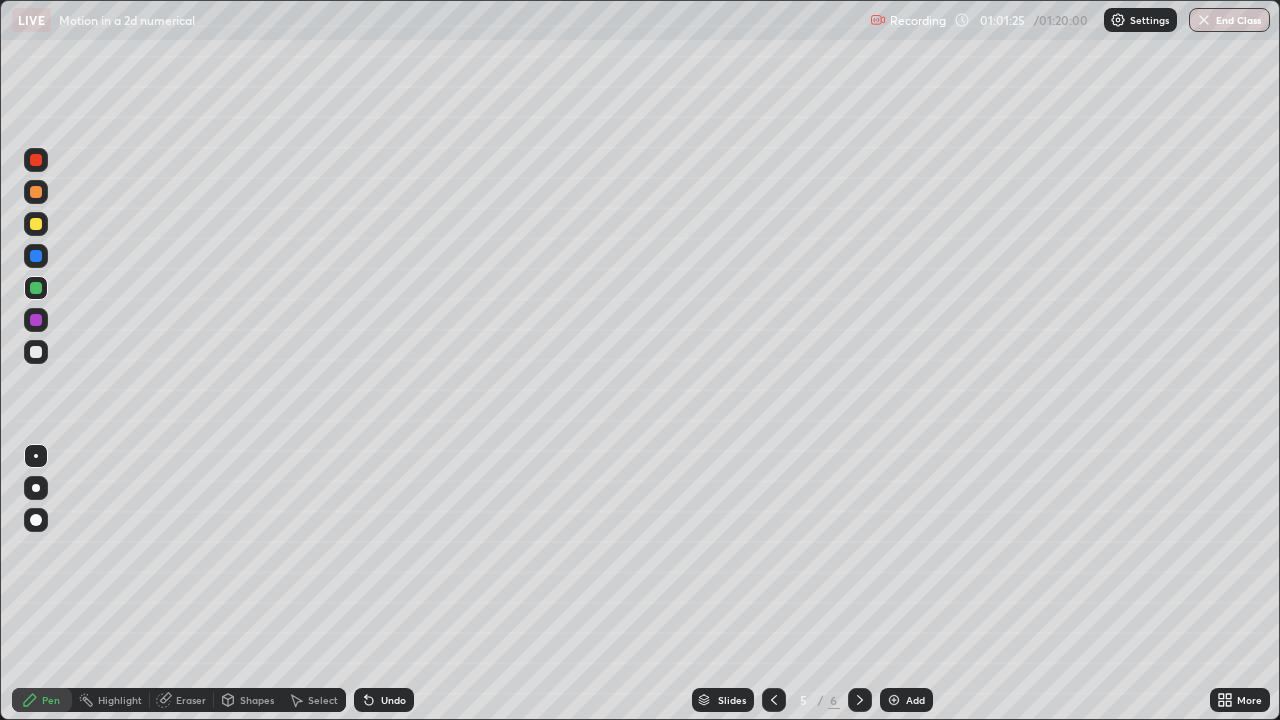 click at bounding box center [36, 224] 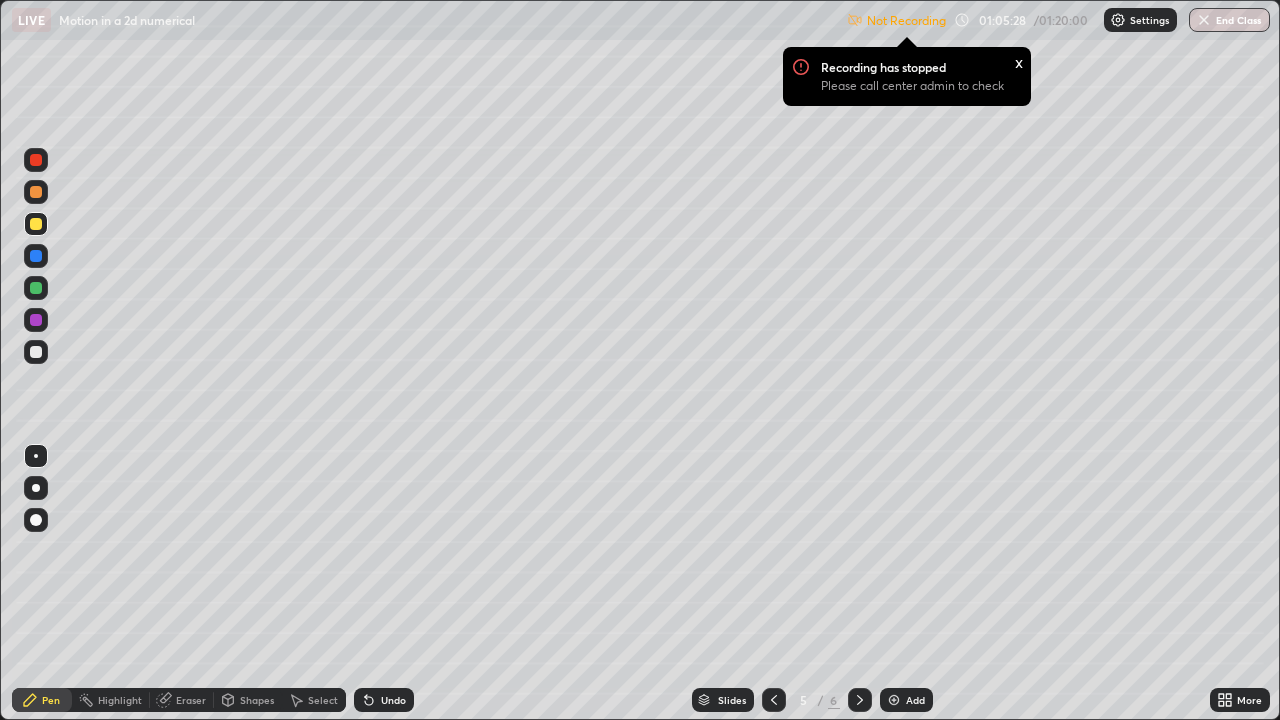 click on "Settings" at bounding box center (1149, 20) 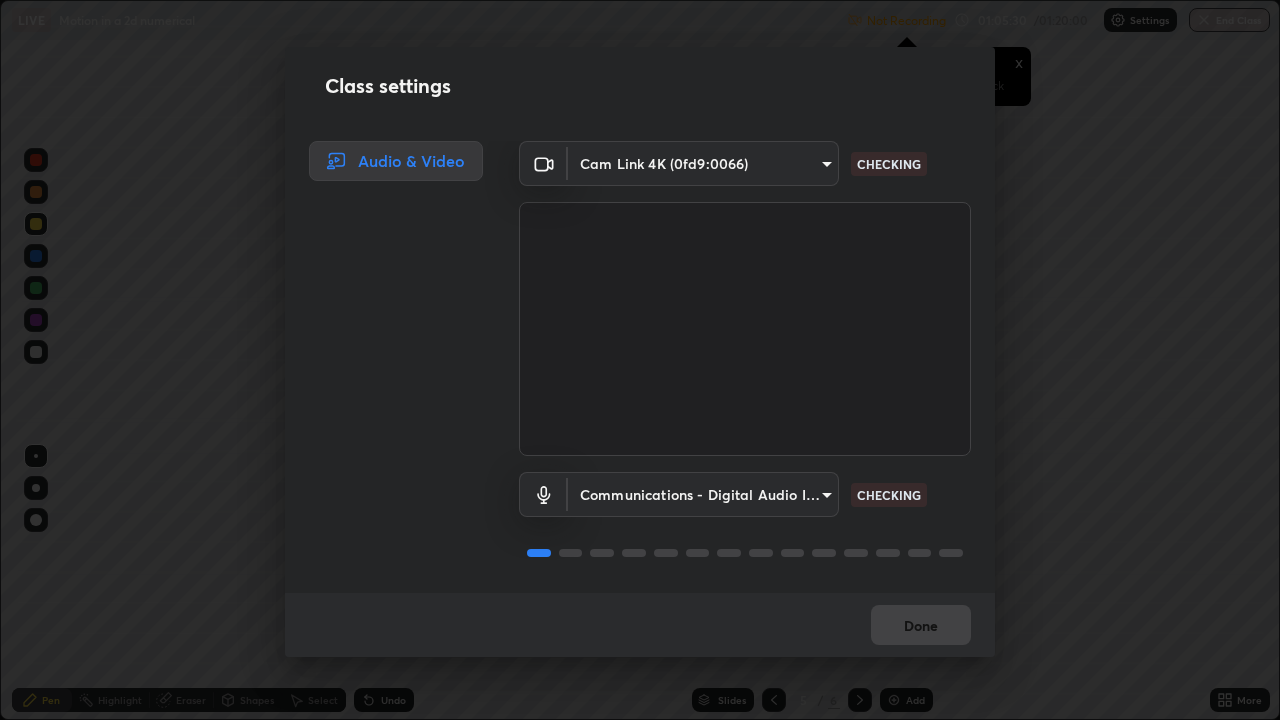 scroll, scrollTop: 2, scrollLeft: 0, axis: vertical 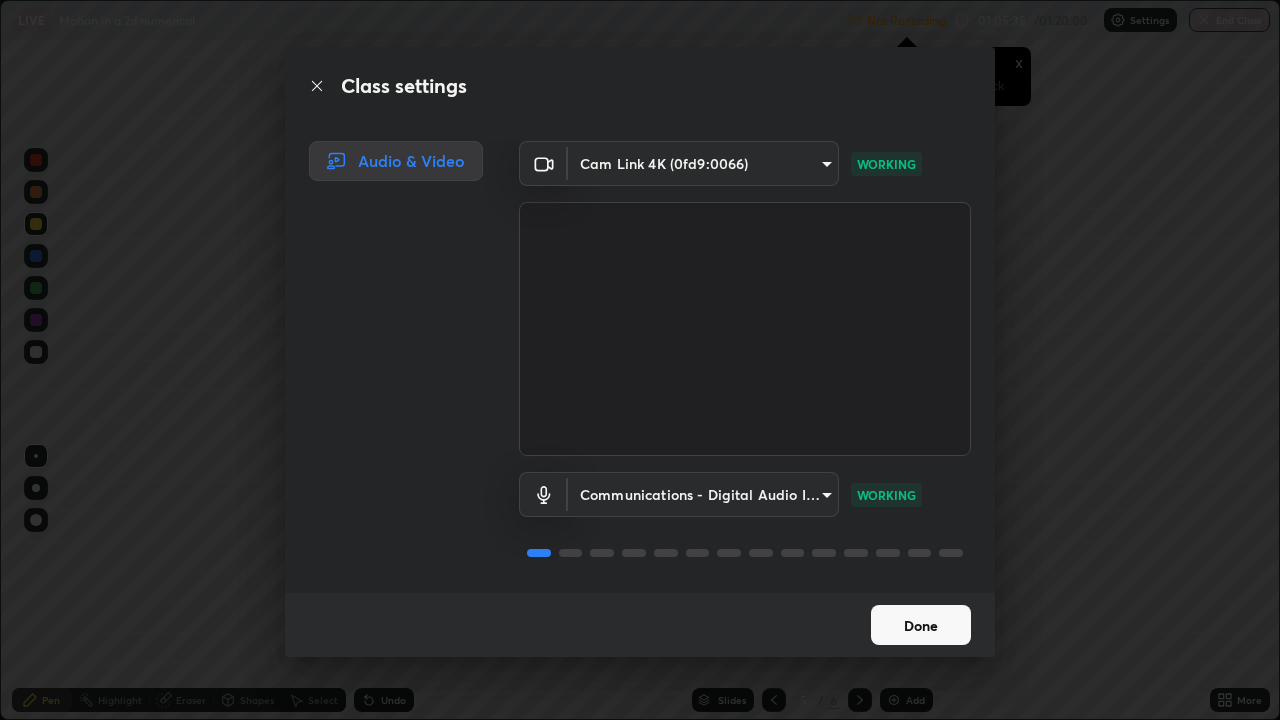 click on "Done" at bounding box center [921, 625] 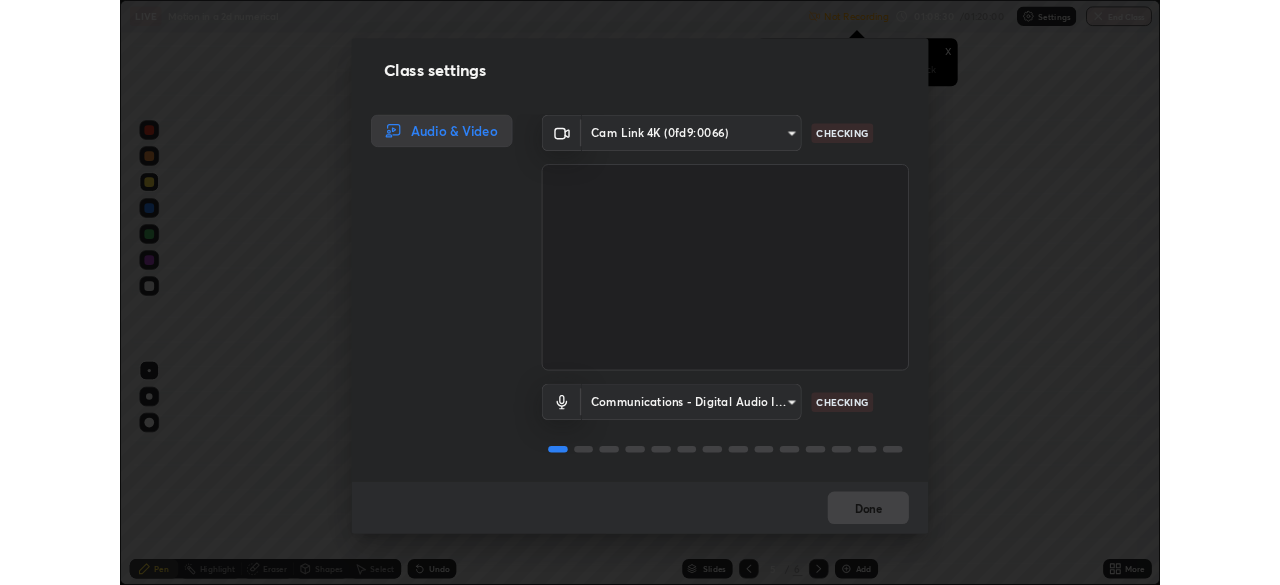 scroll, scrollTop: 2, scrollLeft: 0, axis: vertical 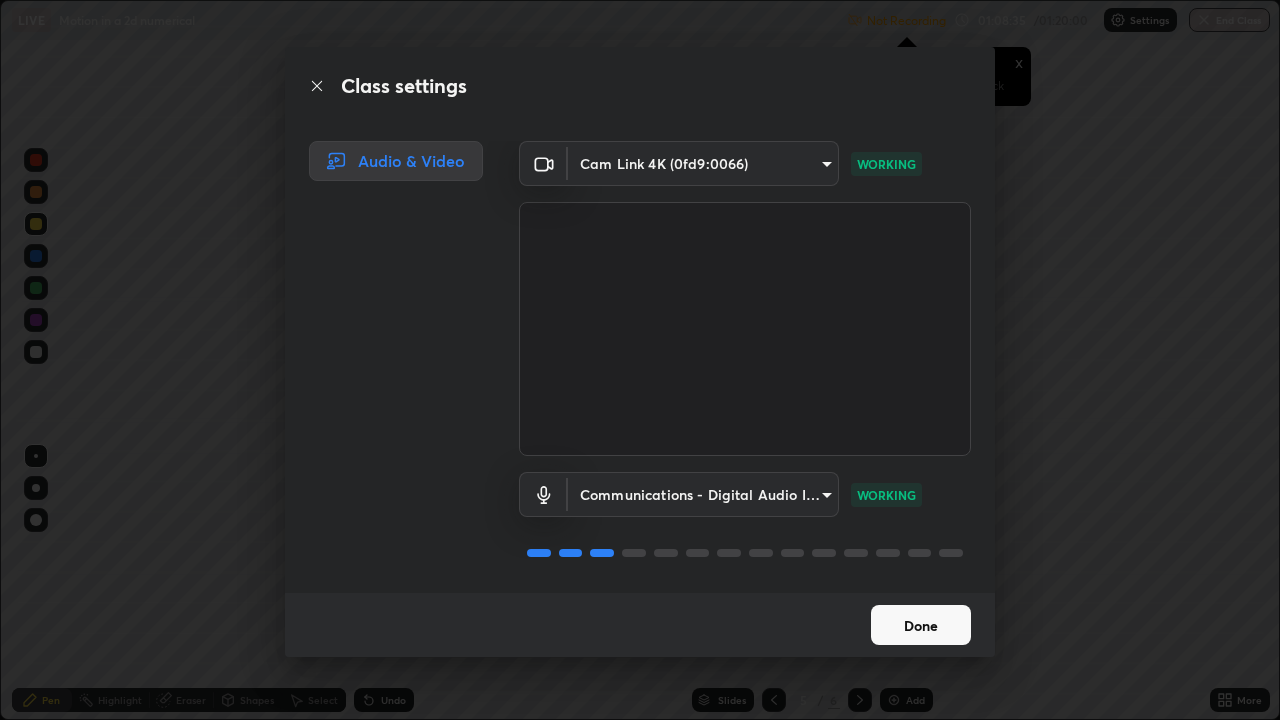 click on "Done" at bounding box center (921, 625) 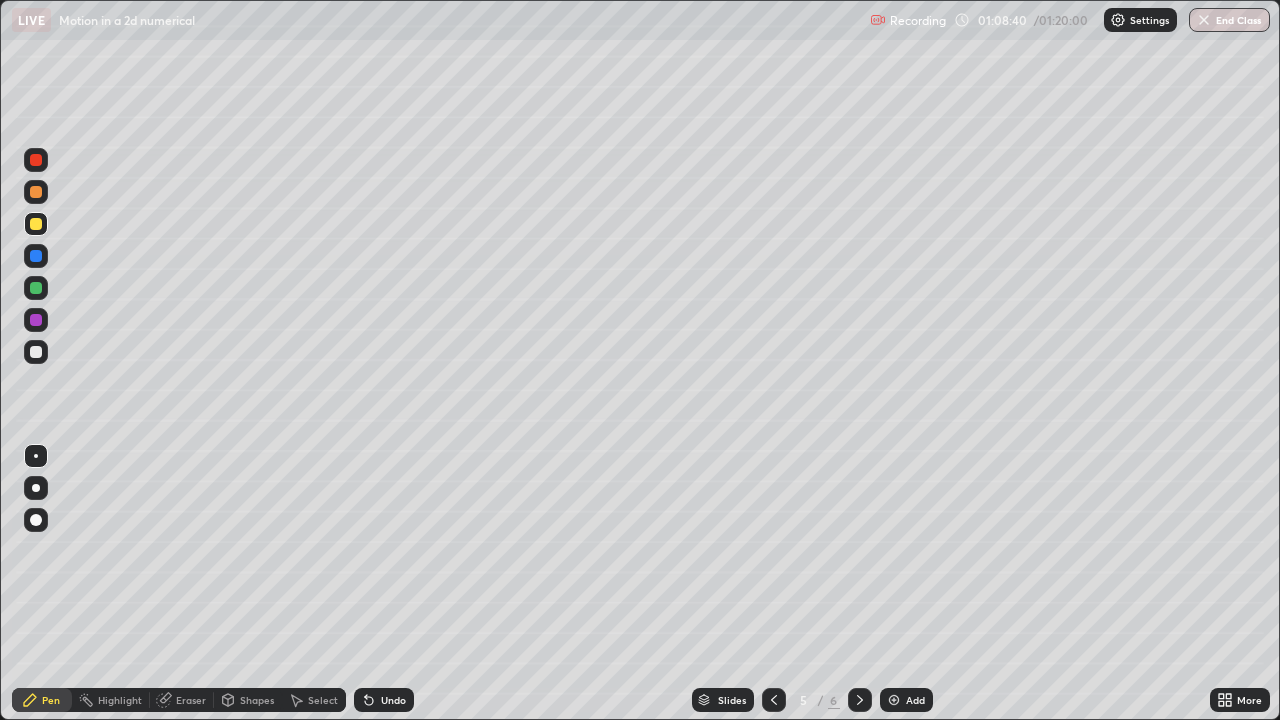 click at bounding box center (860, 700) 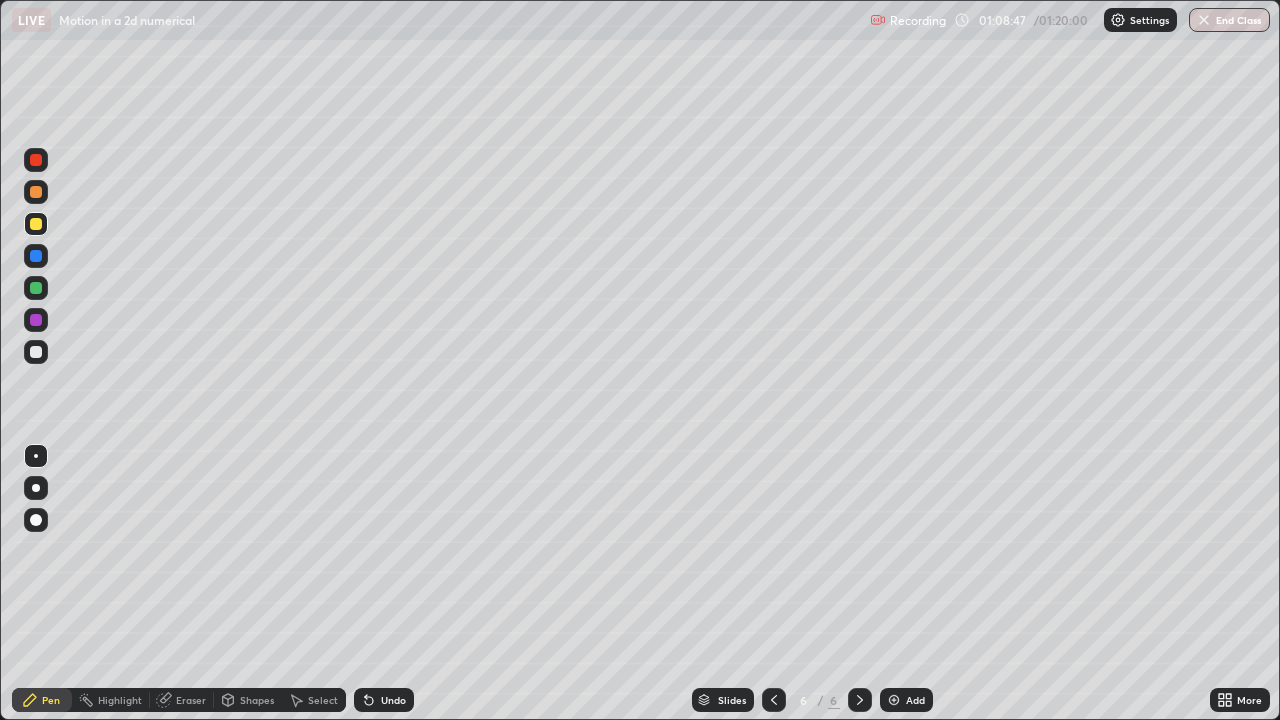 click at bounding box center [36, 352] 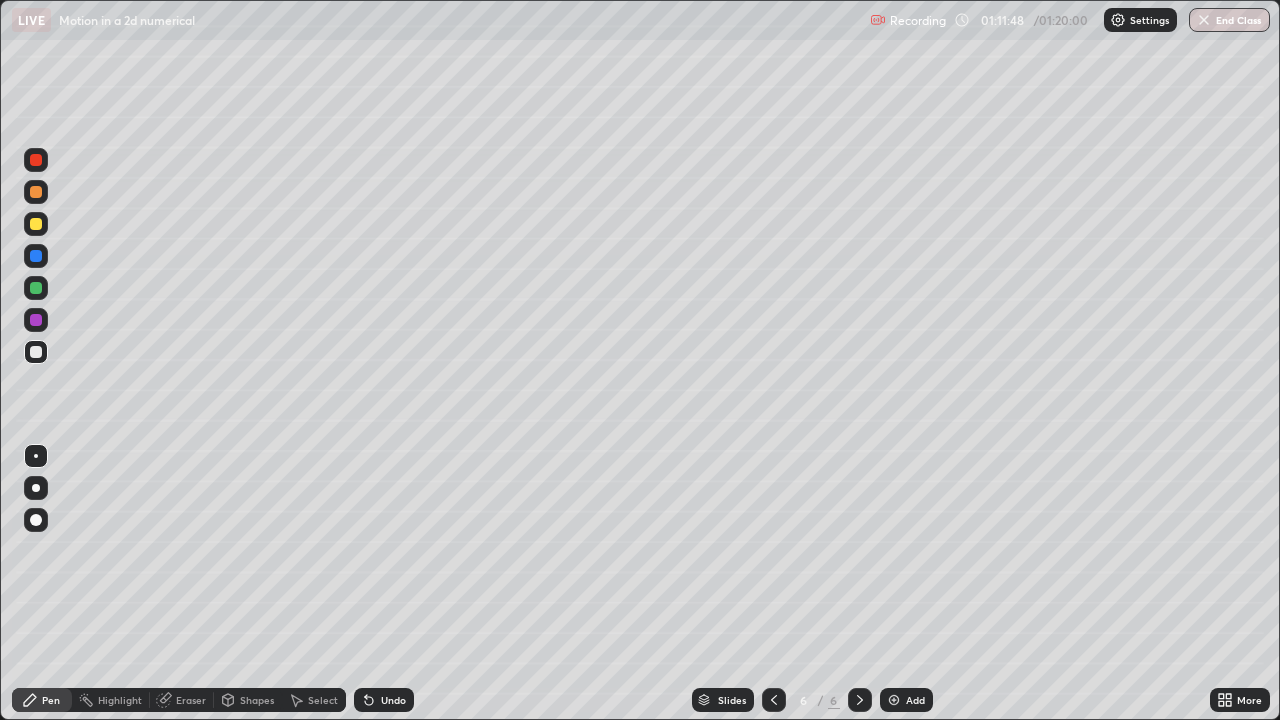 click at bounding box center (36, 224) 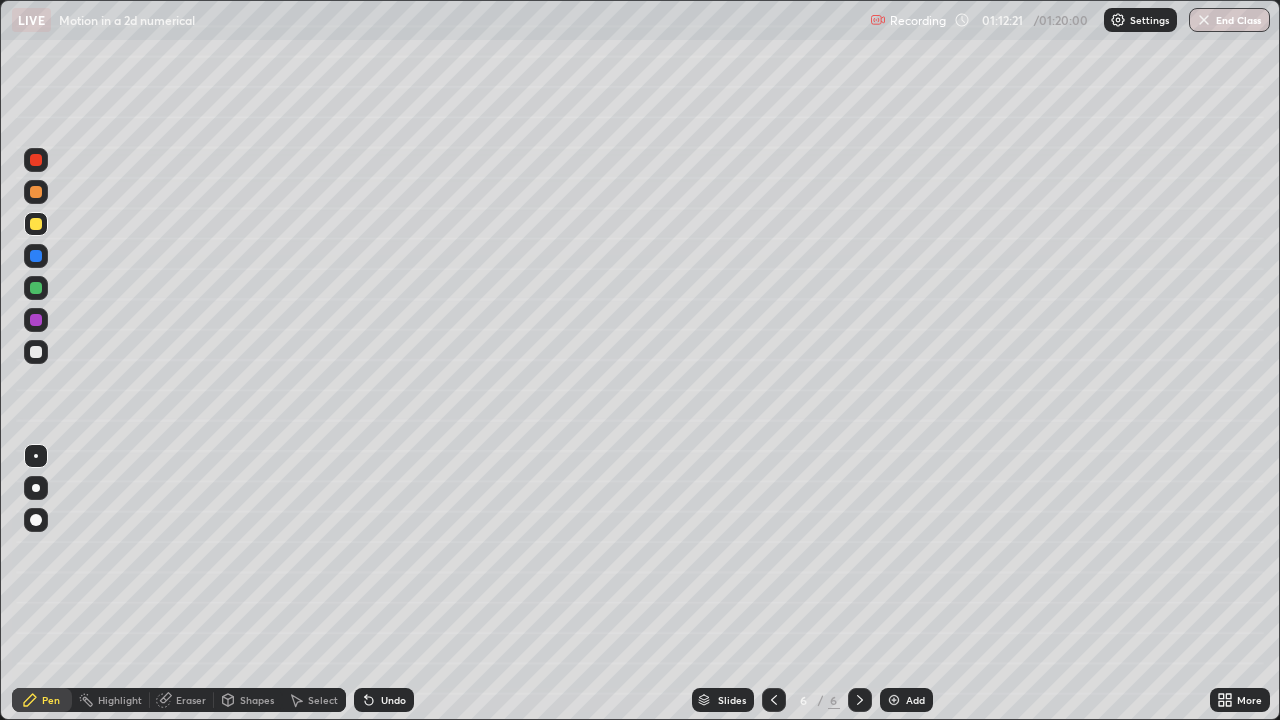 click at bounding box center [36, 192] 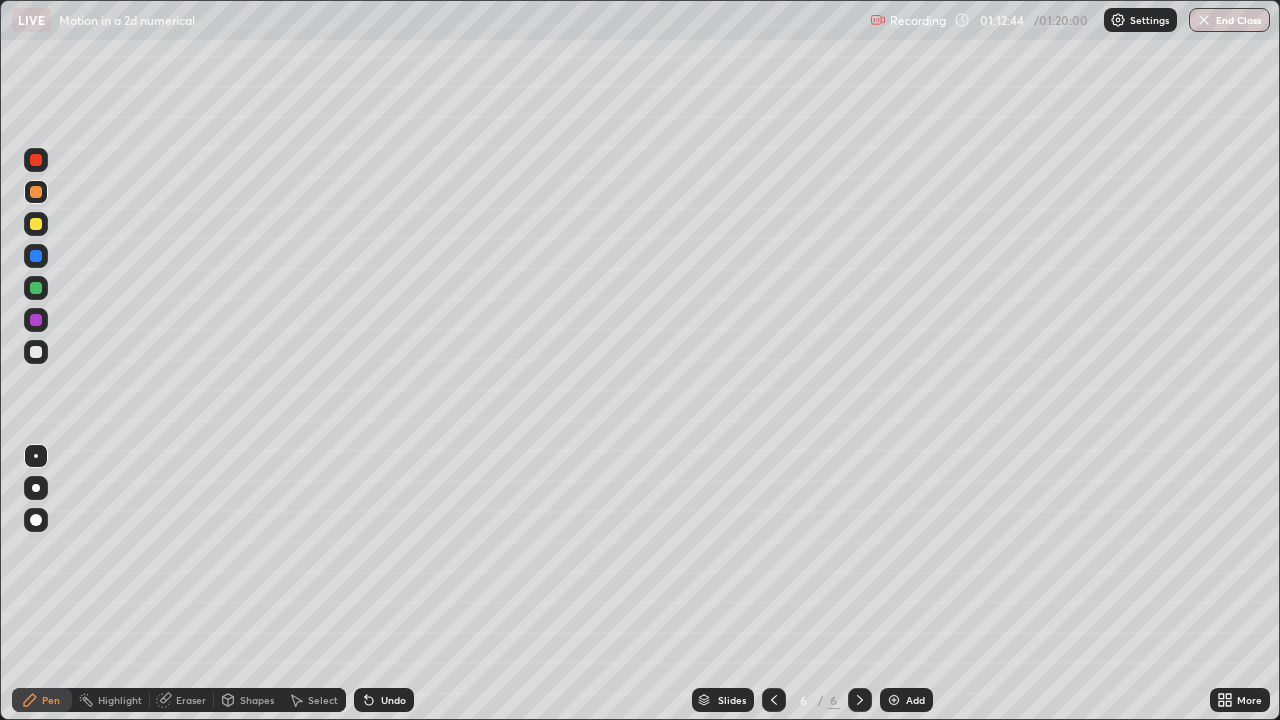 click at bounding box center [36, 352] 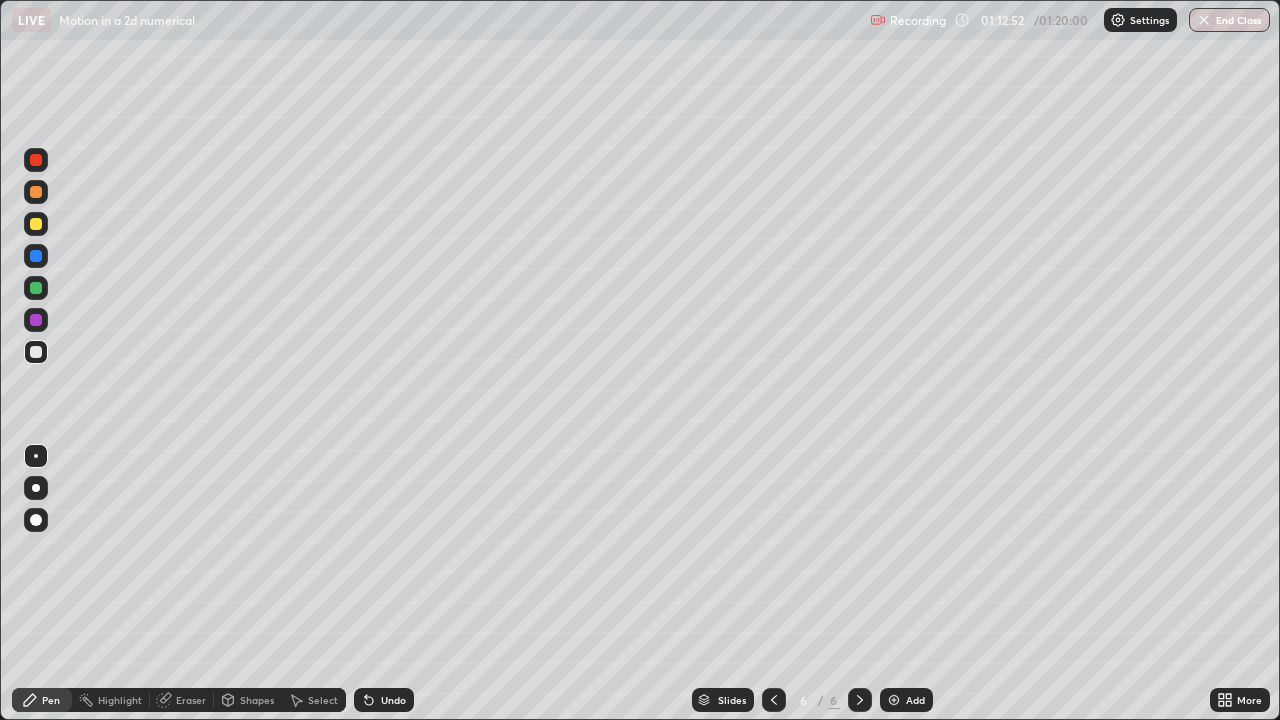 click at bounding box center (36, 192) 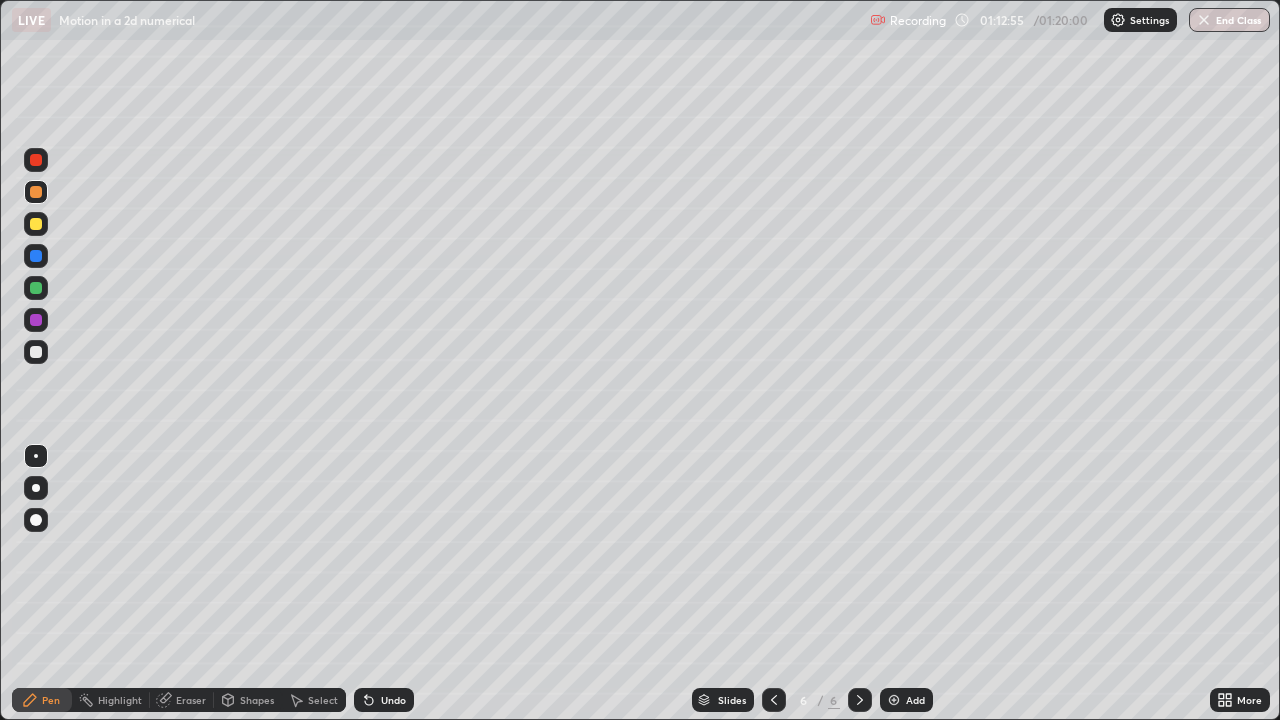 click at bounding box center [36, 352] 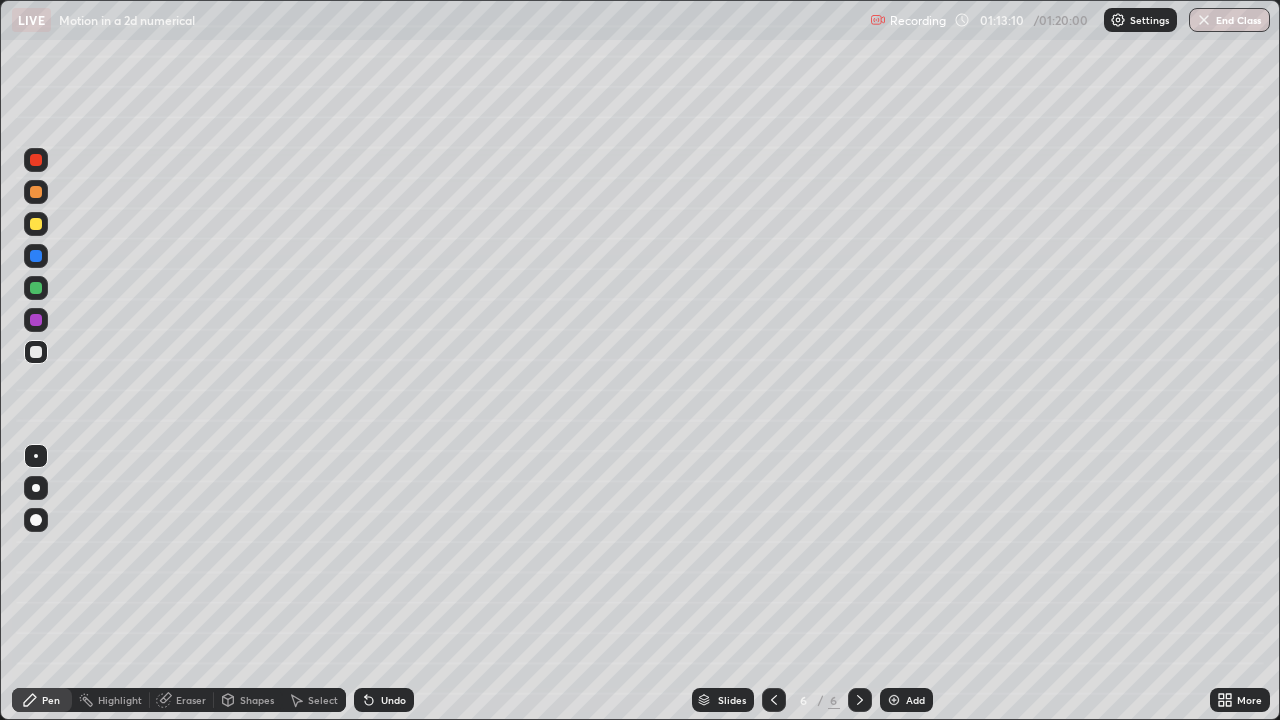 click at bounding box center (36, 224) 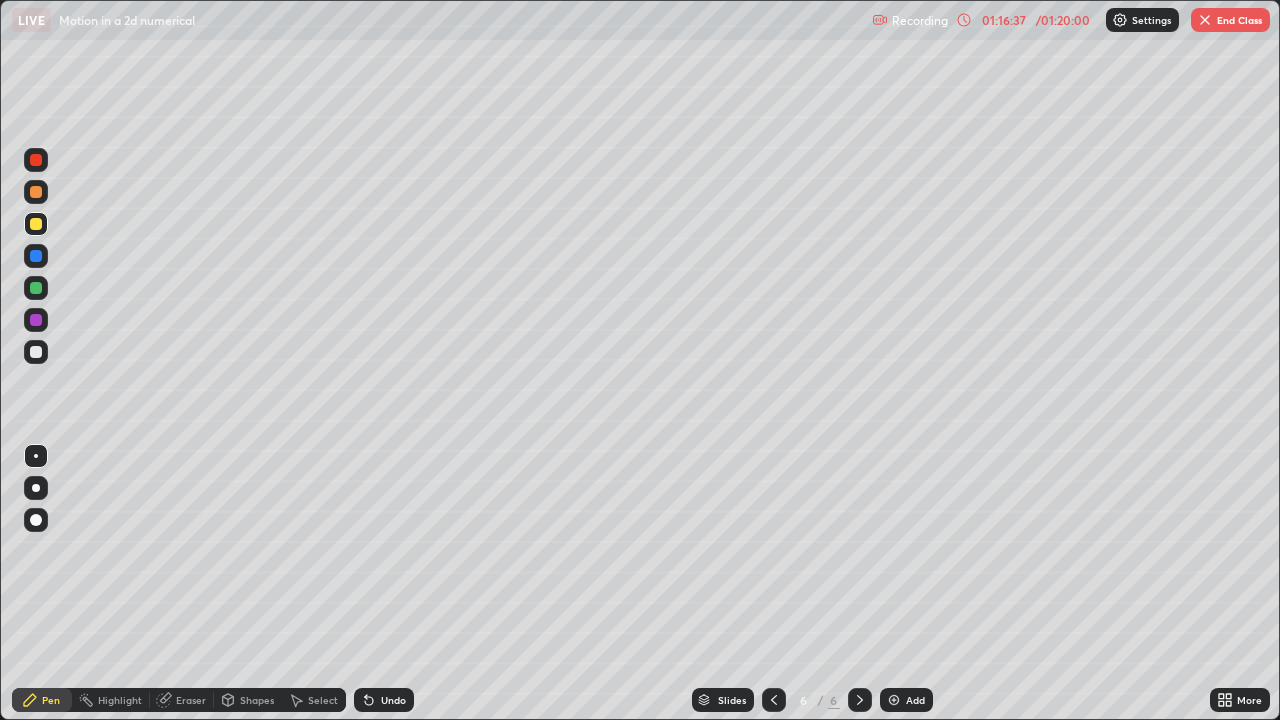 click 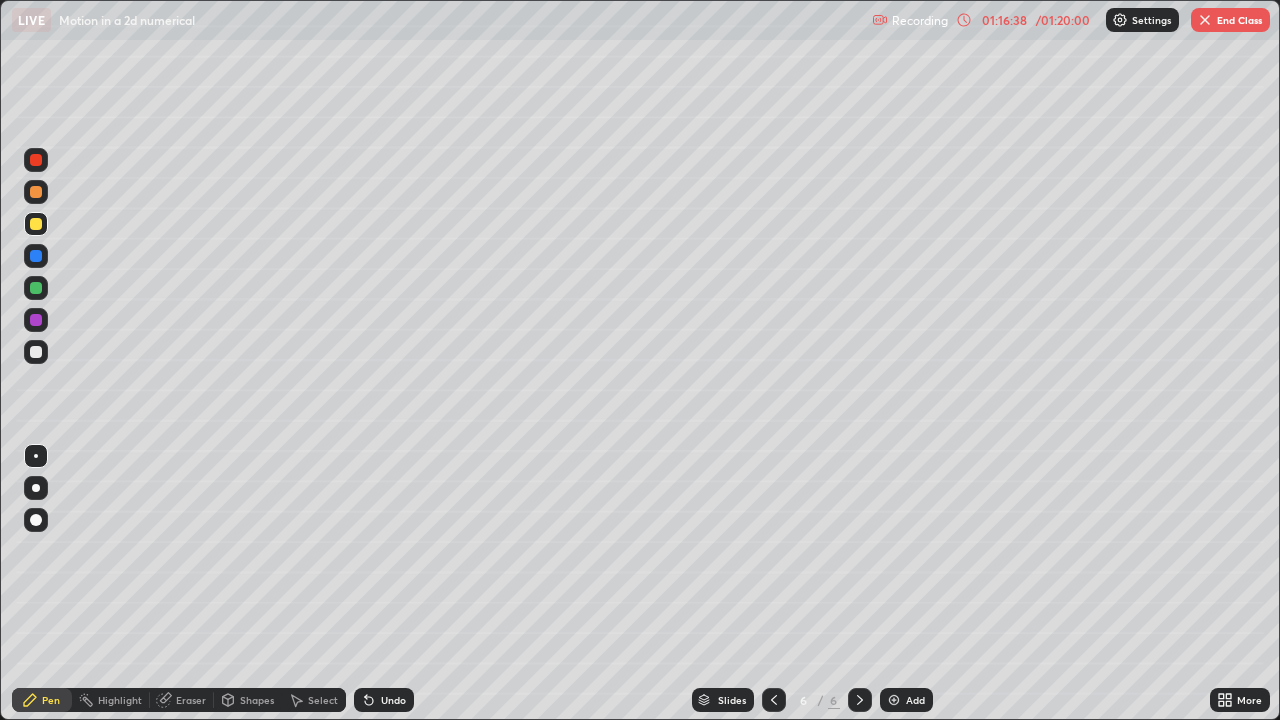 click at bounding box center (894, 700) 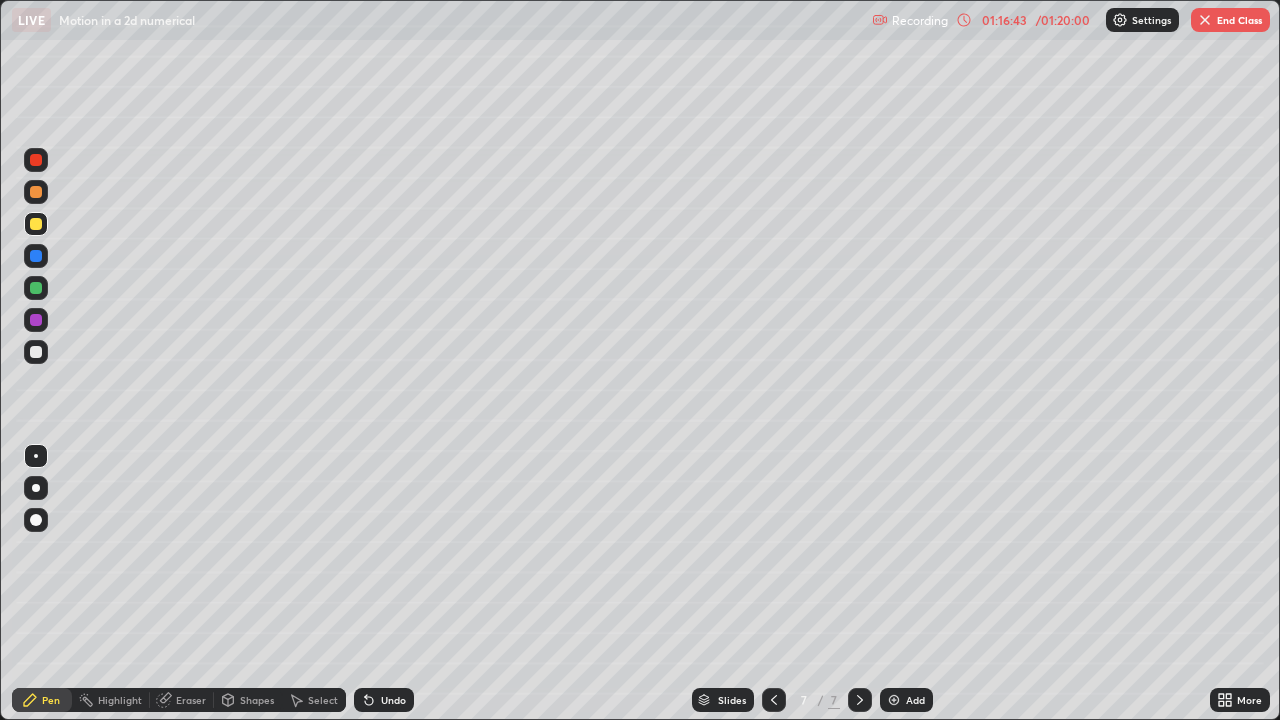 click at bounding box center [36, 288] 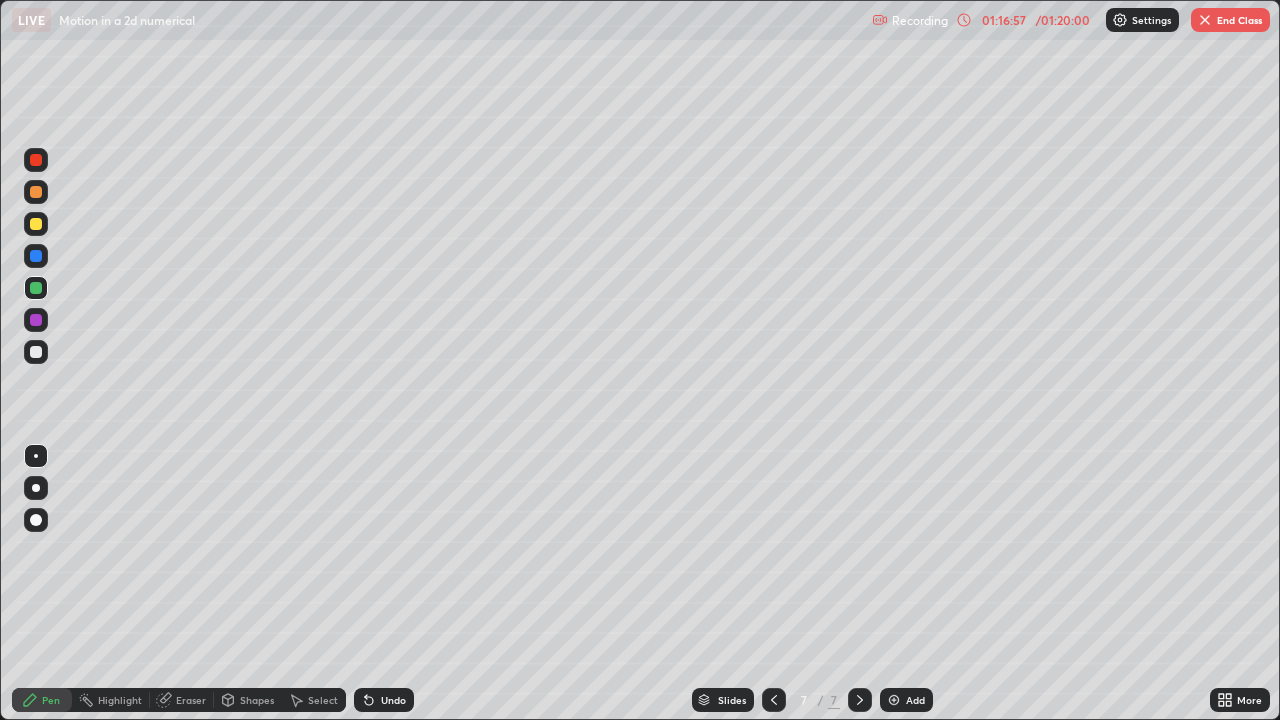 click on "Undo" at bounding box center [384, 700] 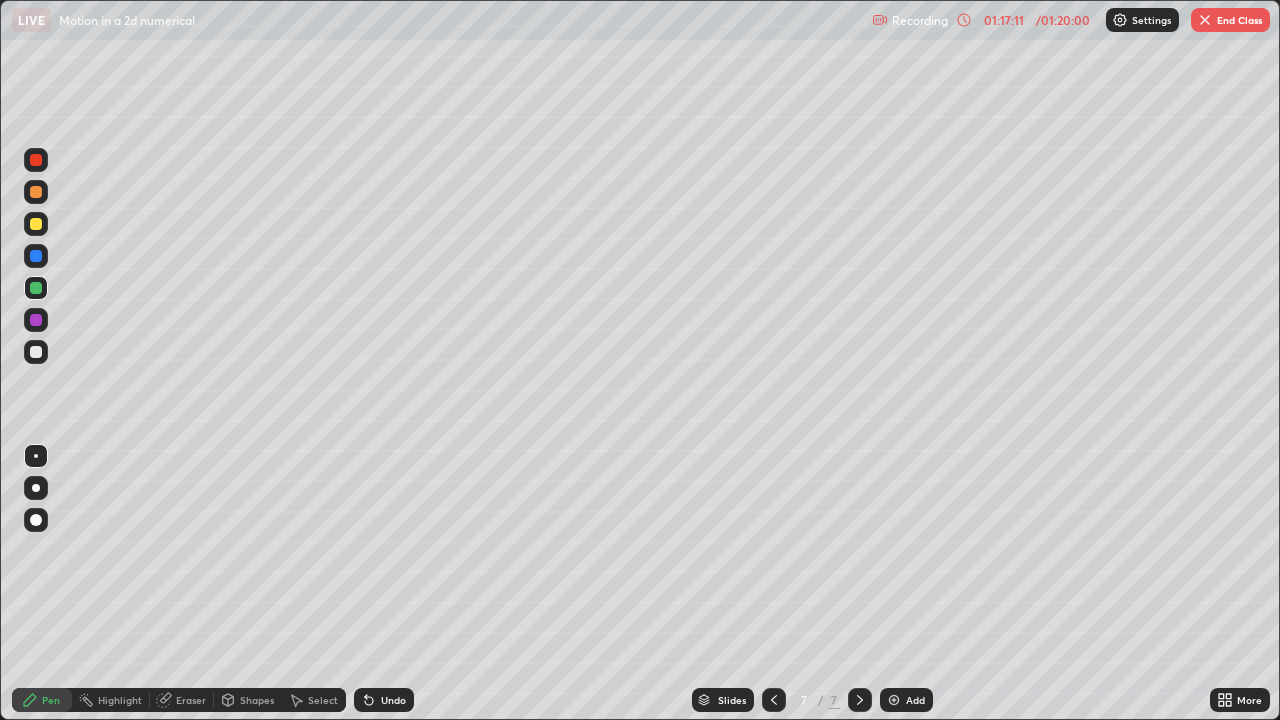 click on "Undo" at bounding box center (393, 700) 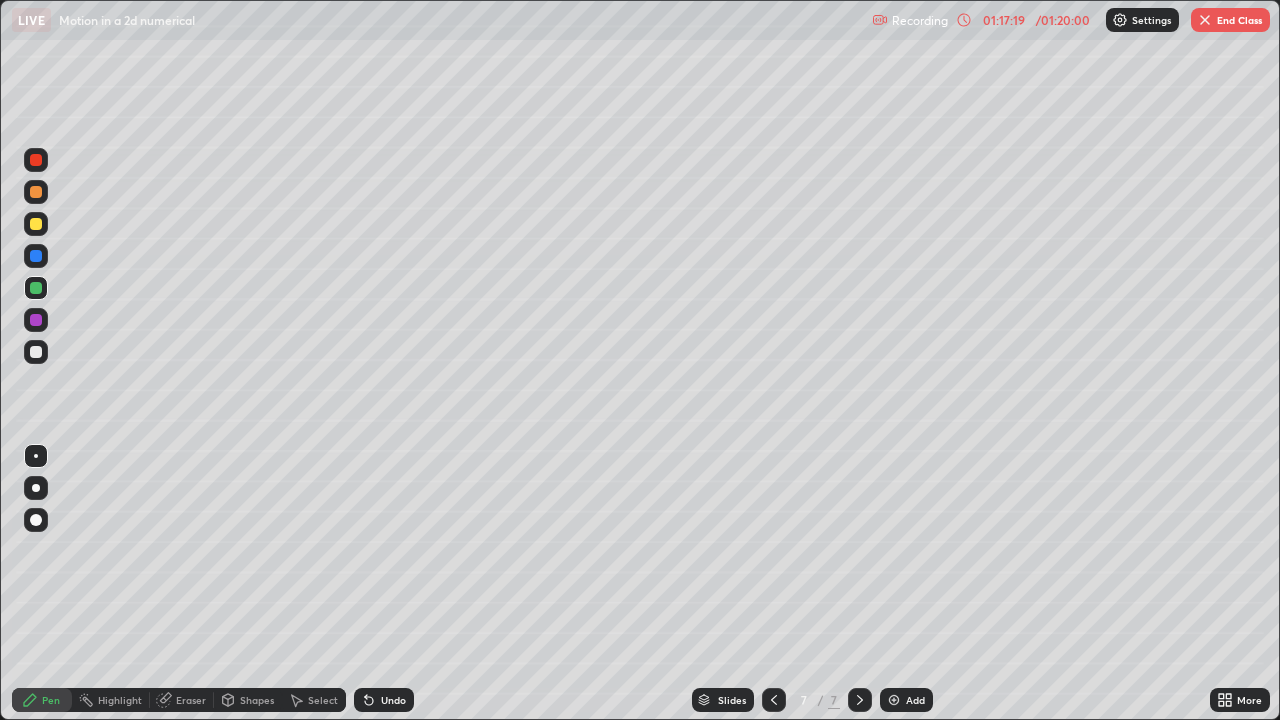 click on "Undo" at bounding box center [384, 700] 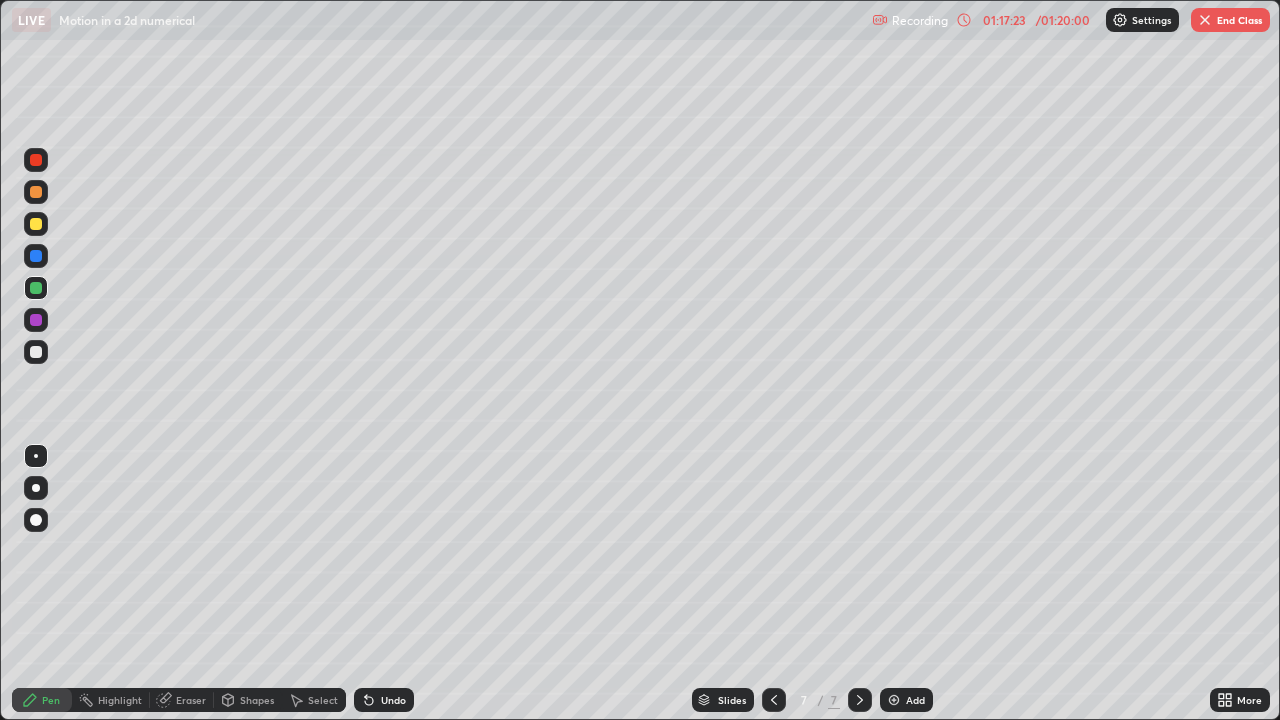click on "Undo" at bounding box center [384, 700] 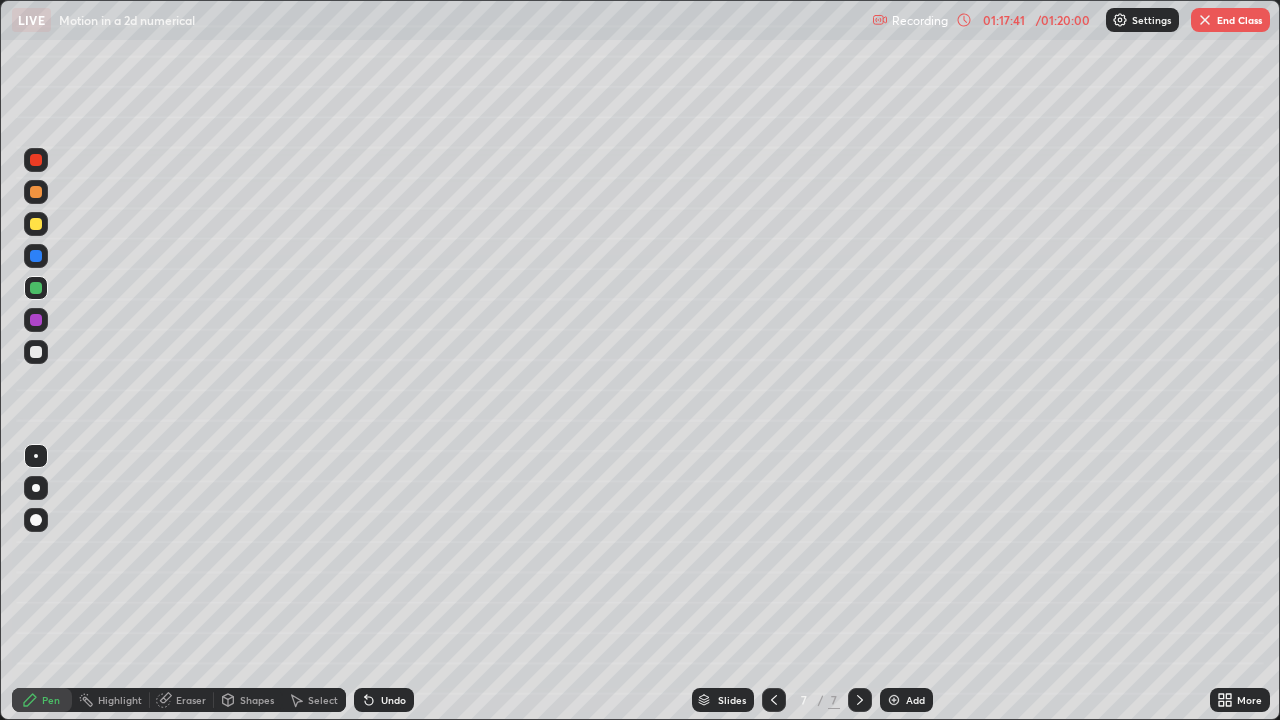 click on "Undo" at bounding box center [393, 700] 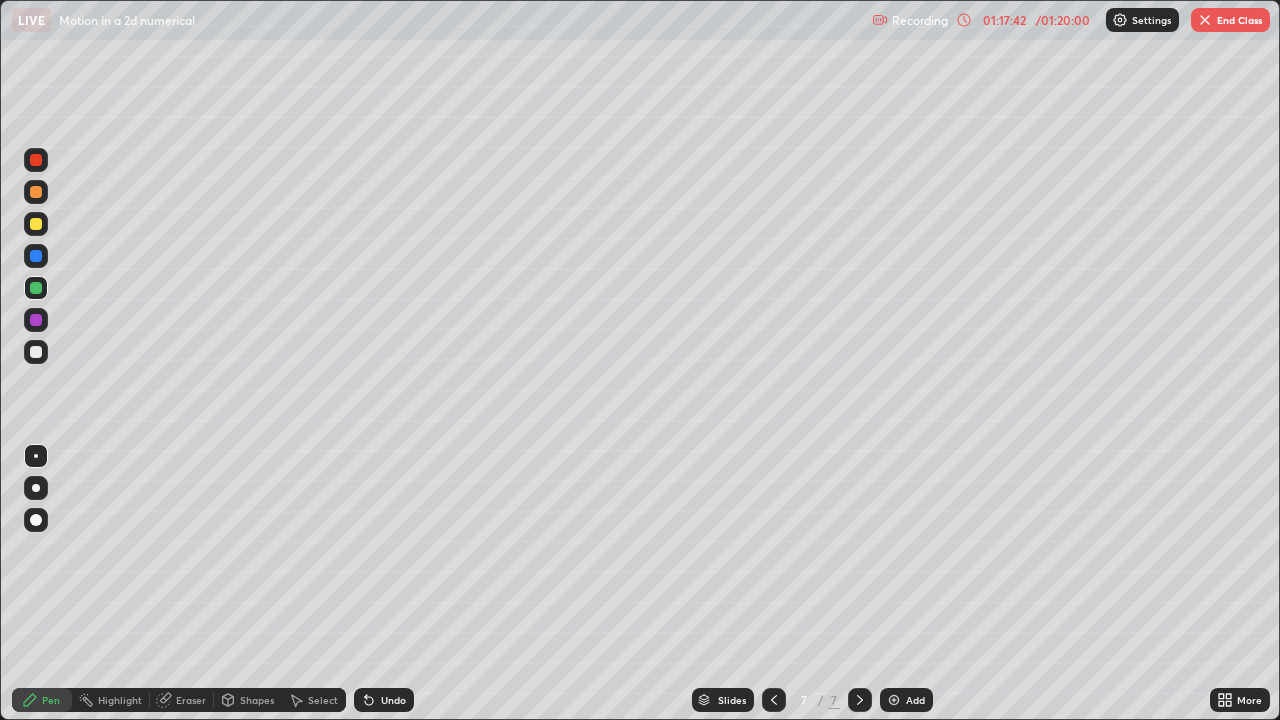 click on "Undo" at bounding box center [393, 700] 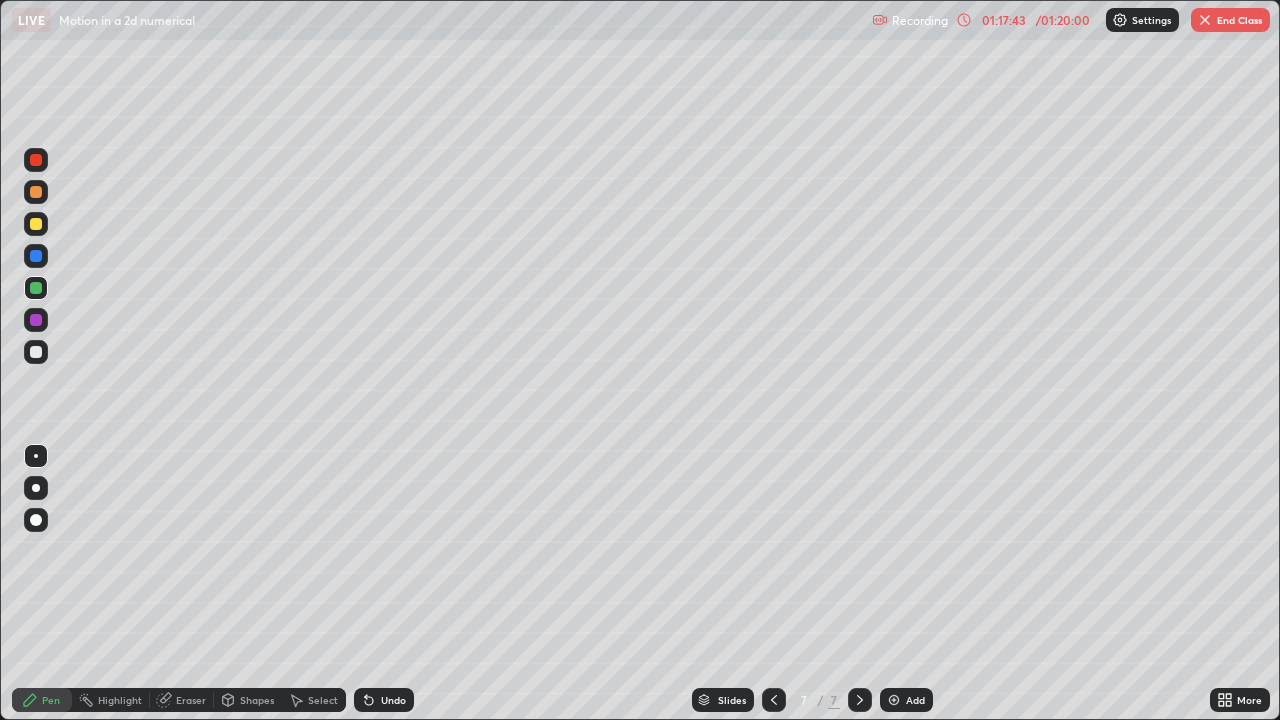 click on "Undo" at bounding box center (393, 700) 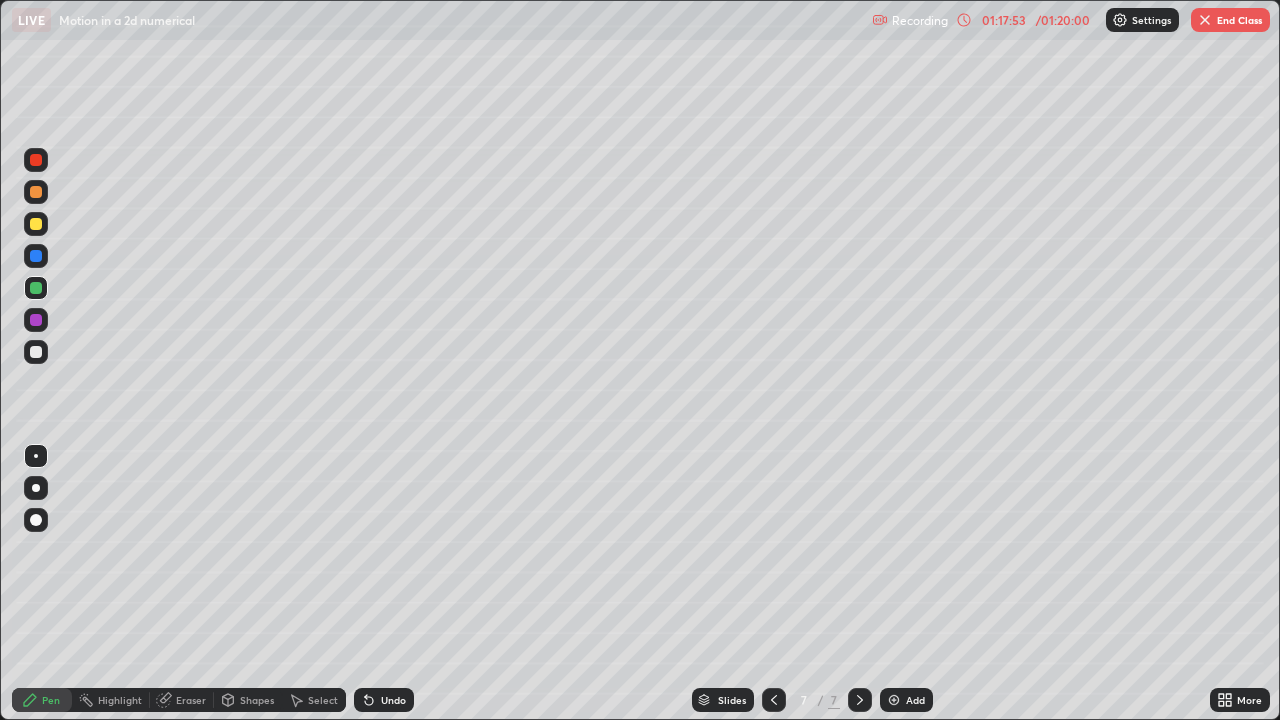 click on "Undo" at bounding box center [393, 700] 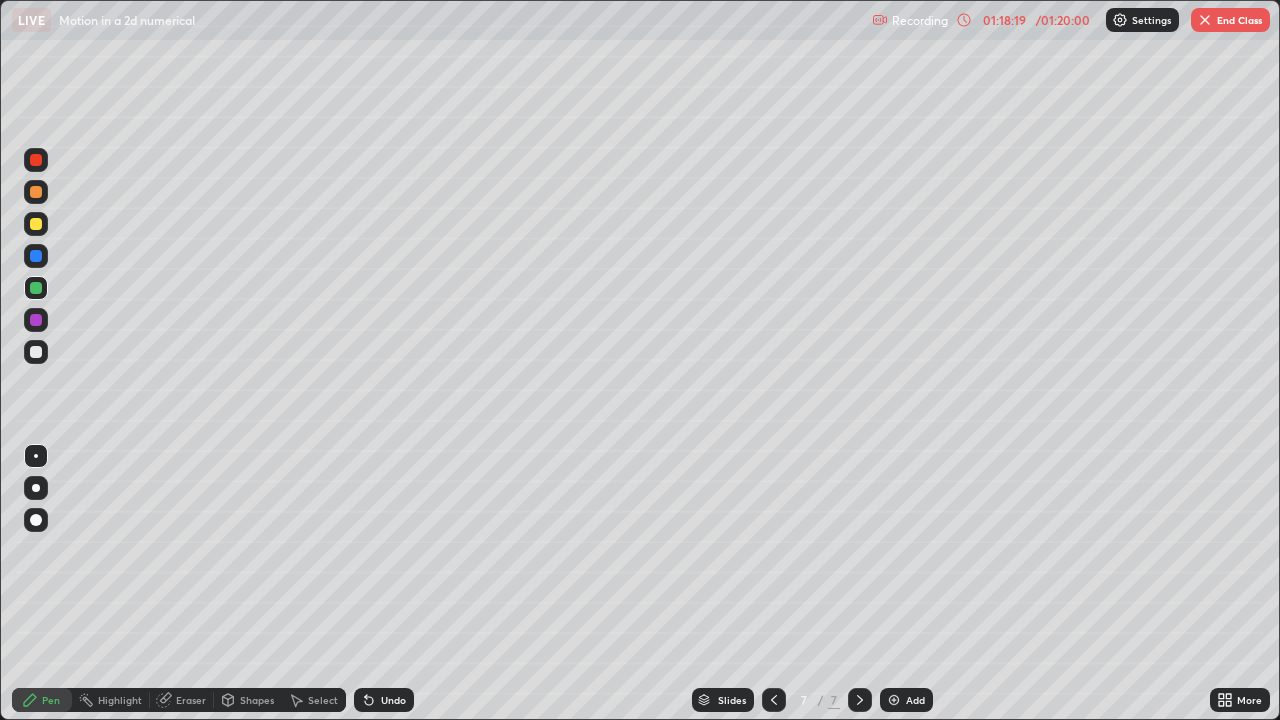 click at bounding box center (36, 224) 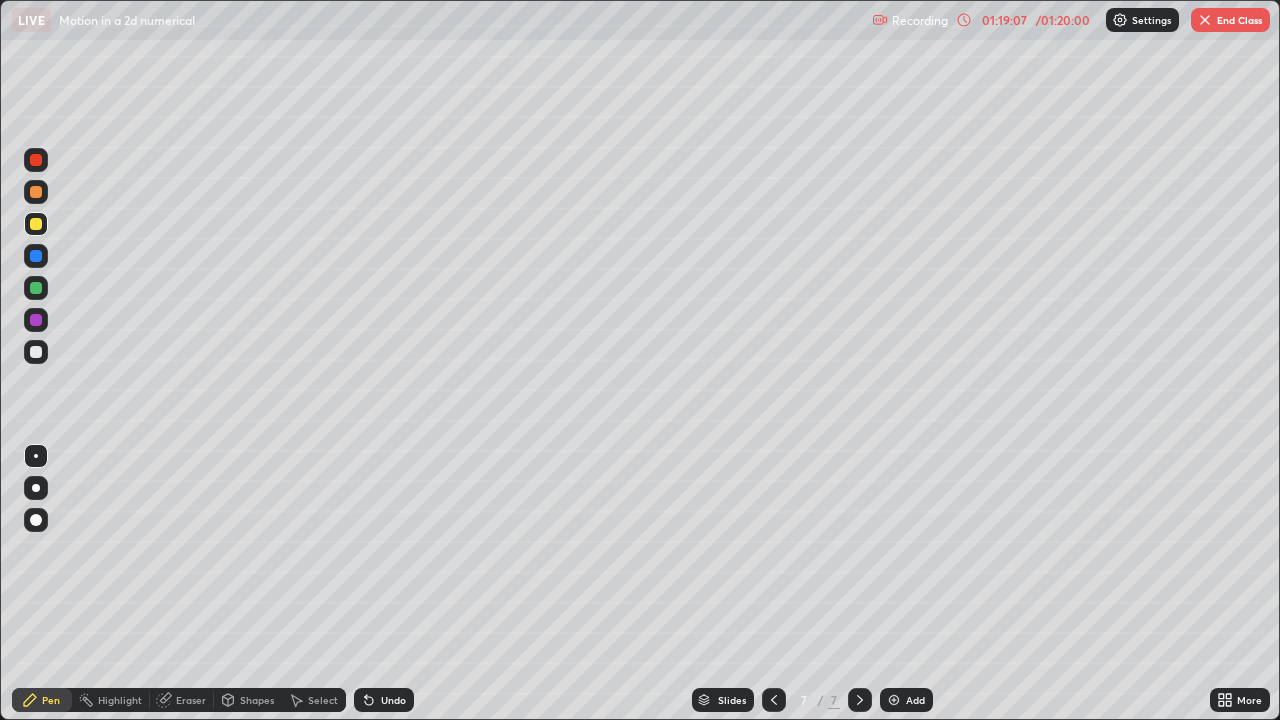 click at bounding box center [36, 288] 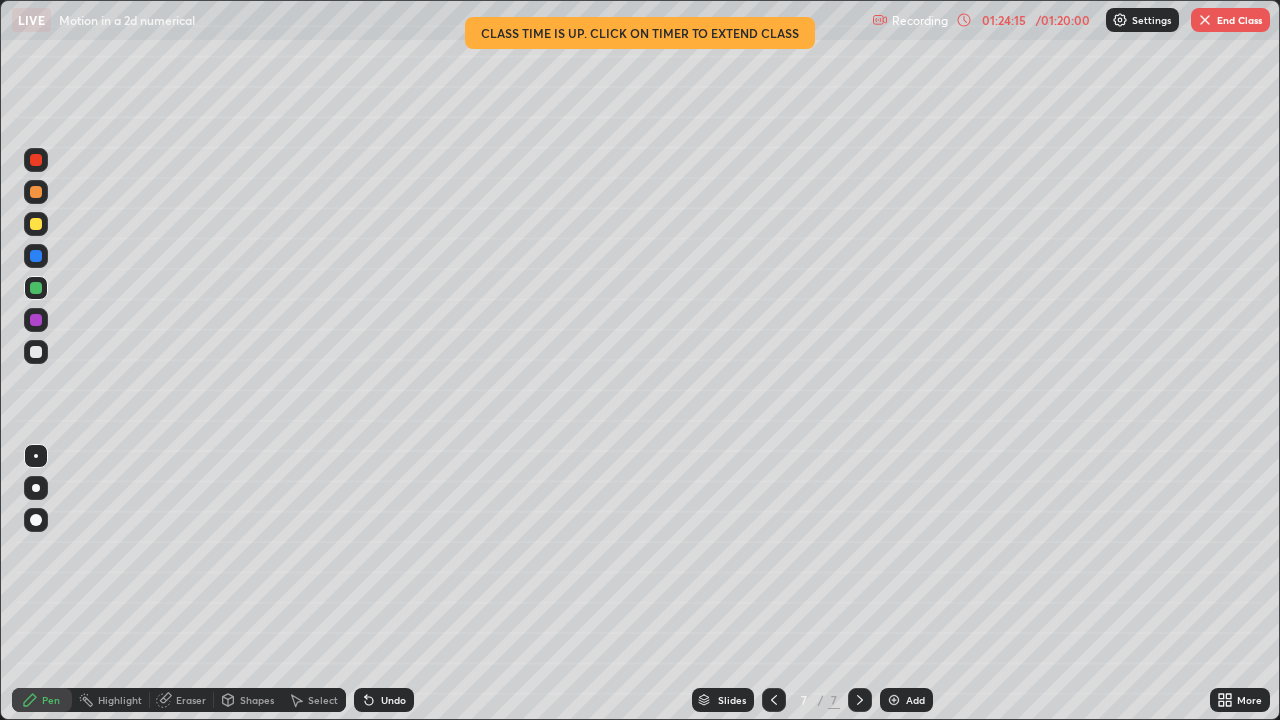 click at bounding box center [36, 352] 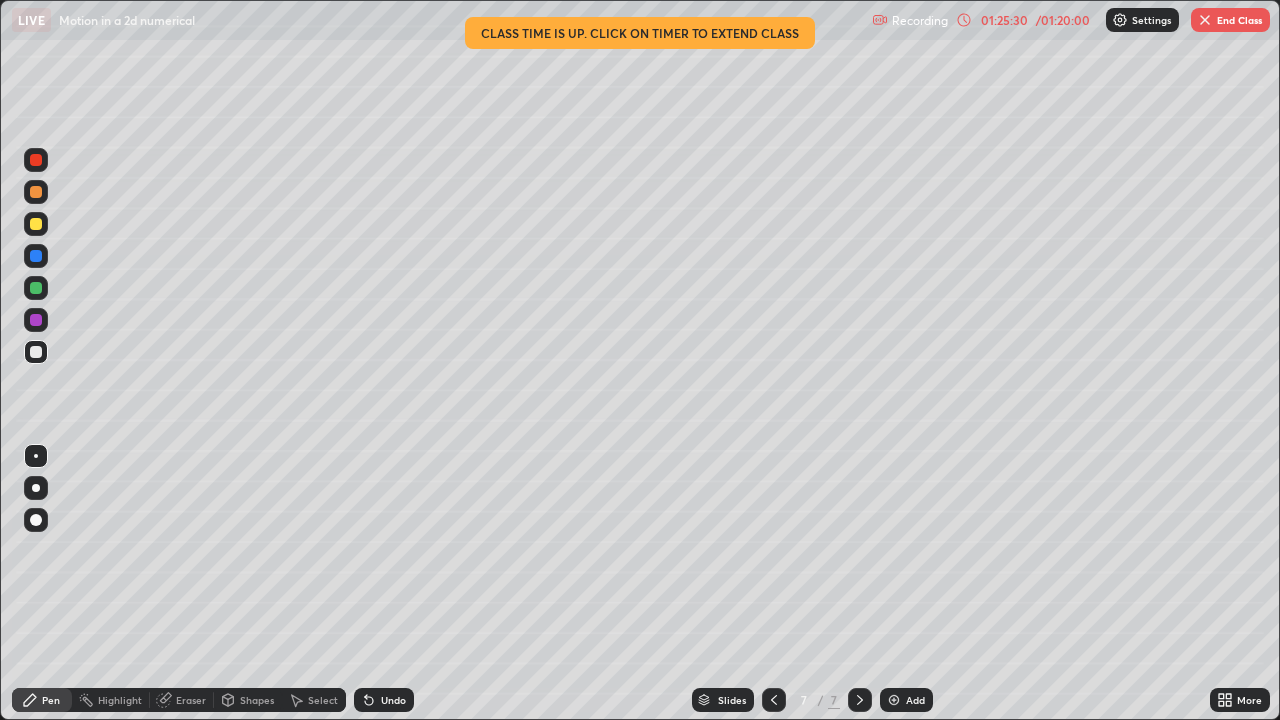 click on "Undo" at bounding box center [393, 700] 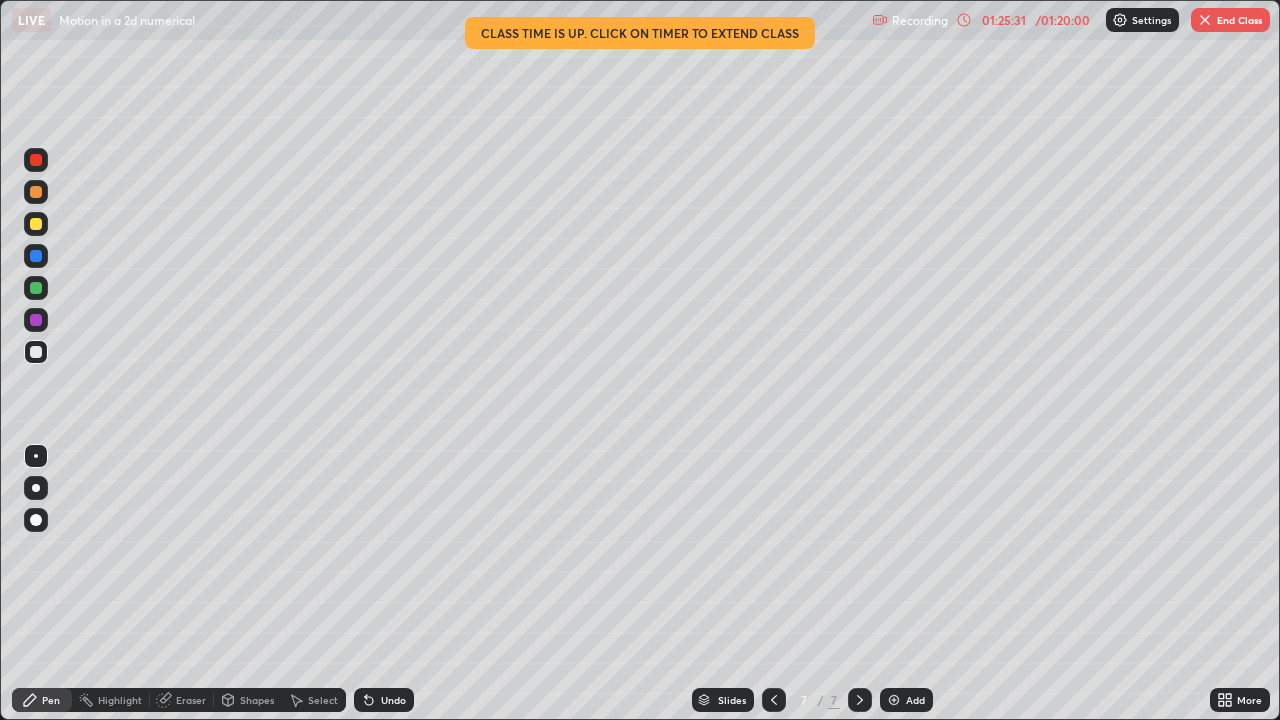 click on "Undo" at bounding box center (384, 700) 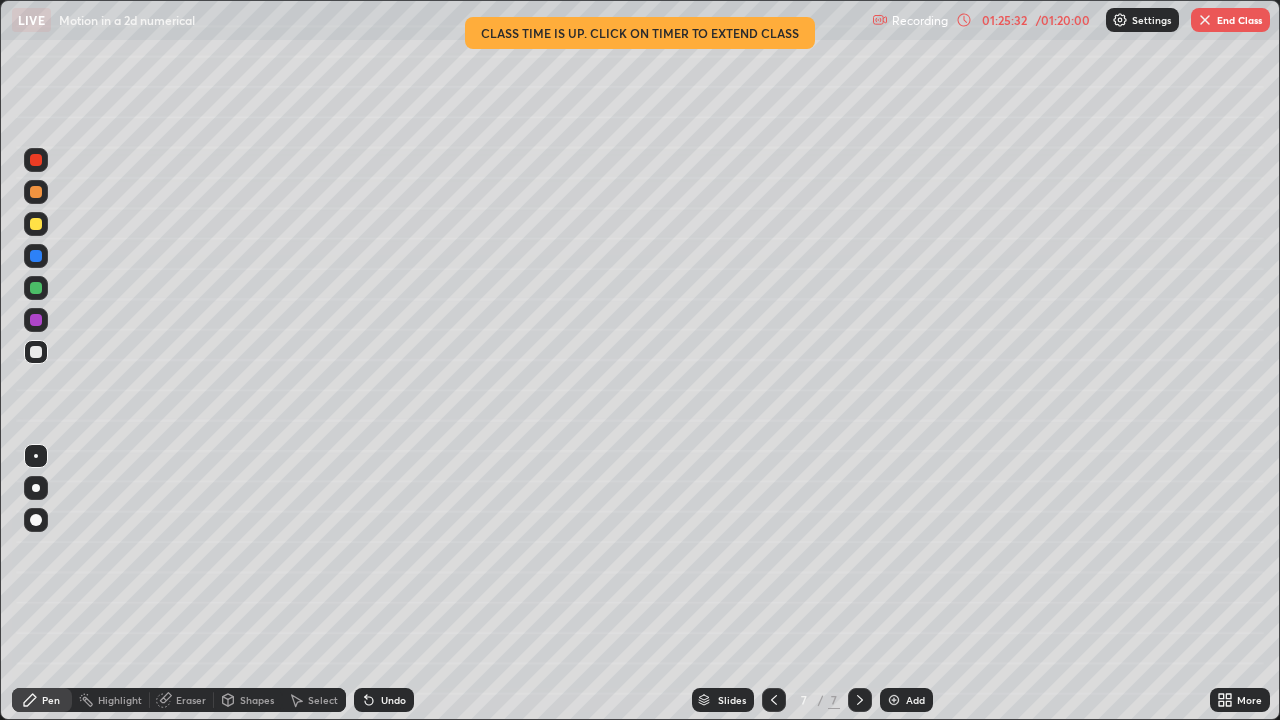 click 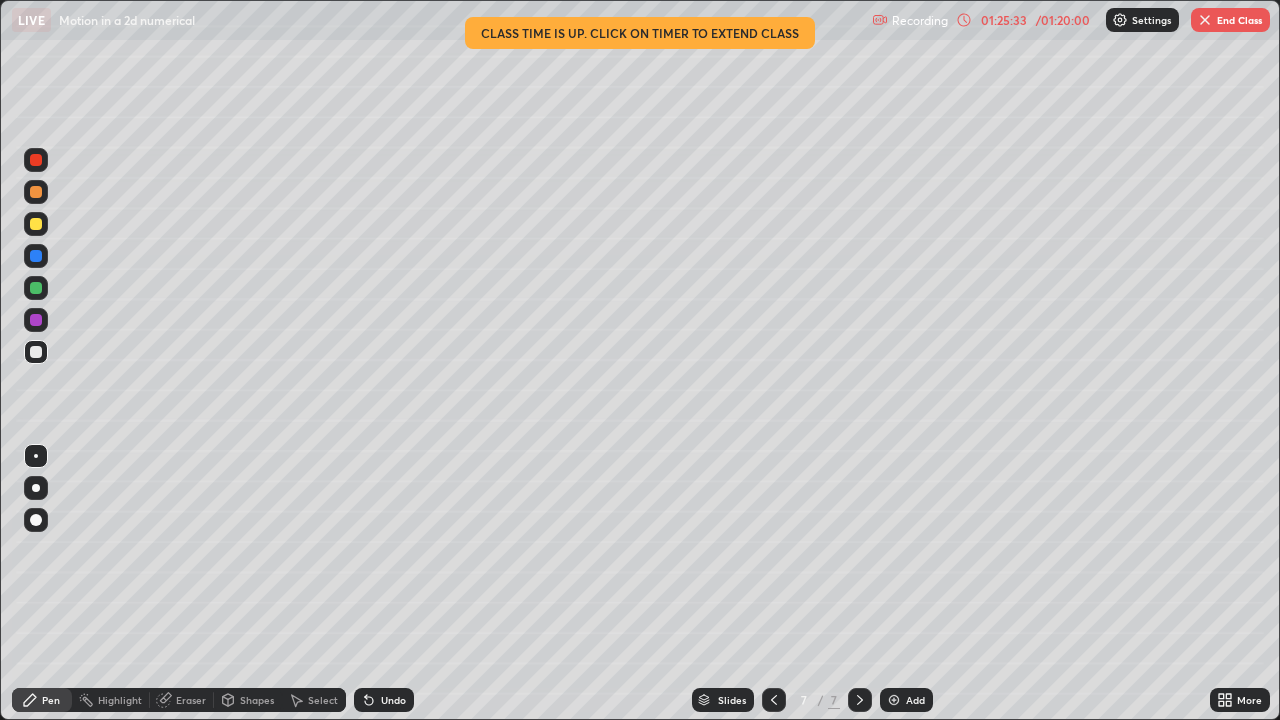click at bounding box center [36, 224] 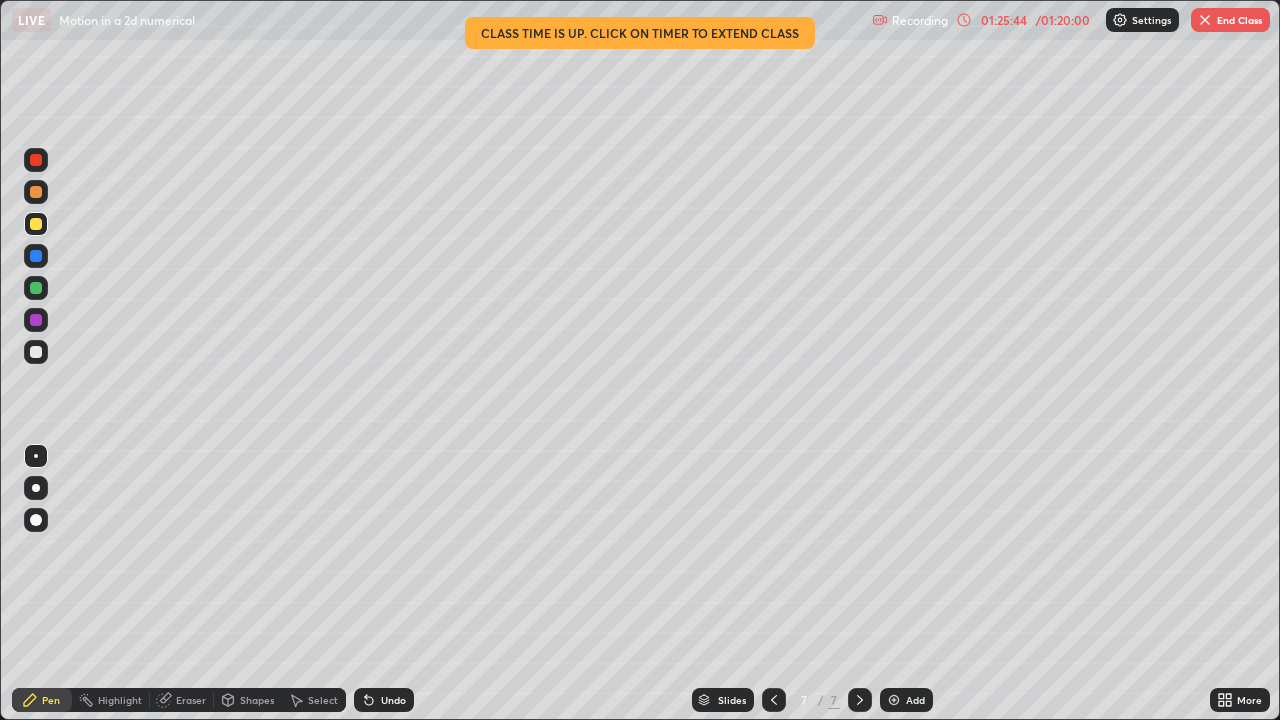 click on "Undo" at bounding box center [393, 700] 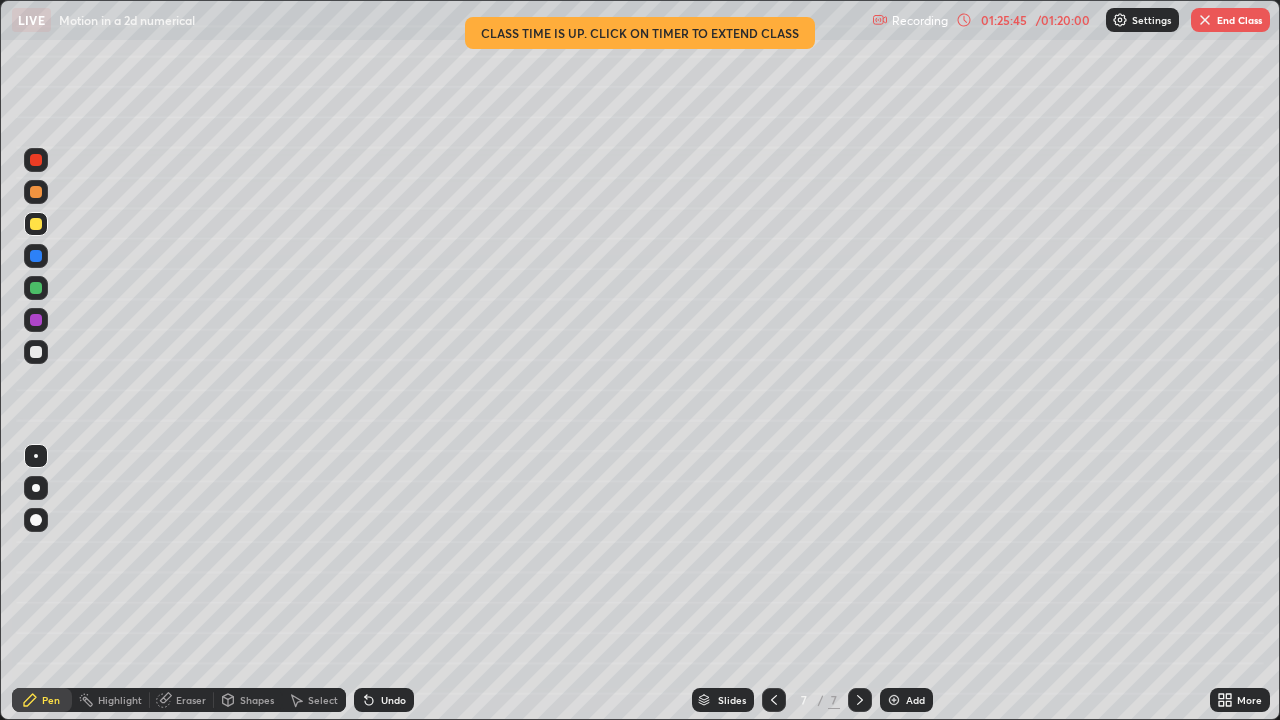 click on "Undo" at bounding box center (393, 700) 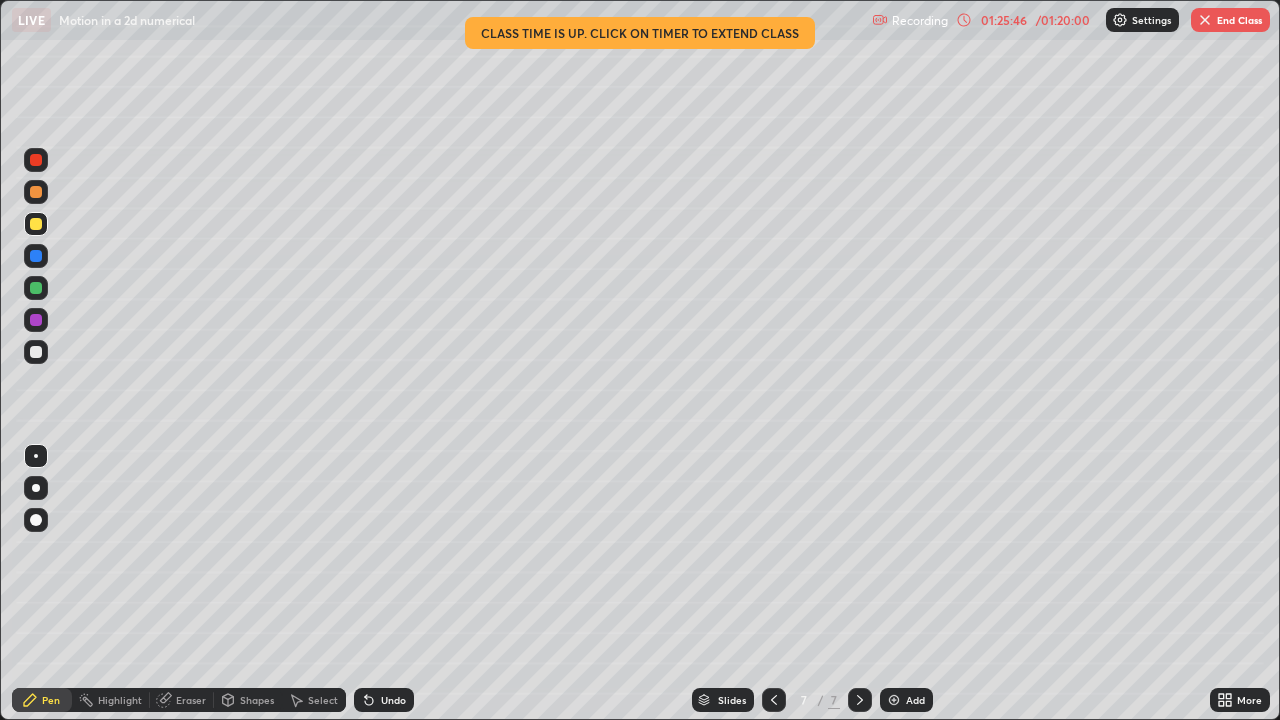 click on "Undo" at bounding box center [393, 700] 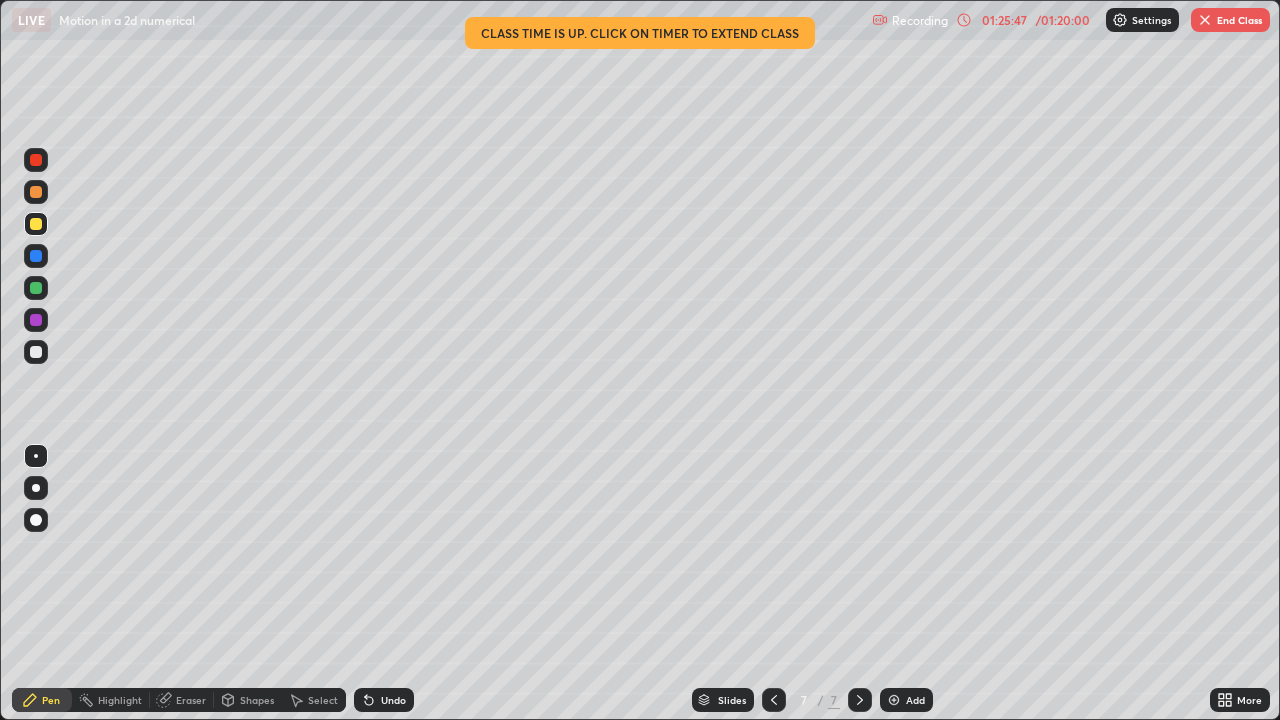 click on "Undo" at bounding box center [384, 700] 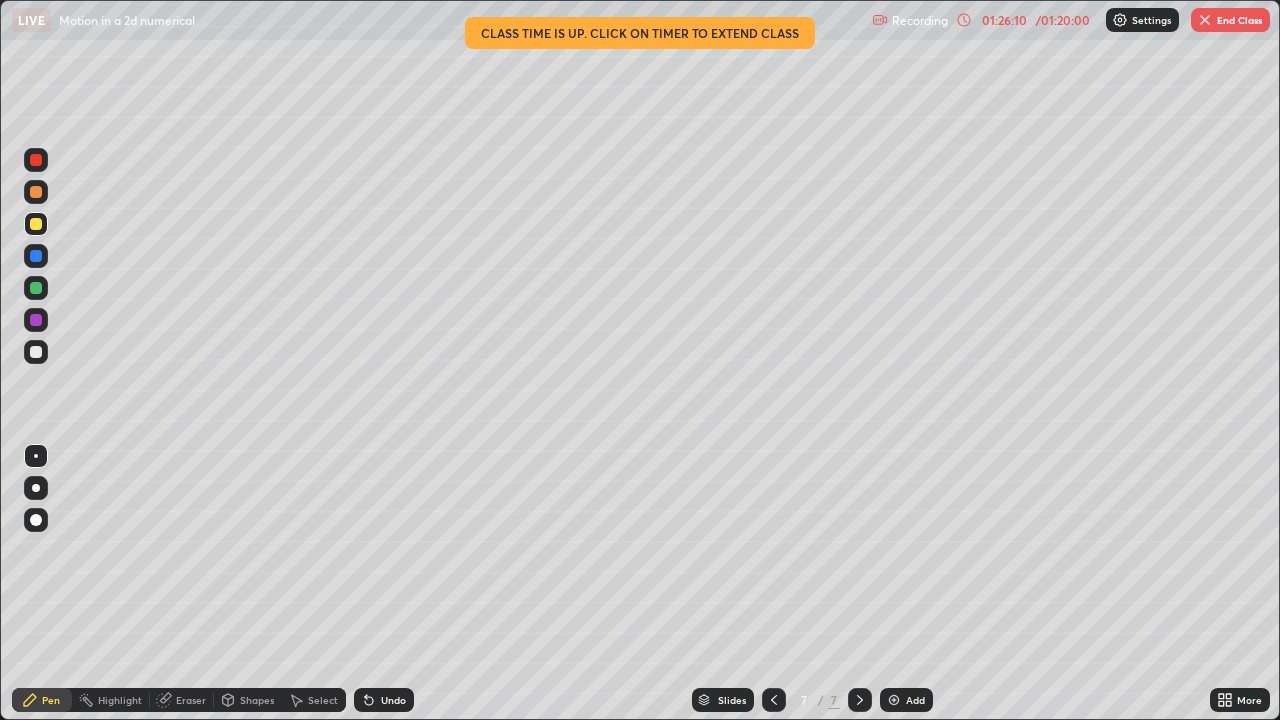 click on "Undo" at bounding box center (384, 700) 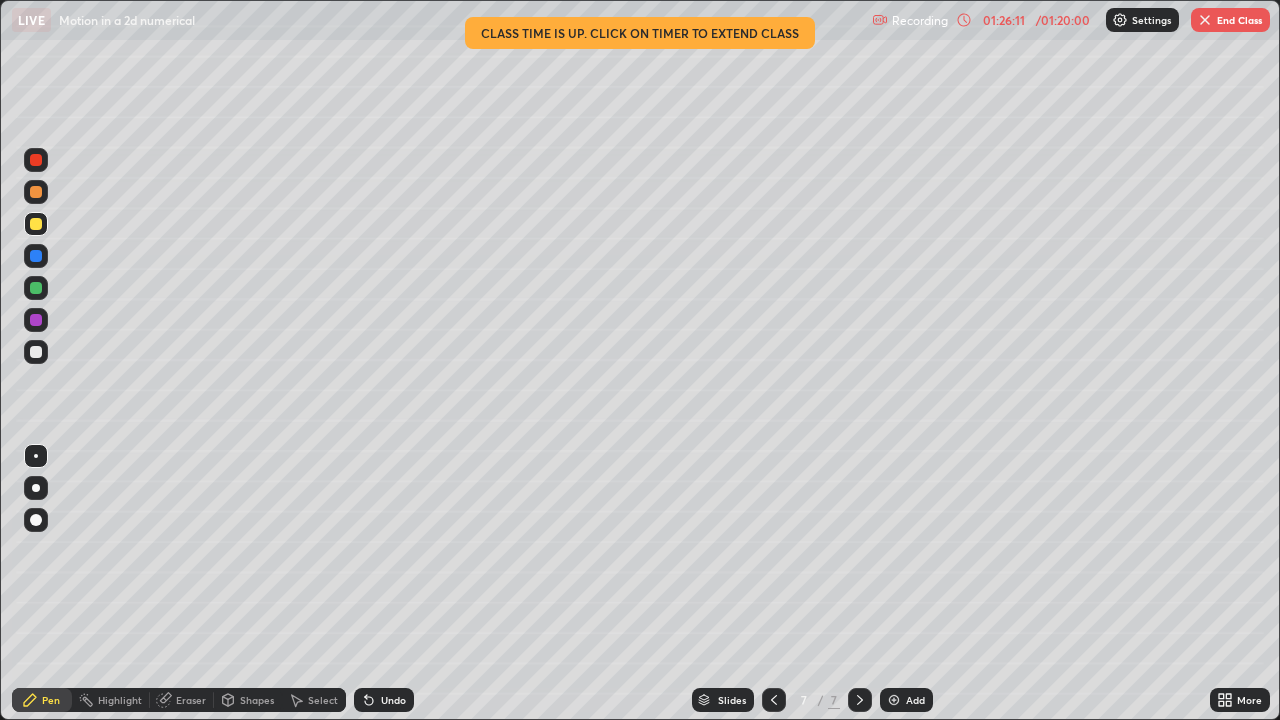 click on "Undo" at bounding box center [384, 700] 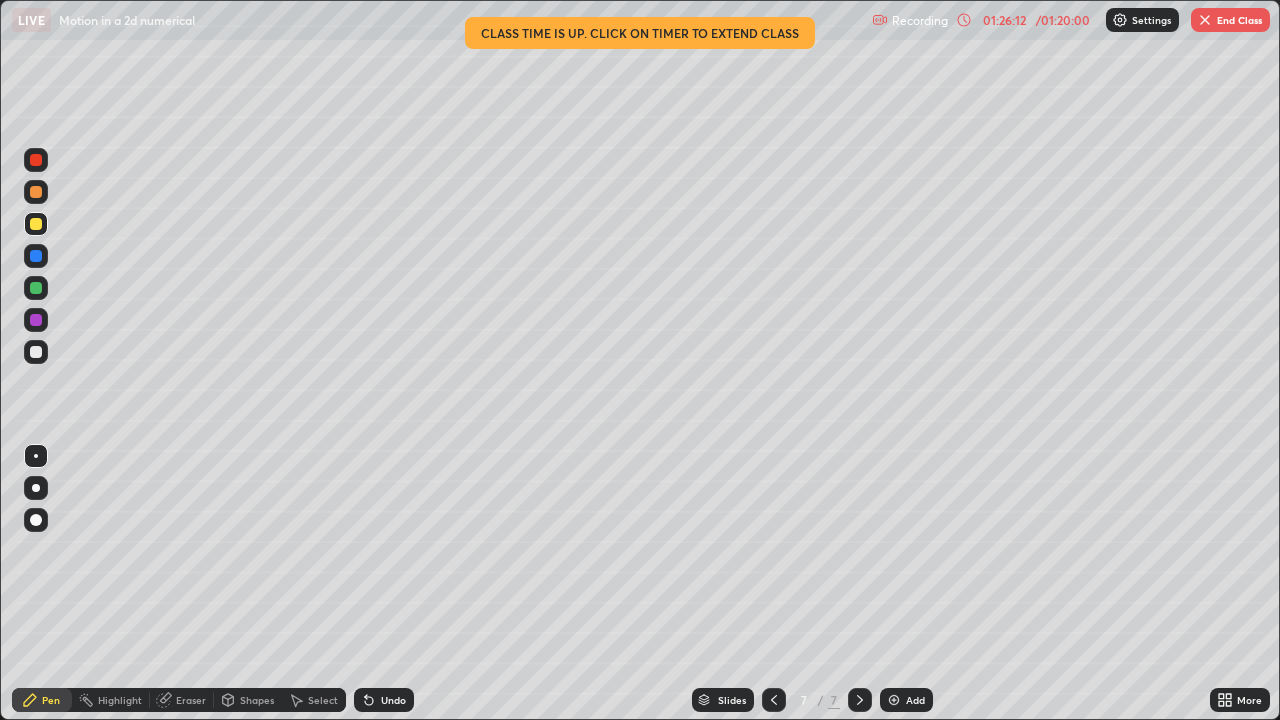 click on "Undo" at bounding box center [384, 700] 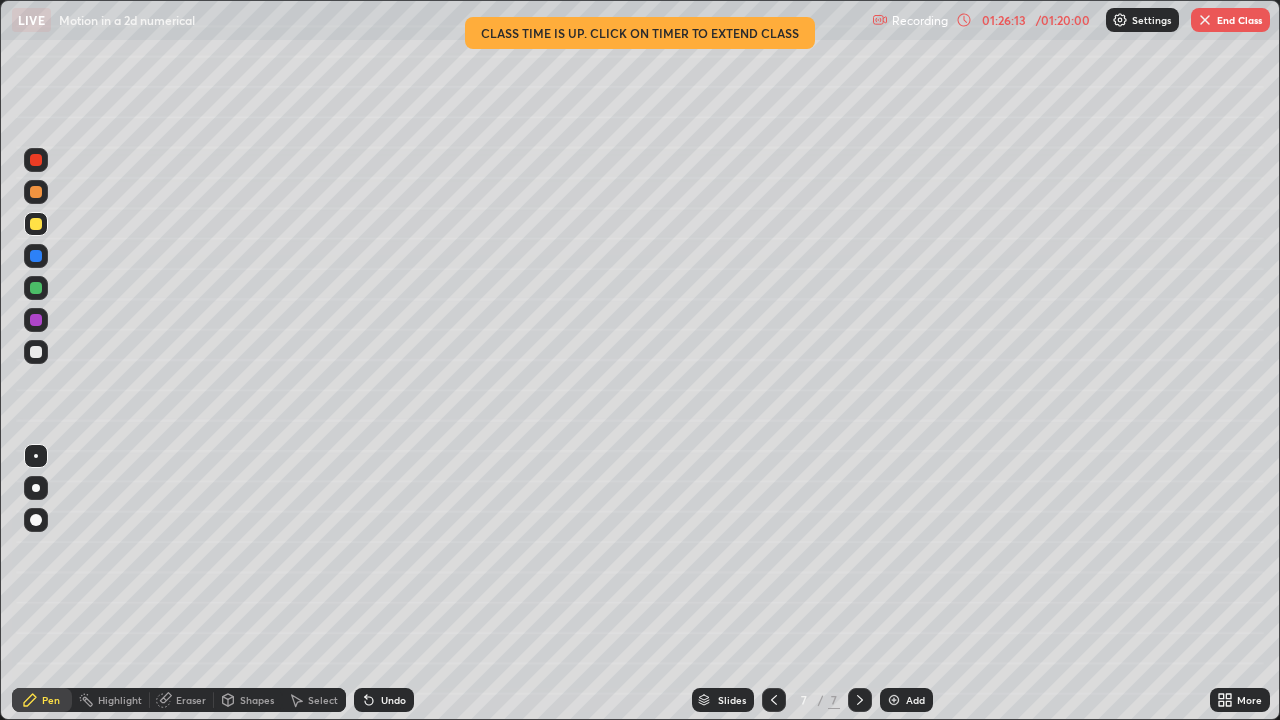 click on "Undo" at bounding box center (384, 700) 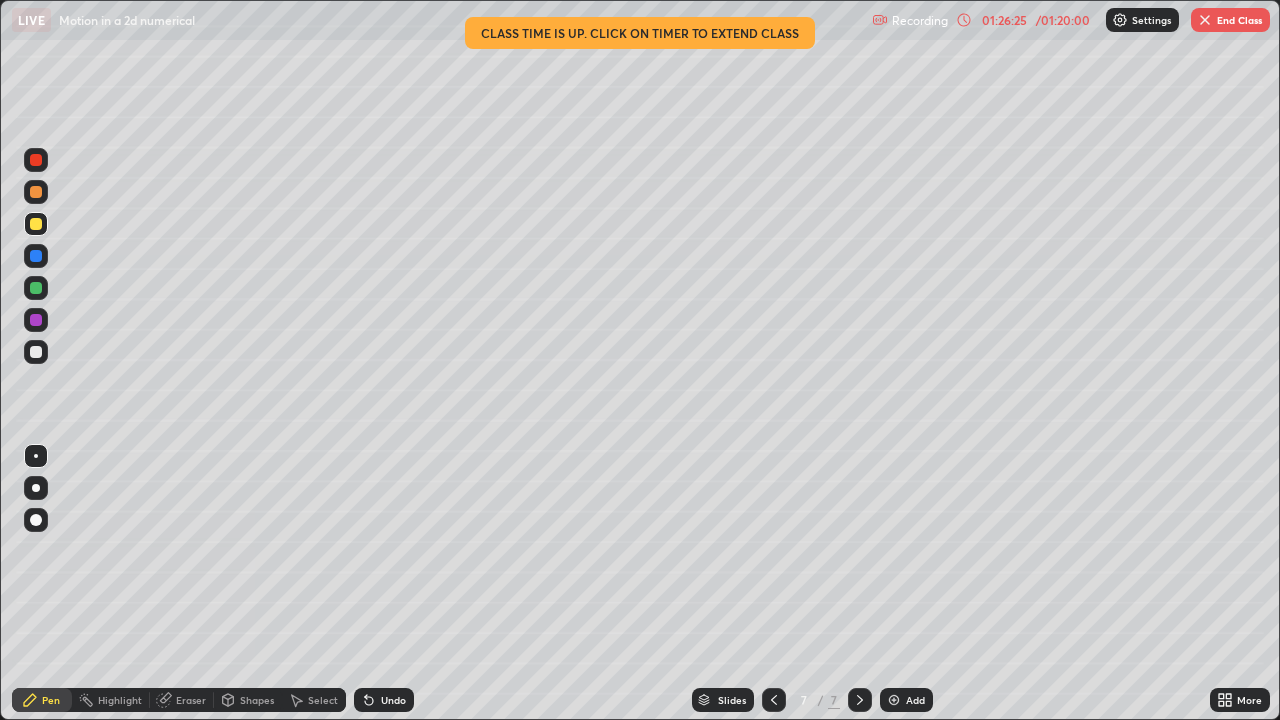 click at bounding box center (36, 288) 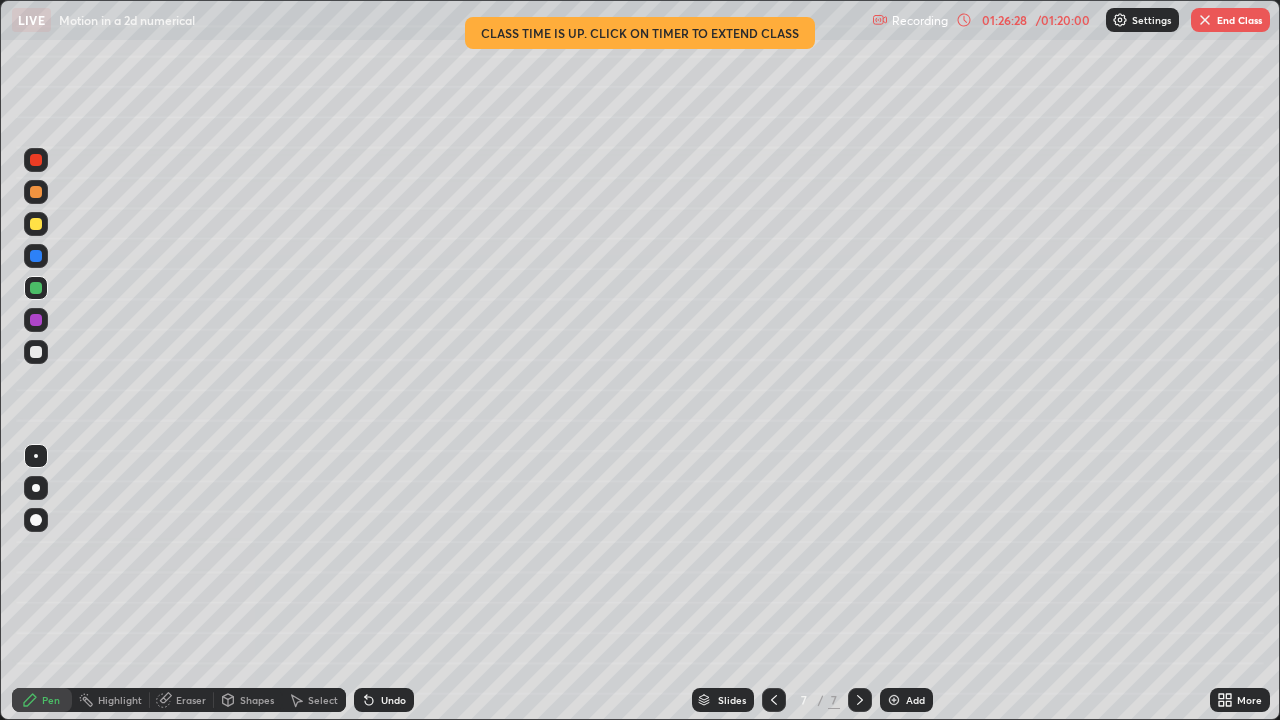 click at bounding box center (36, 352) 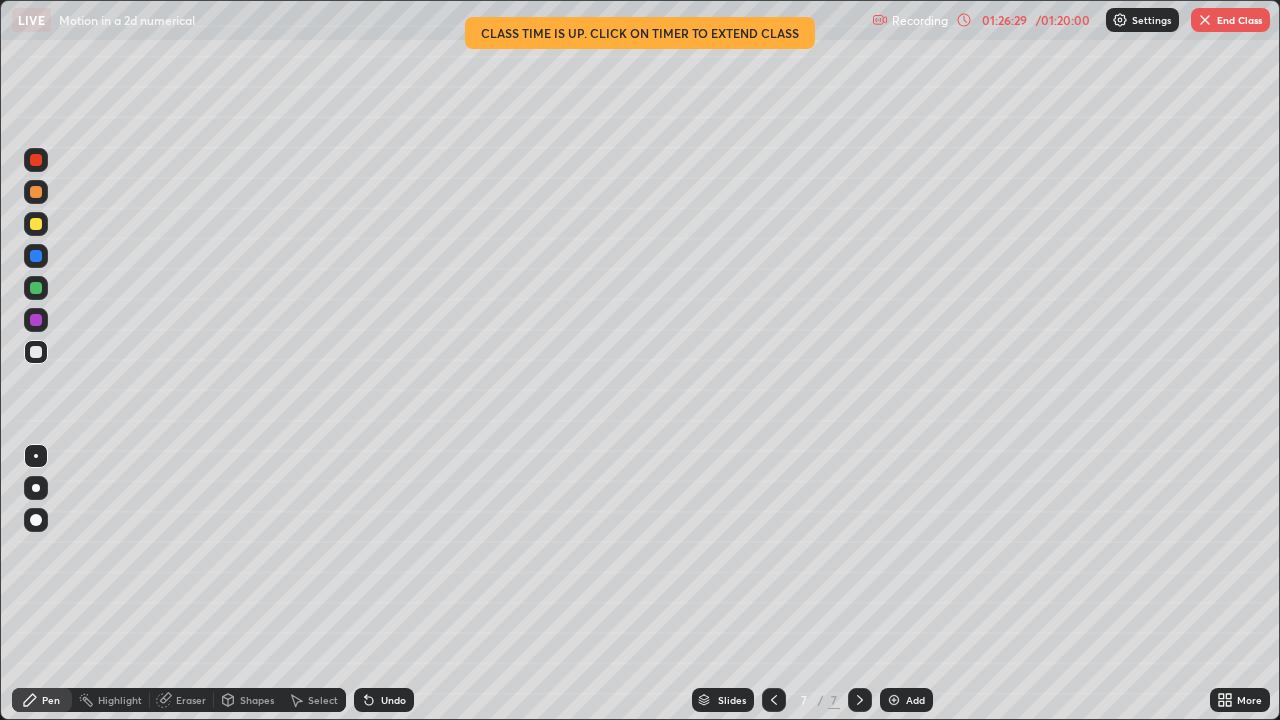 click at bounding box center [36, 224] 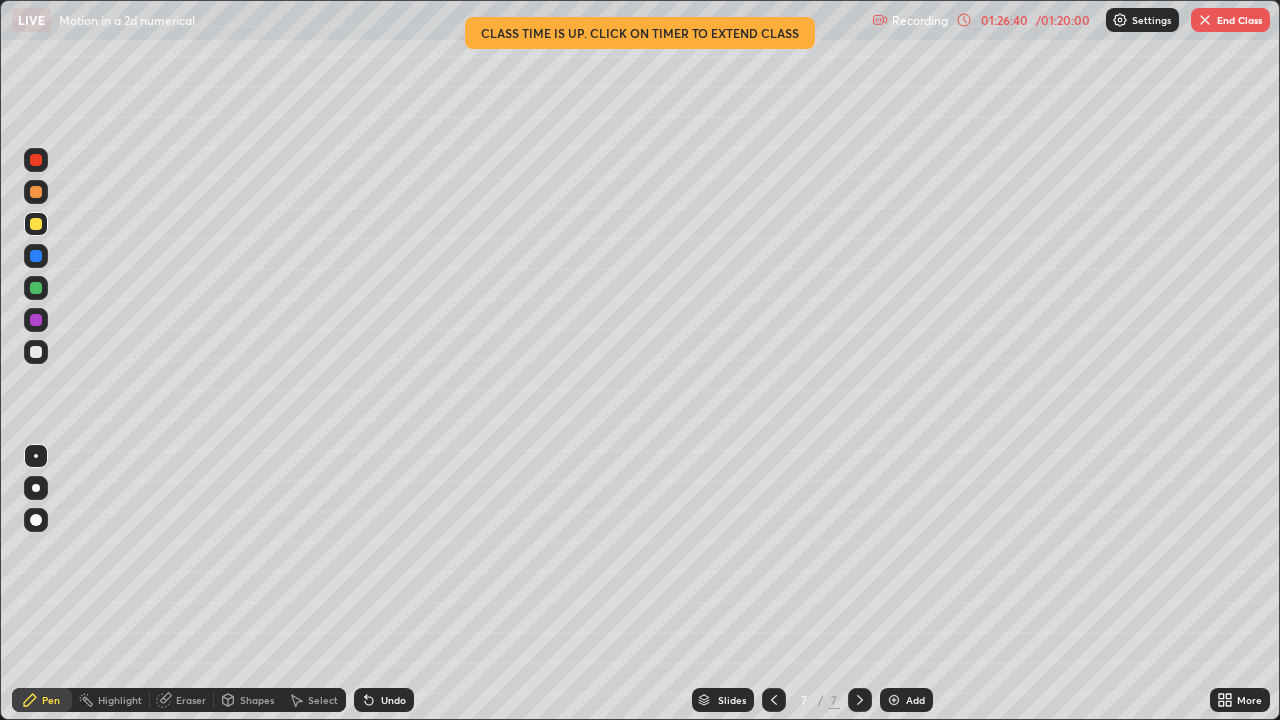 click at bounding box center (36, 352) 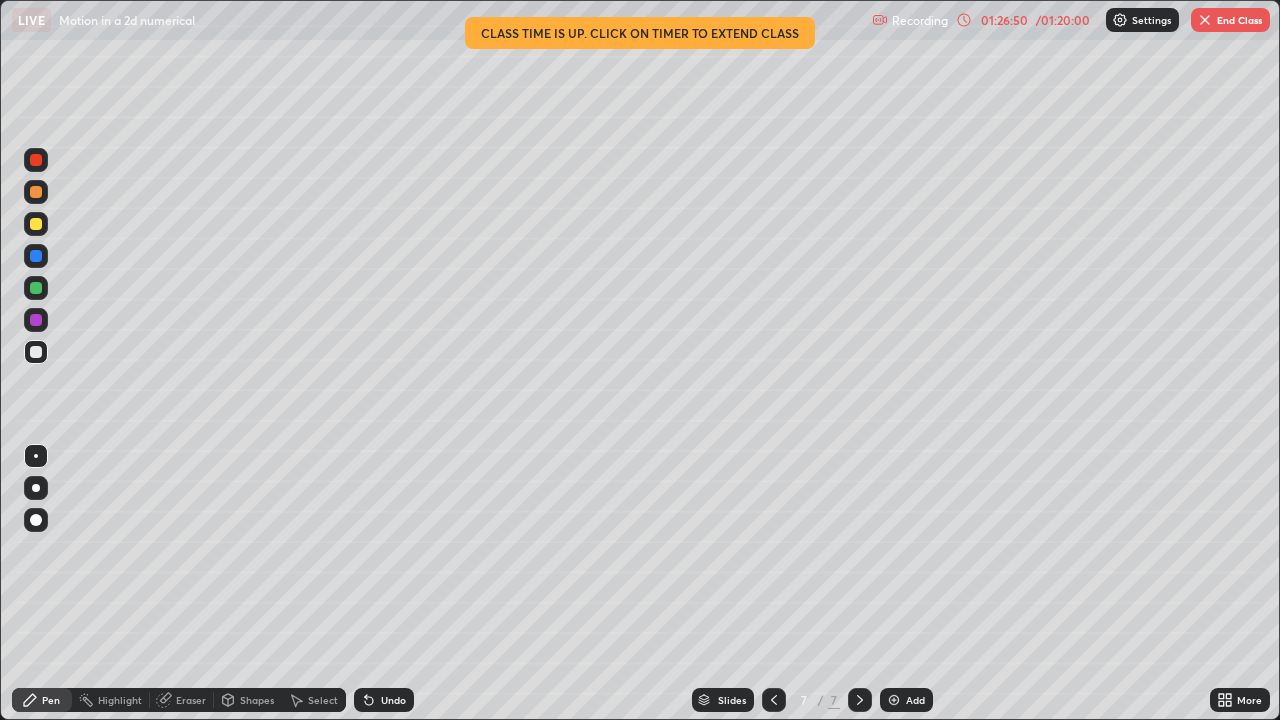 click at bounding box center [36, 288] 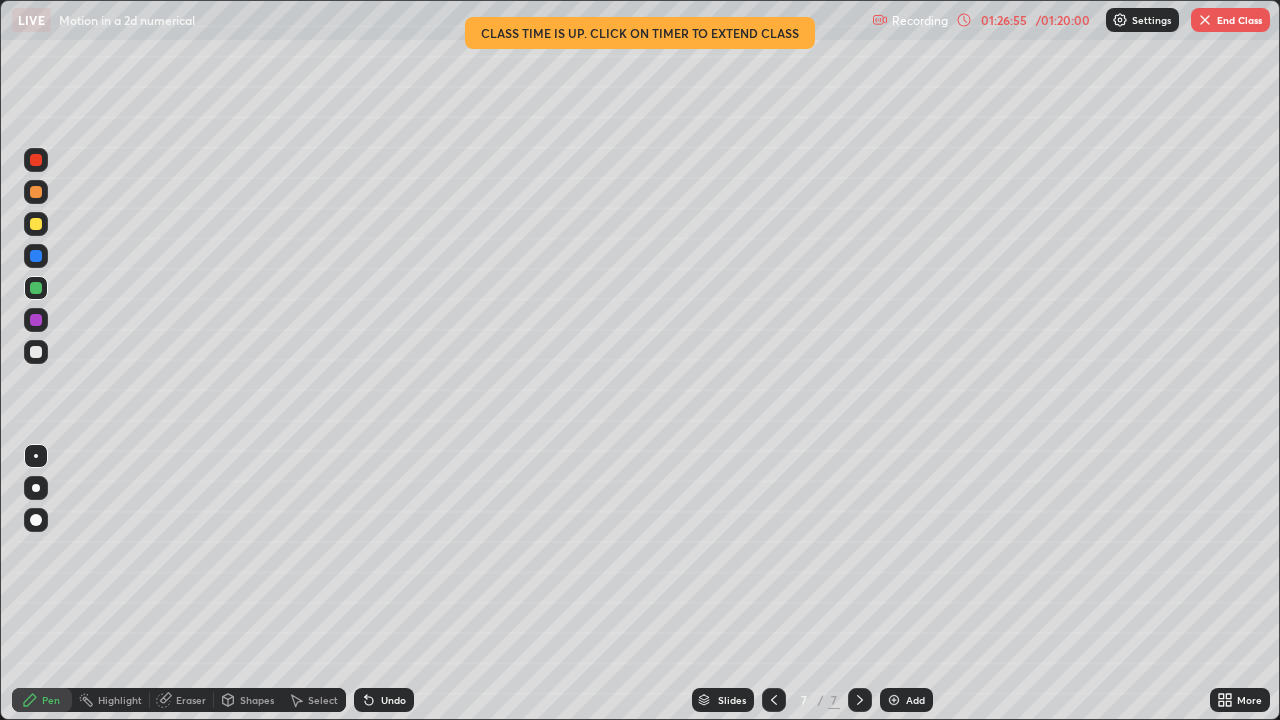click at bounding box center (36, 352) 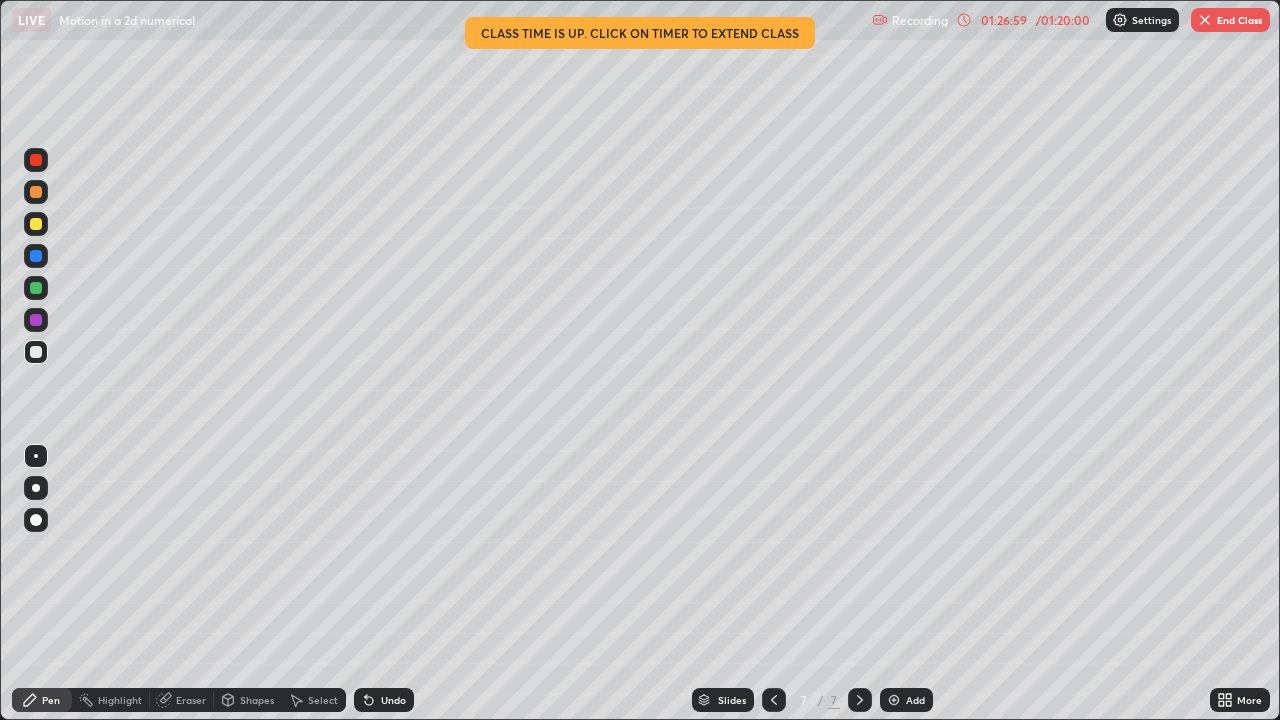 click on "Undo" at bounding box center [384, 700] 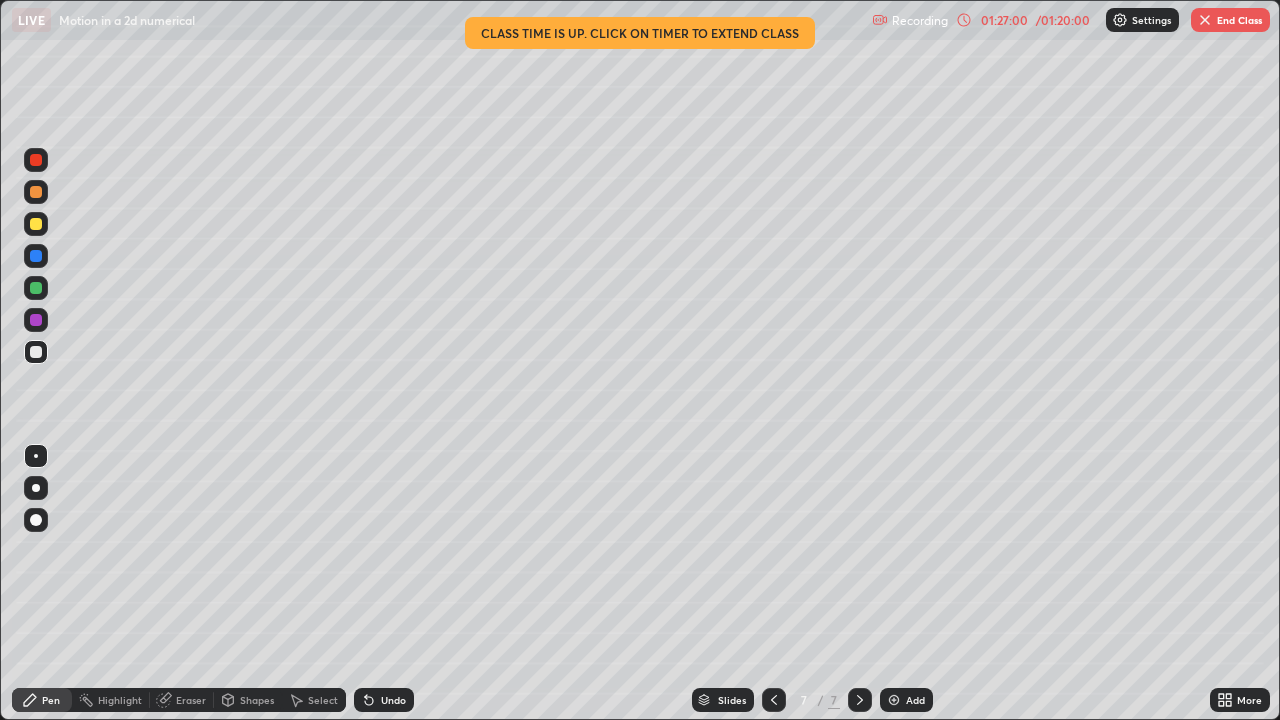 click on "Undo" at bounding box center (384, 700) 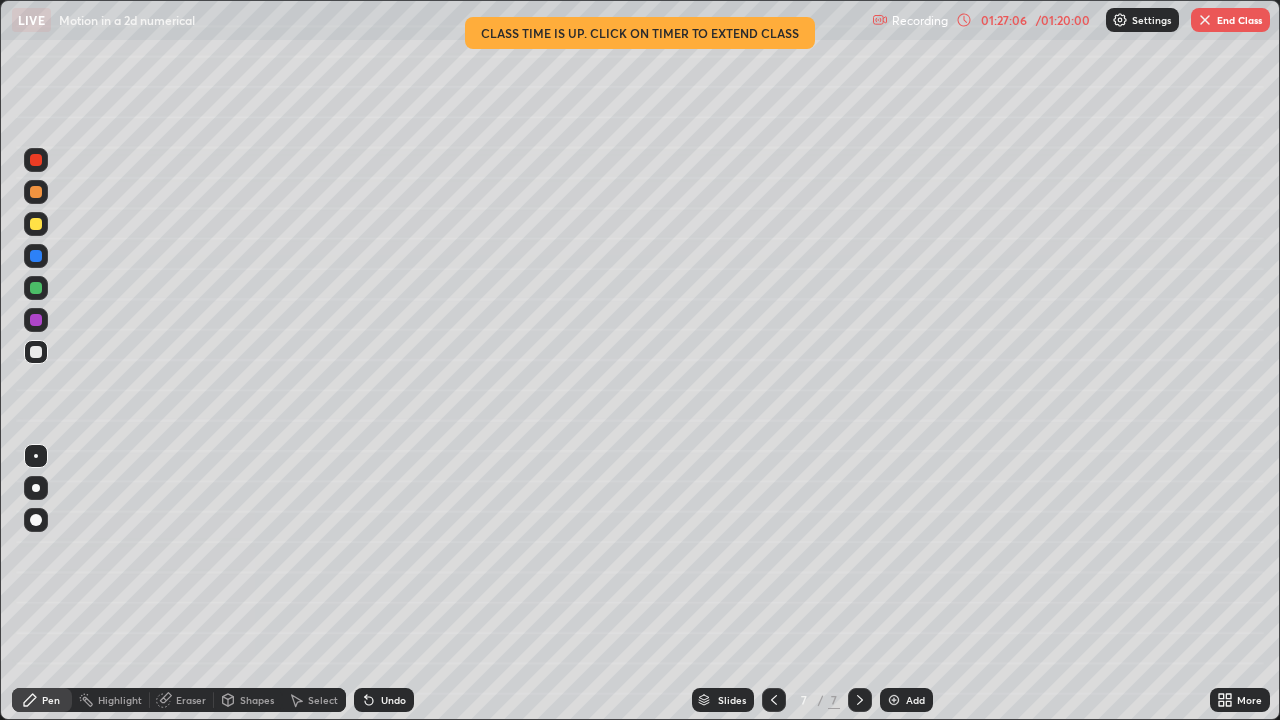 click at bounding box center [36, 288] 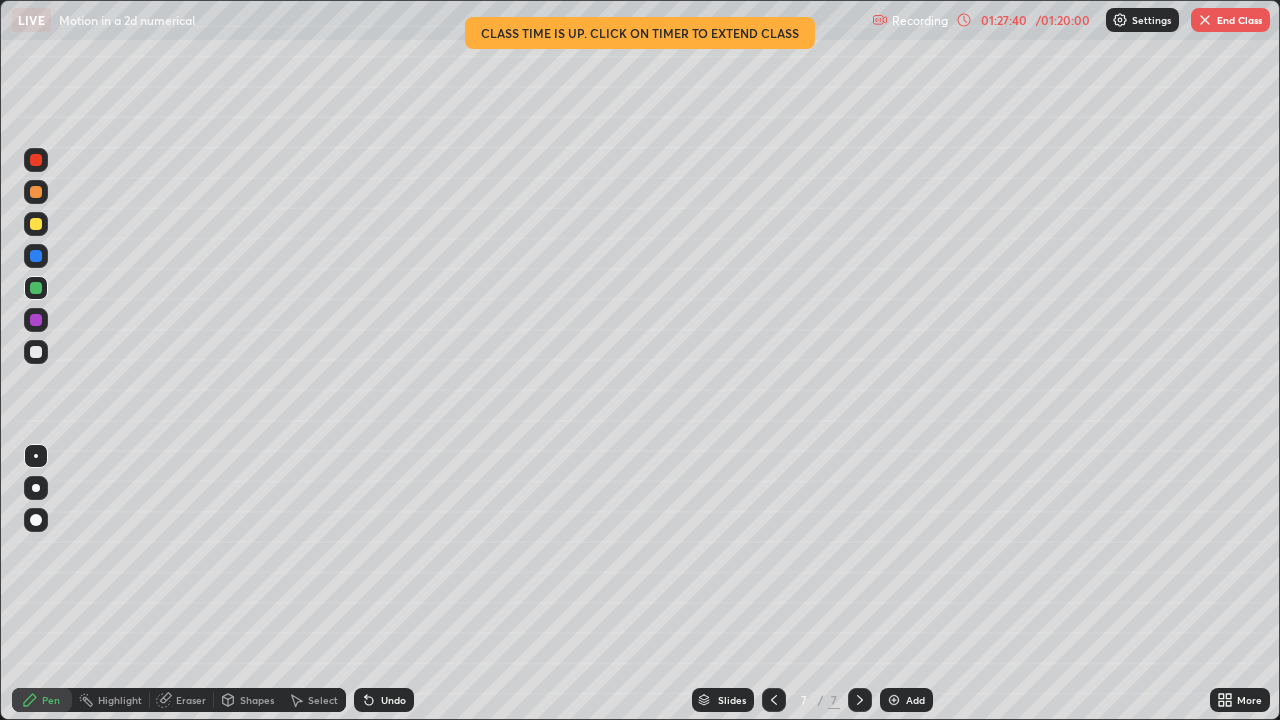 click at bounding box center [36, 352] 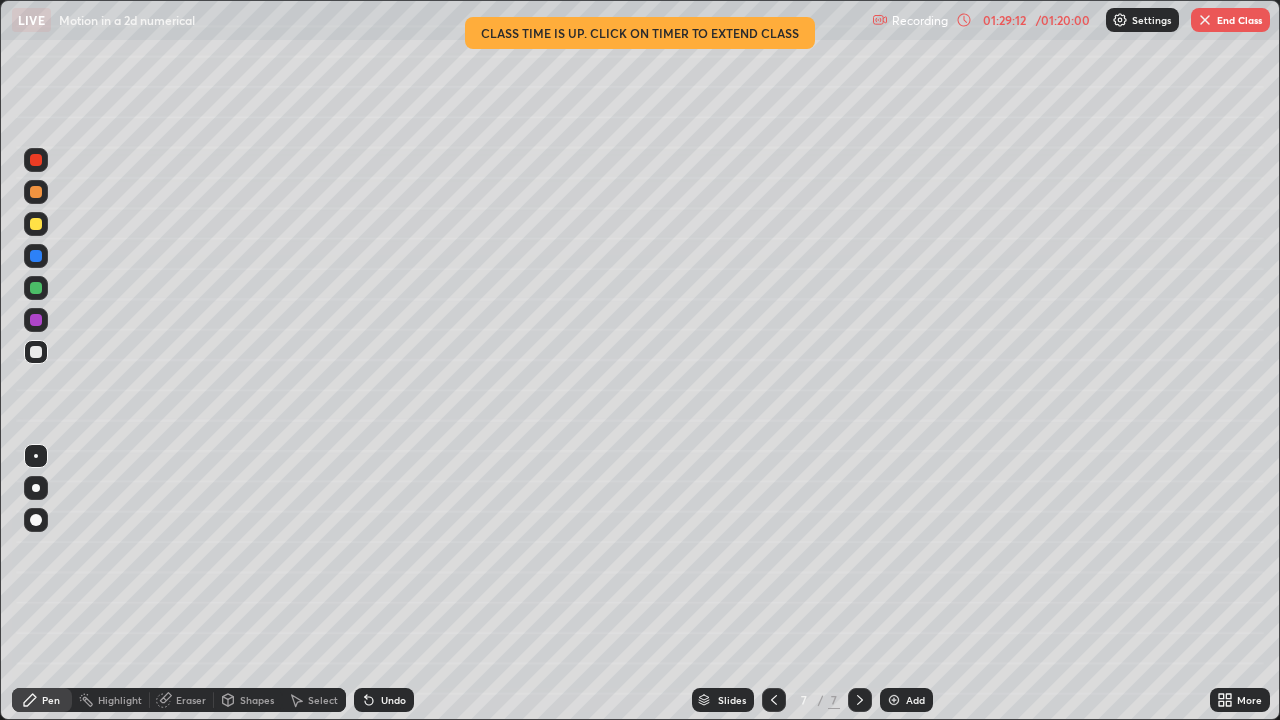 click at bounding box center (36, 224) 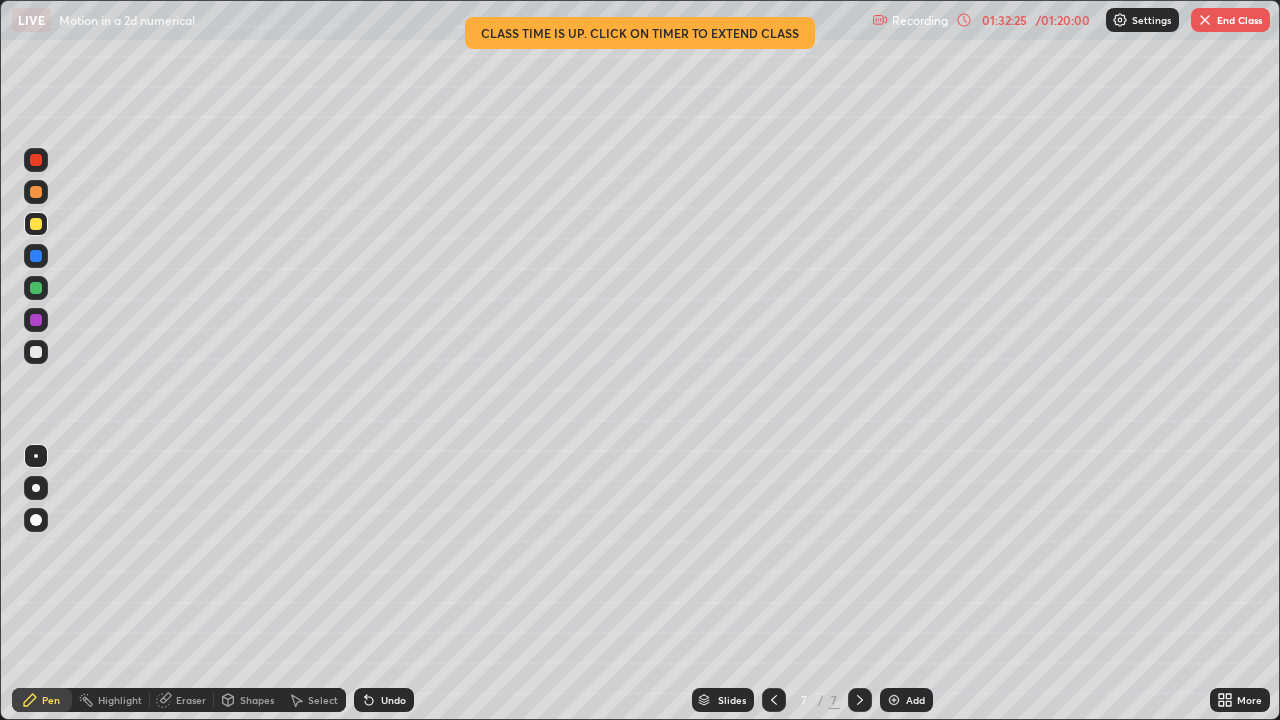 click at bounding box center [36, 352] 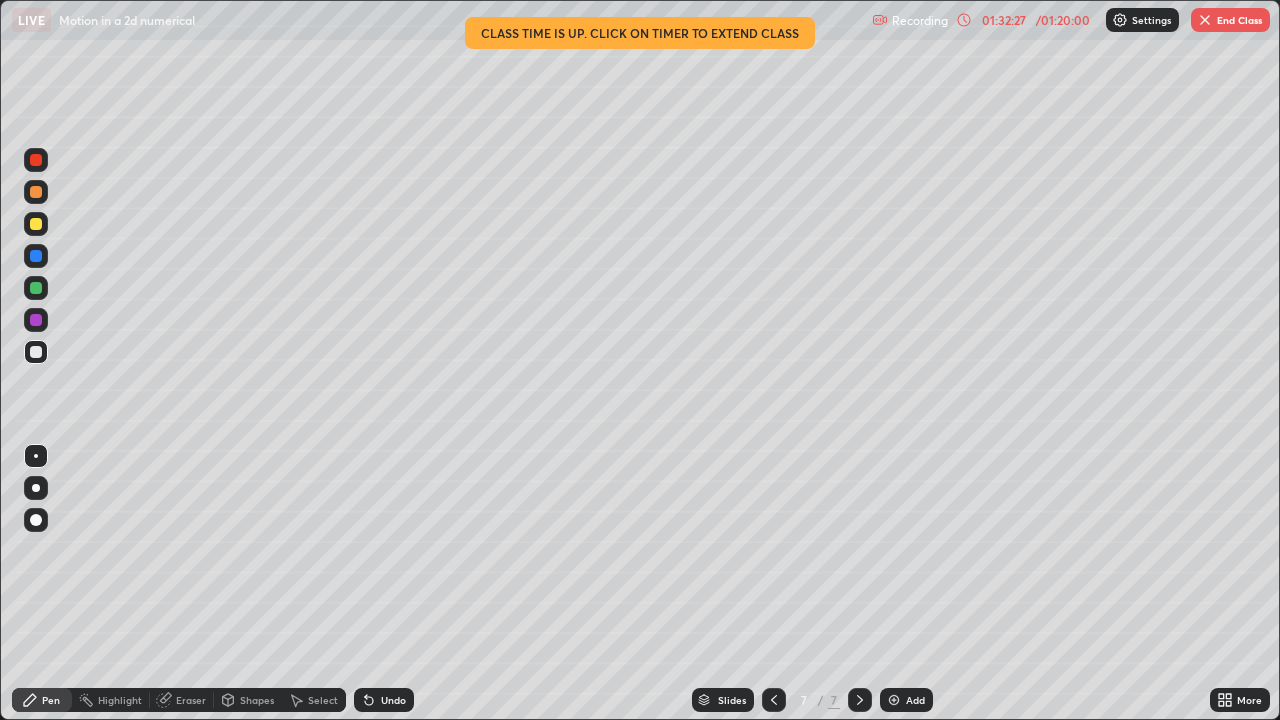 click at bounding box center (36, 192) 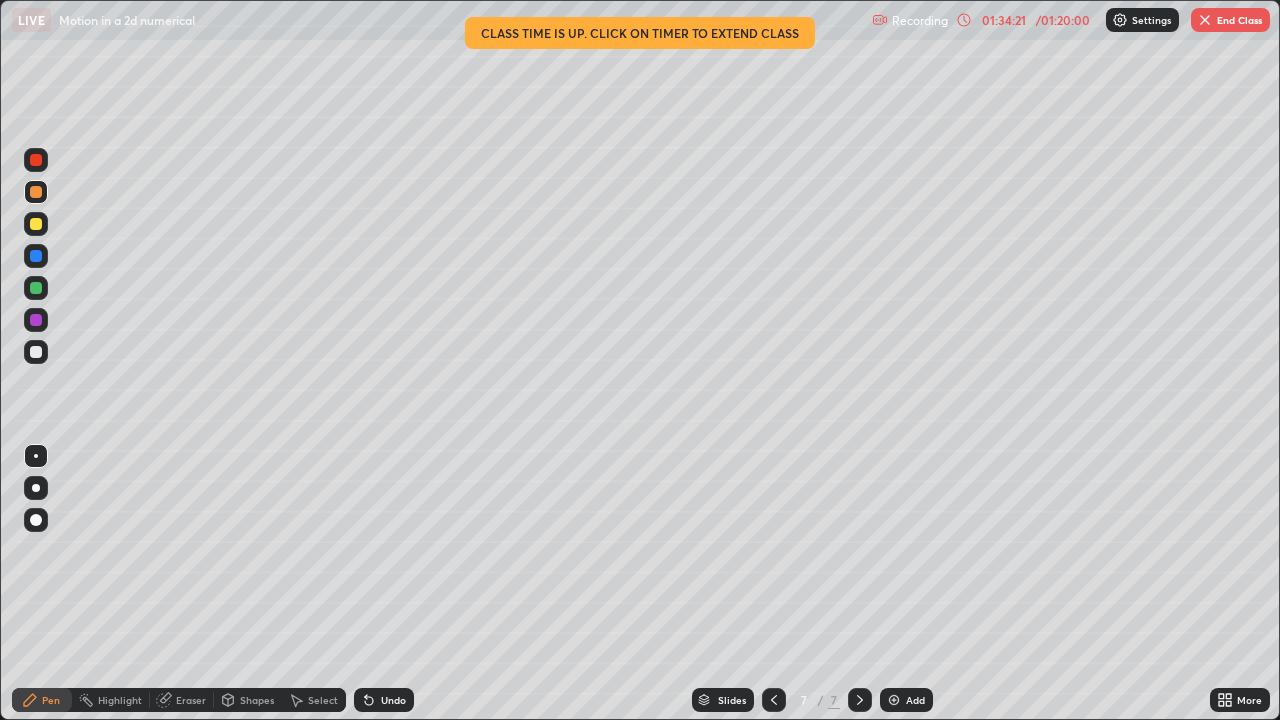 click on "LIVE Motion in a 2d numerical" at bounding box center [438, 20] 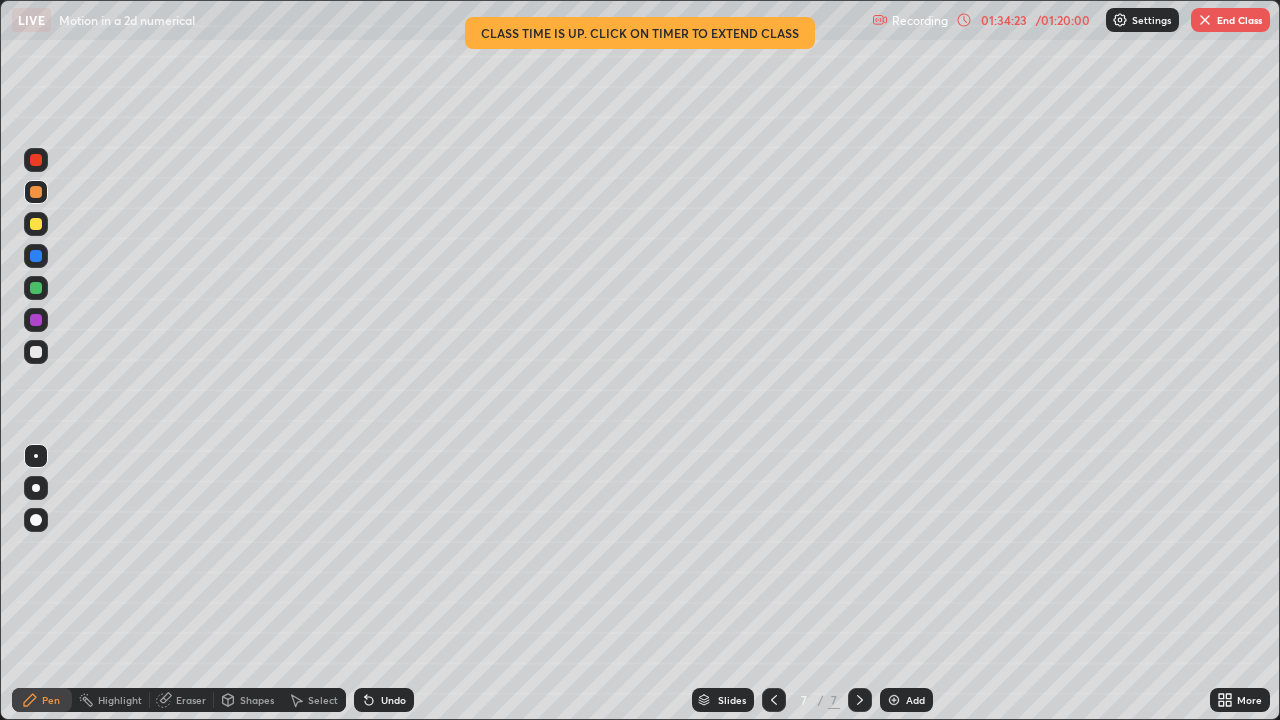 click on "01:34:23" at bounding box center [1004, 20] 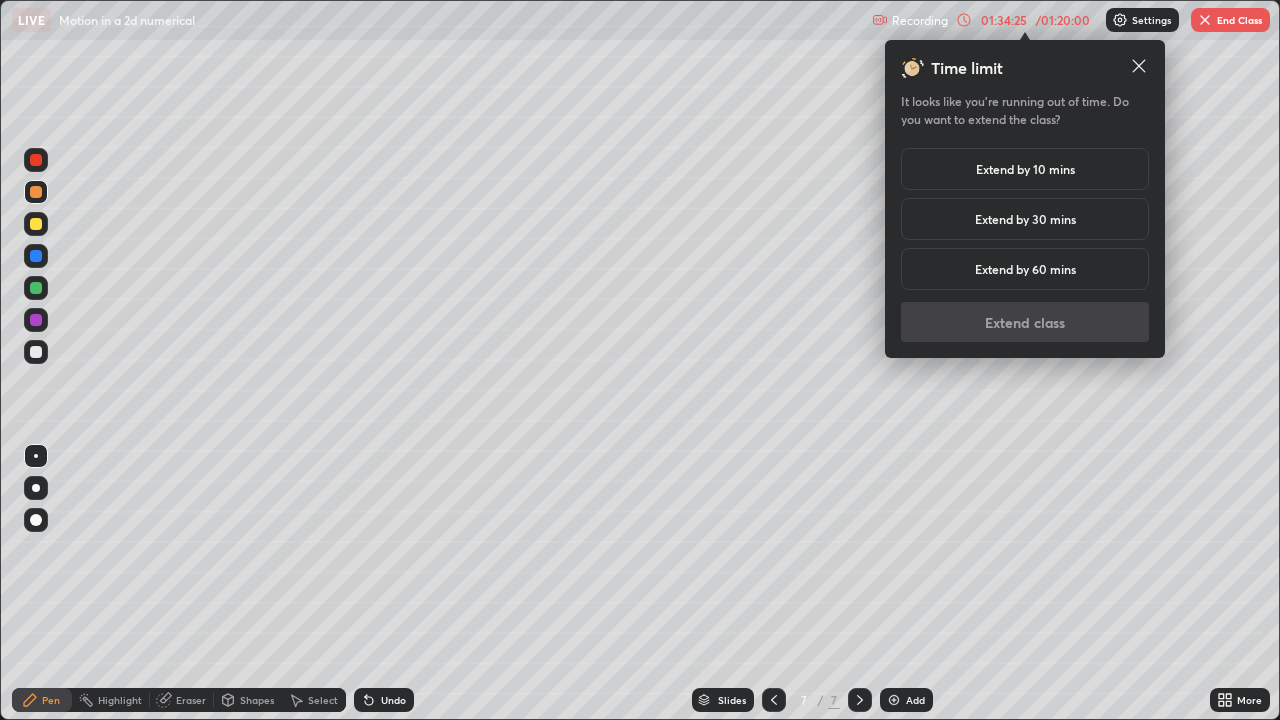 click on "Extend by 60 mins" at bounding box center [1025, 269] 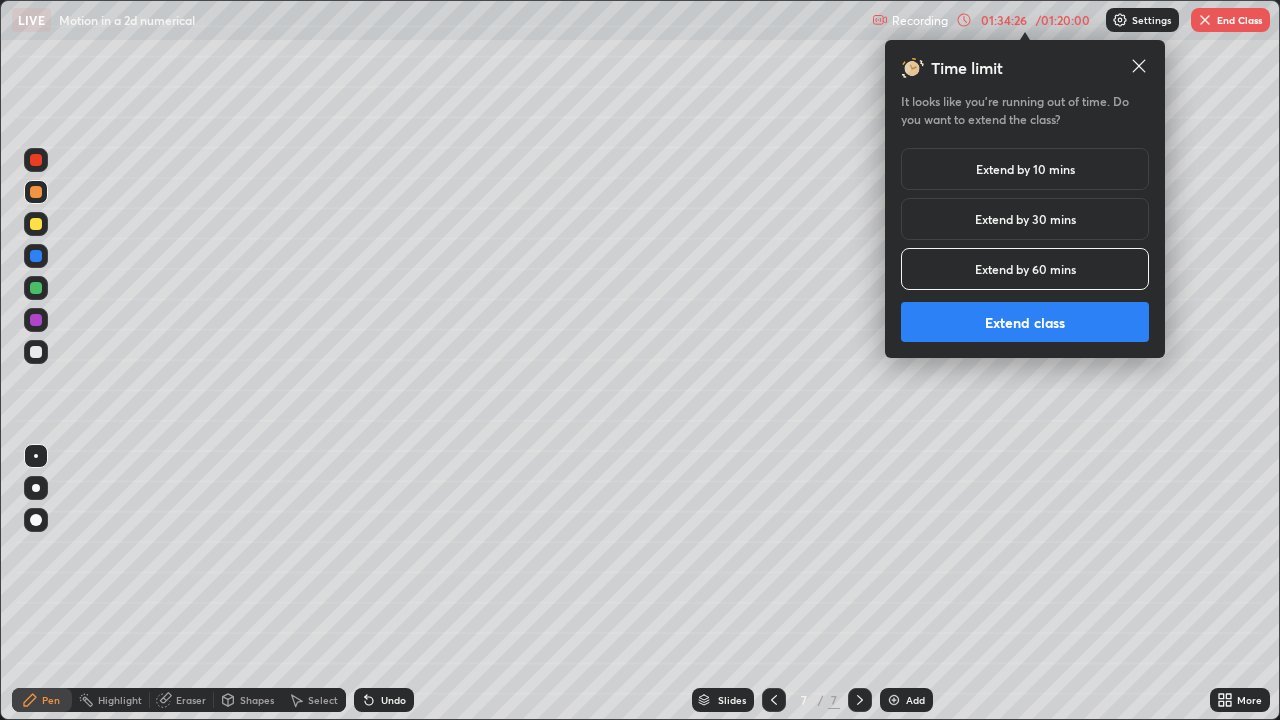 click on "Extend class" at bounding box center (1025, 322) 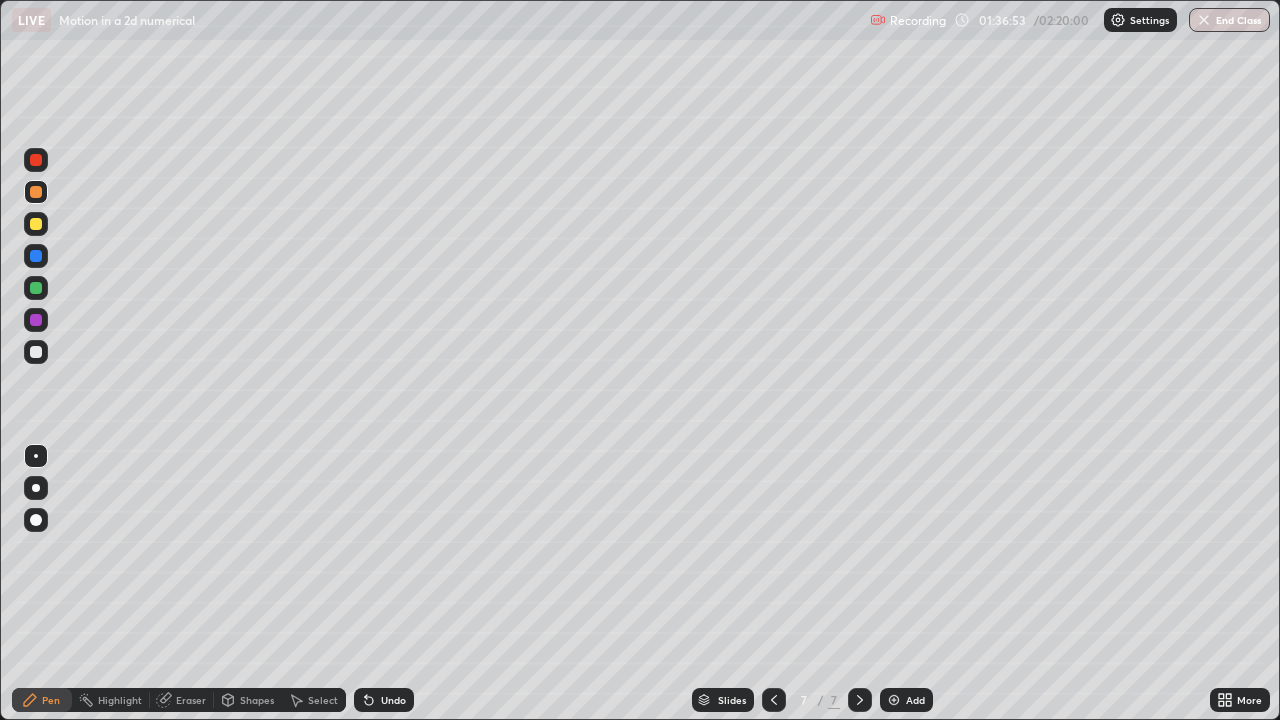 click on "More" at bounding box center [1249, 700] 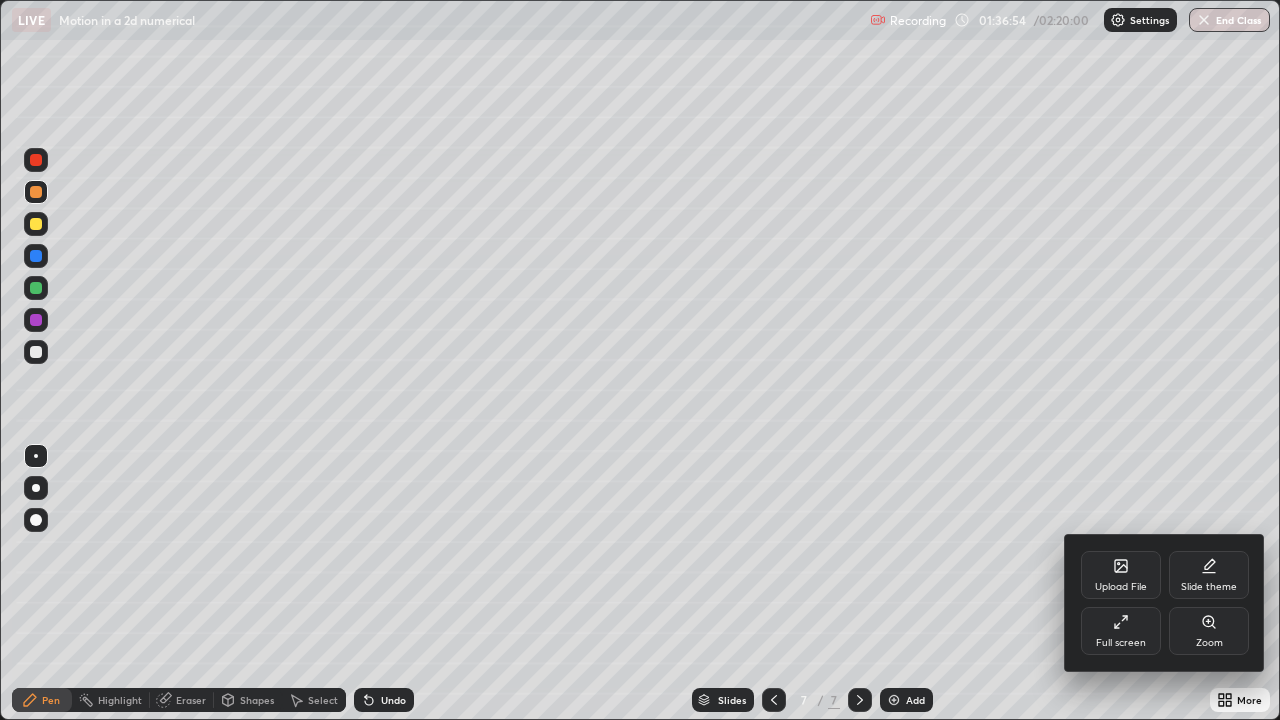 click on "Full screen" at bounding box center [1121, 643] 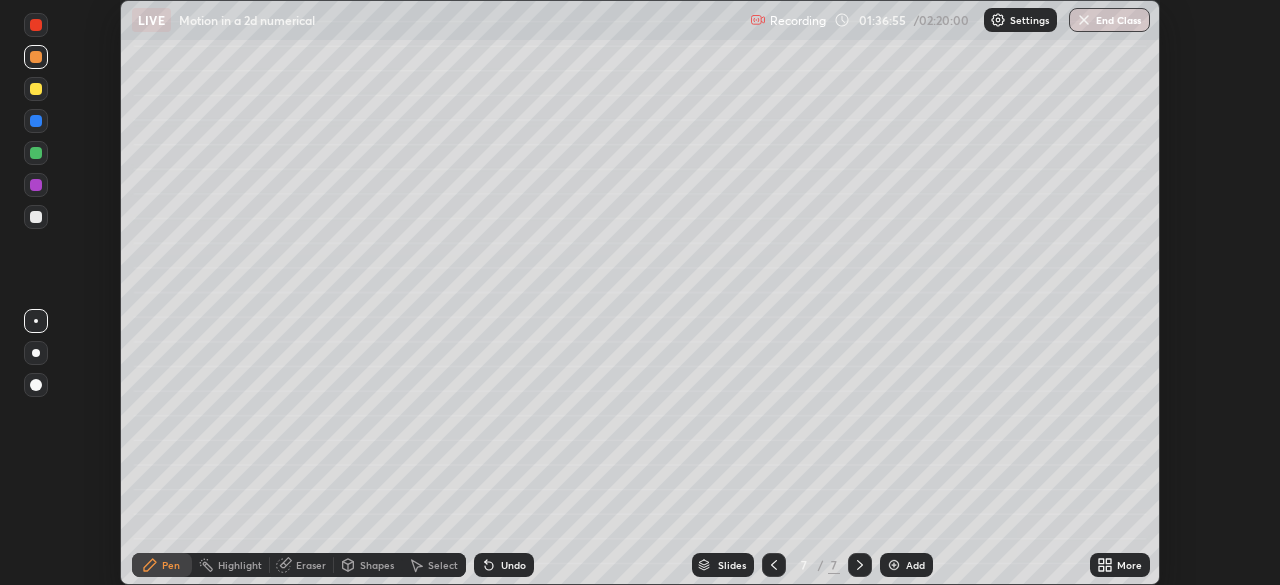 scroll, scrollTop: 585, scrollLeft: 1280, axis: both 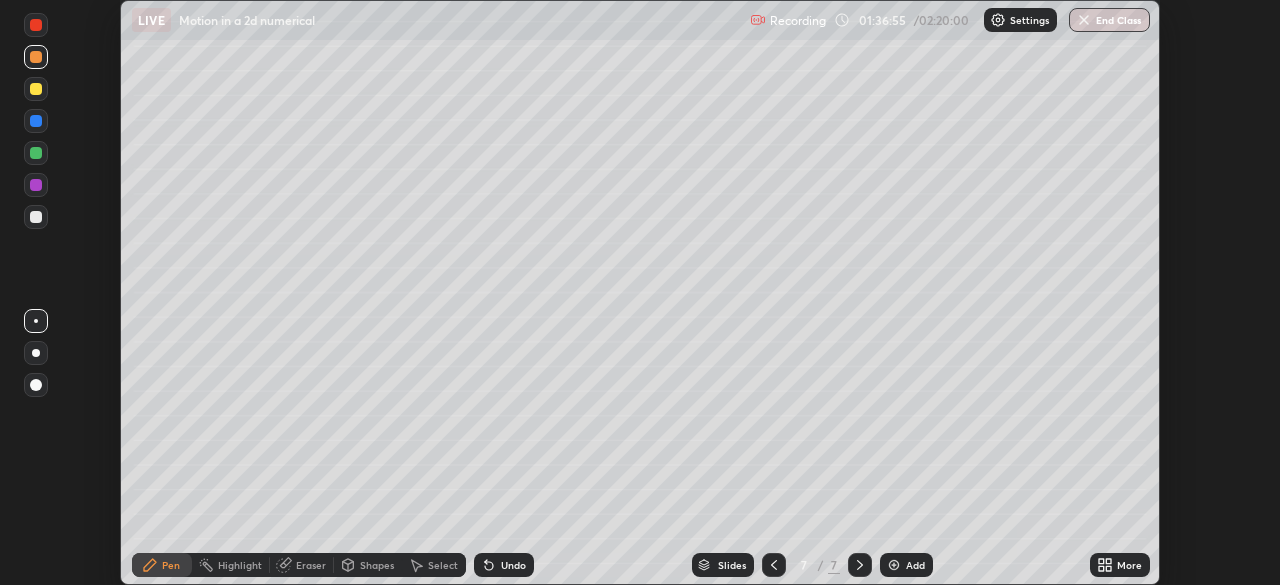 click on "End Class" at bounding box center (1109, 20) 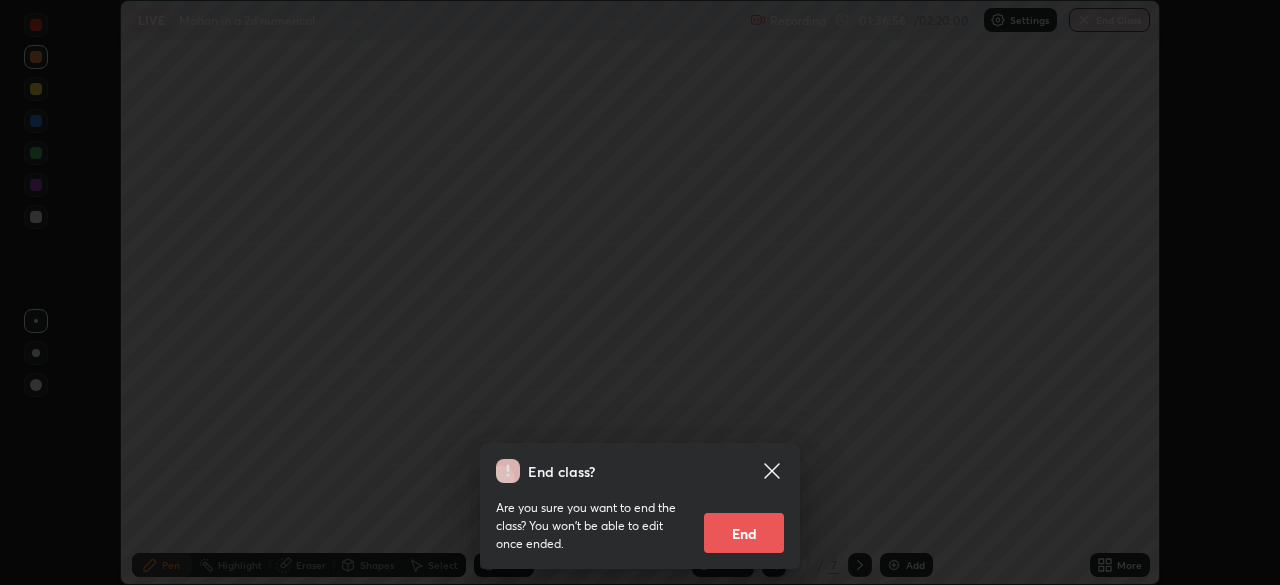 click on "End" at bounding box center [744, 533] 